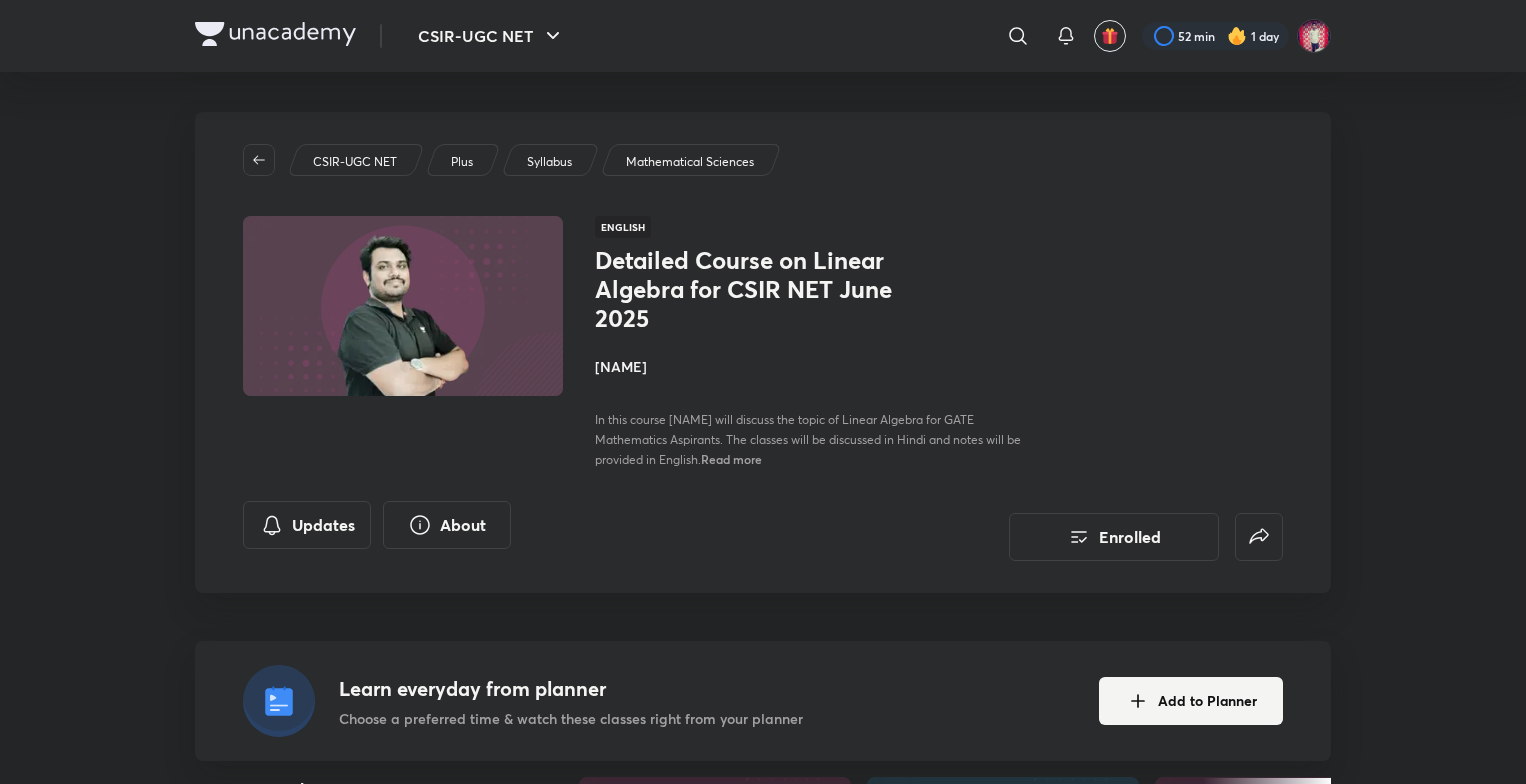 scroll, scrollTop: 0, scrollLeft: 0, axis: both 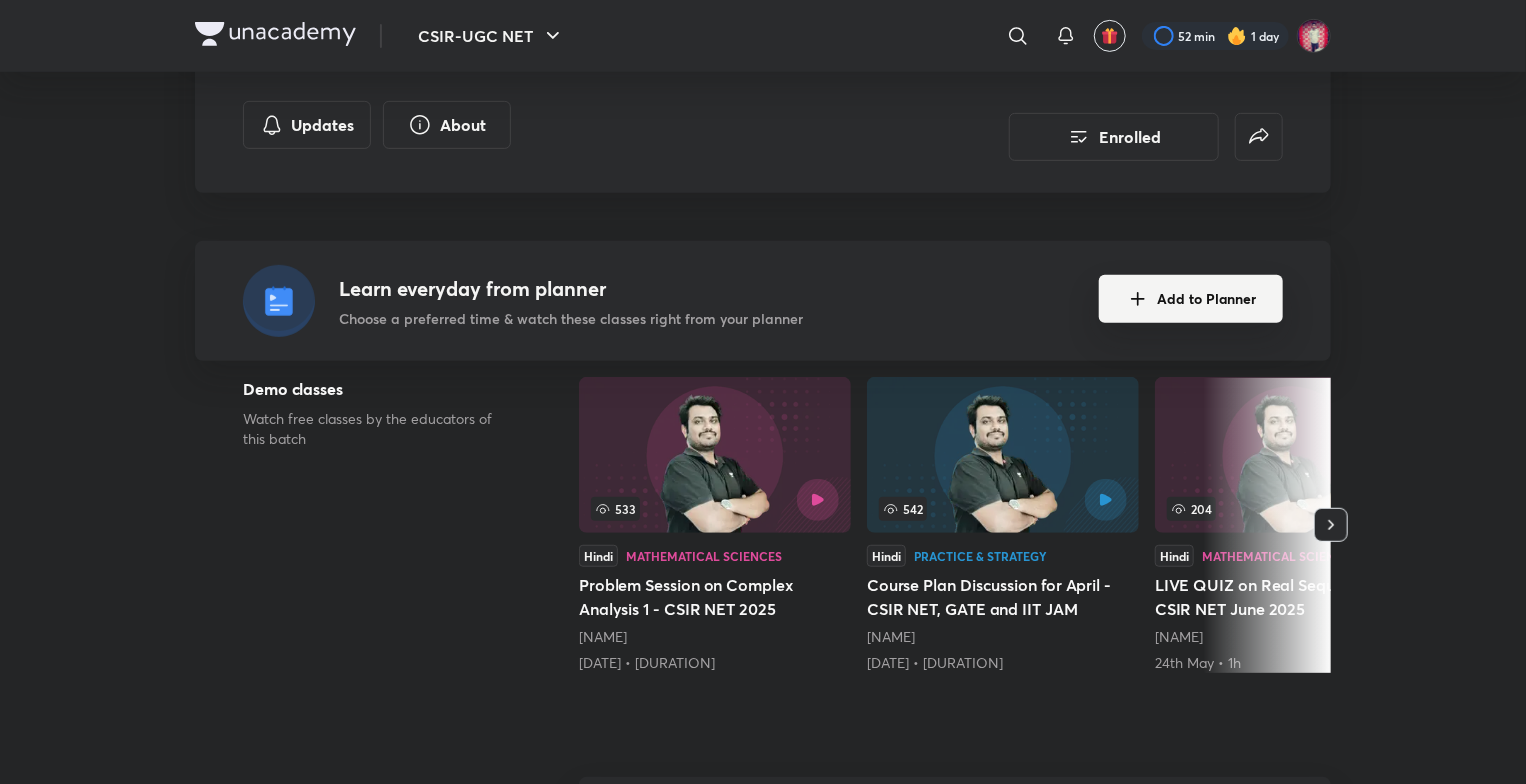 click on "Add to Planner" at bounding box center [1191, 299] 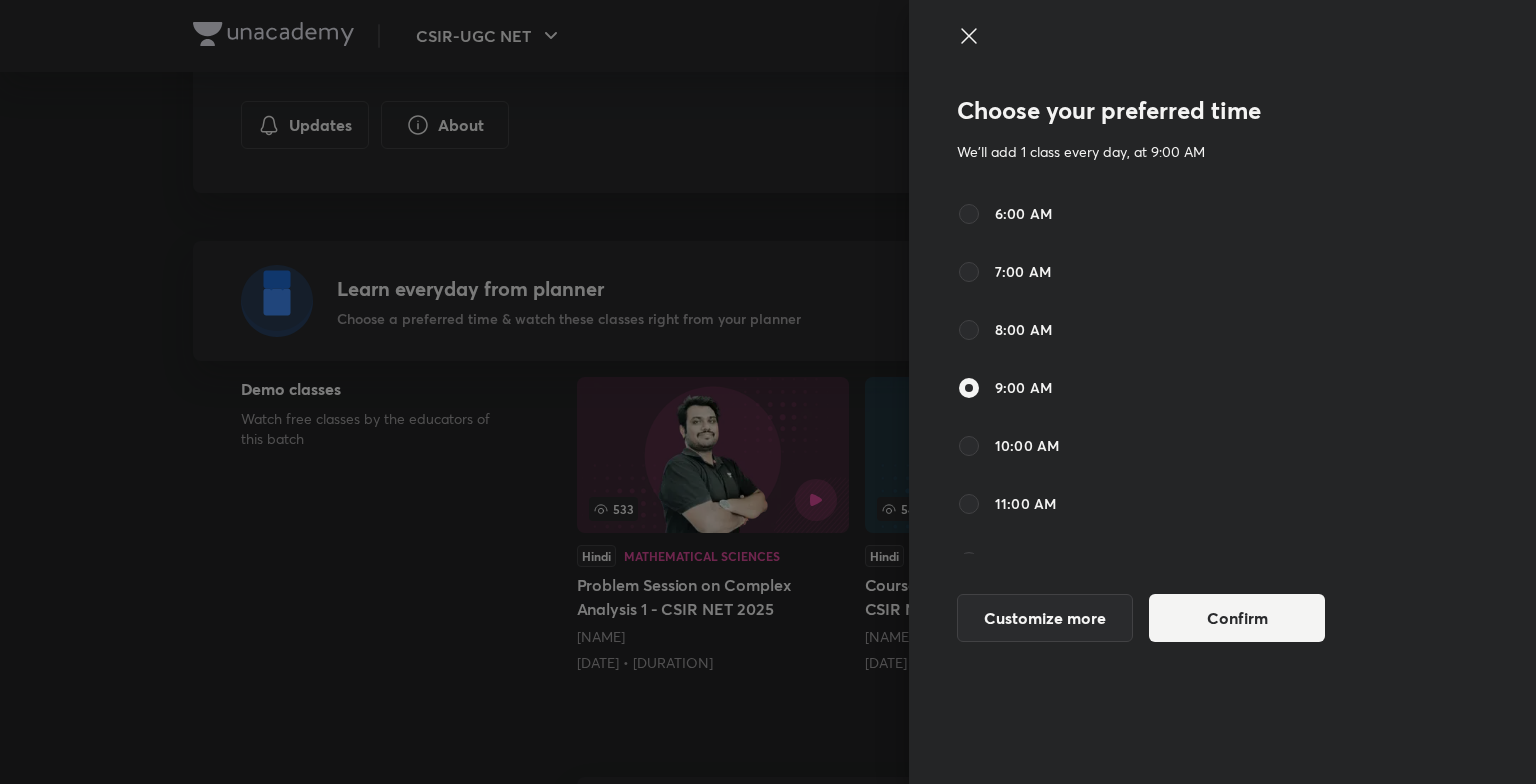 click 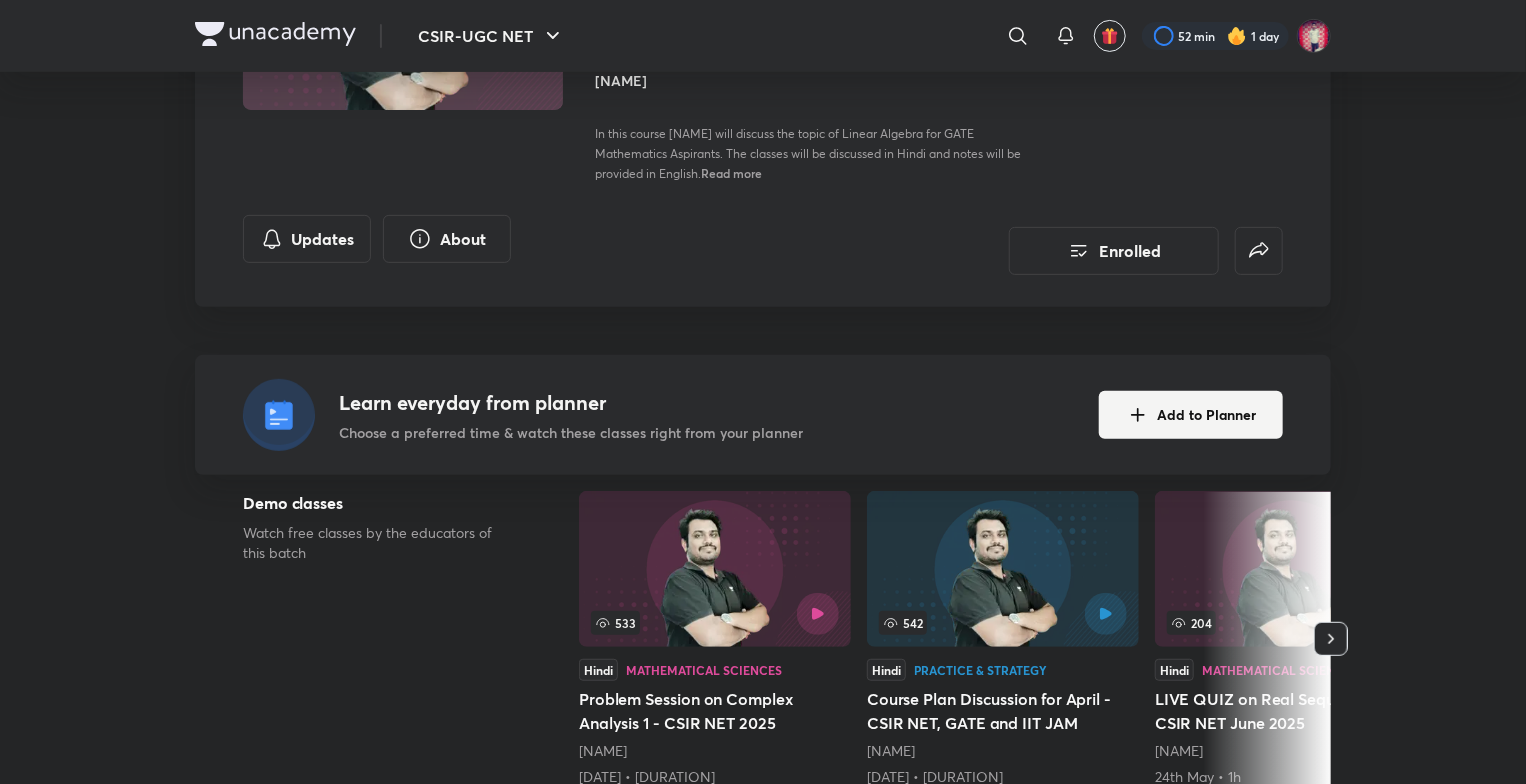 scroll, scrollTop: 300, scrollLeft: 0, axis: vertical 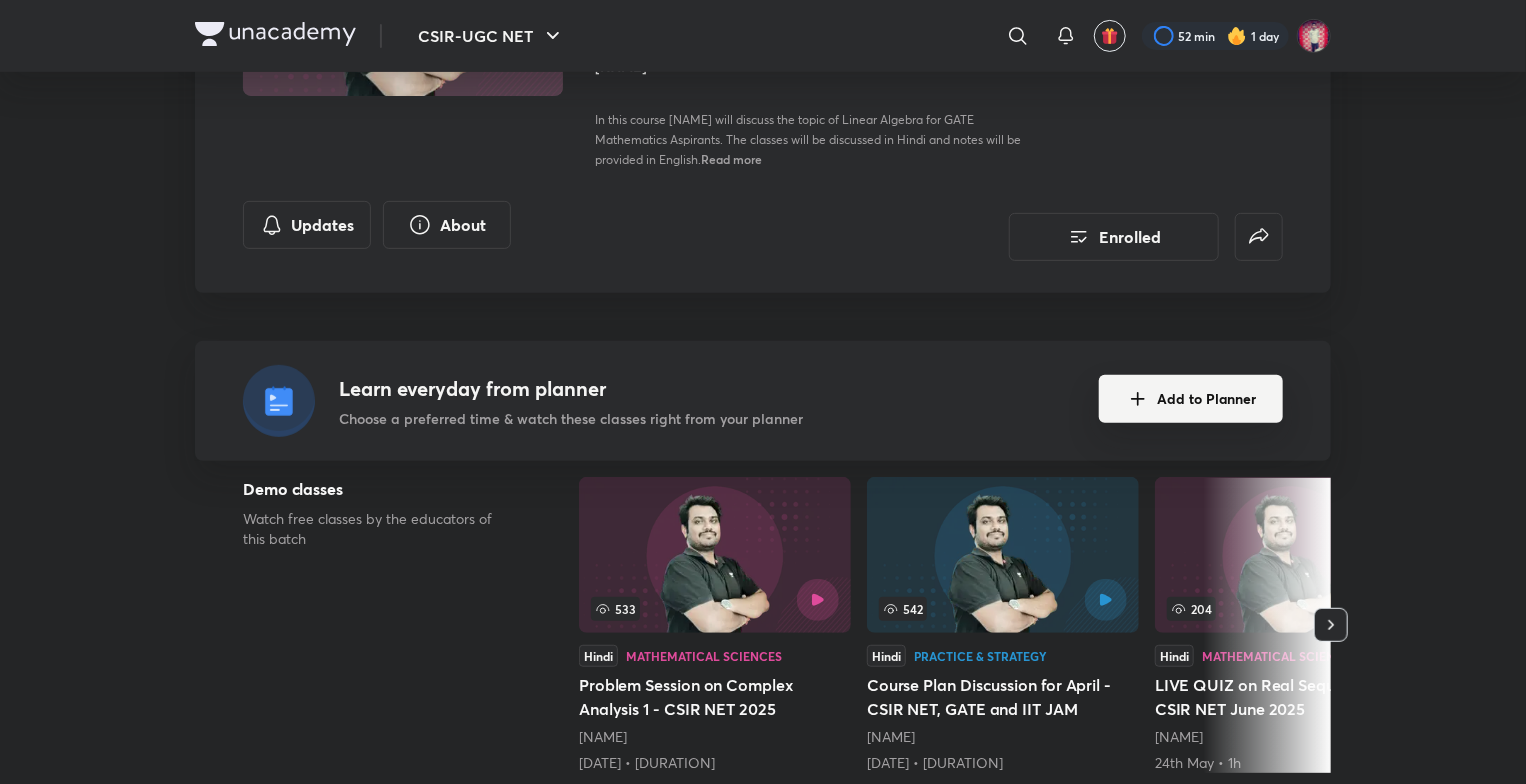 click on "Add to Planner" at bounding box center [1191, 399] 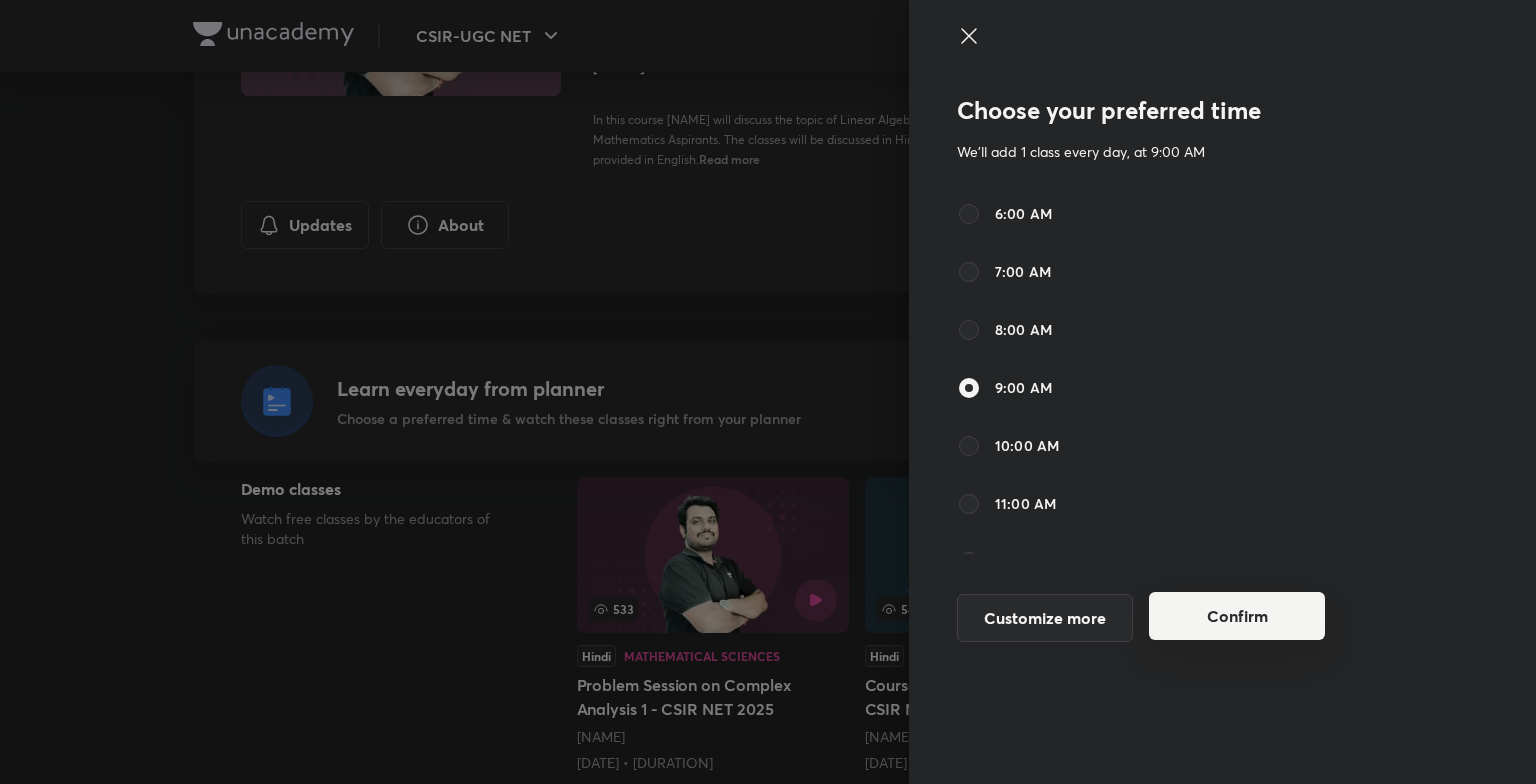 click on "Confirm" at bounding box center [1237, 616] 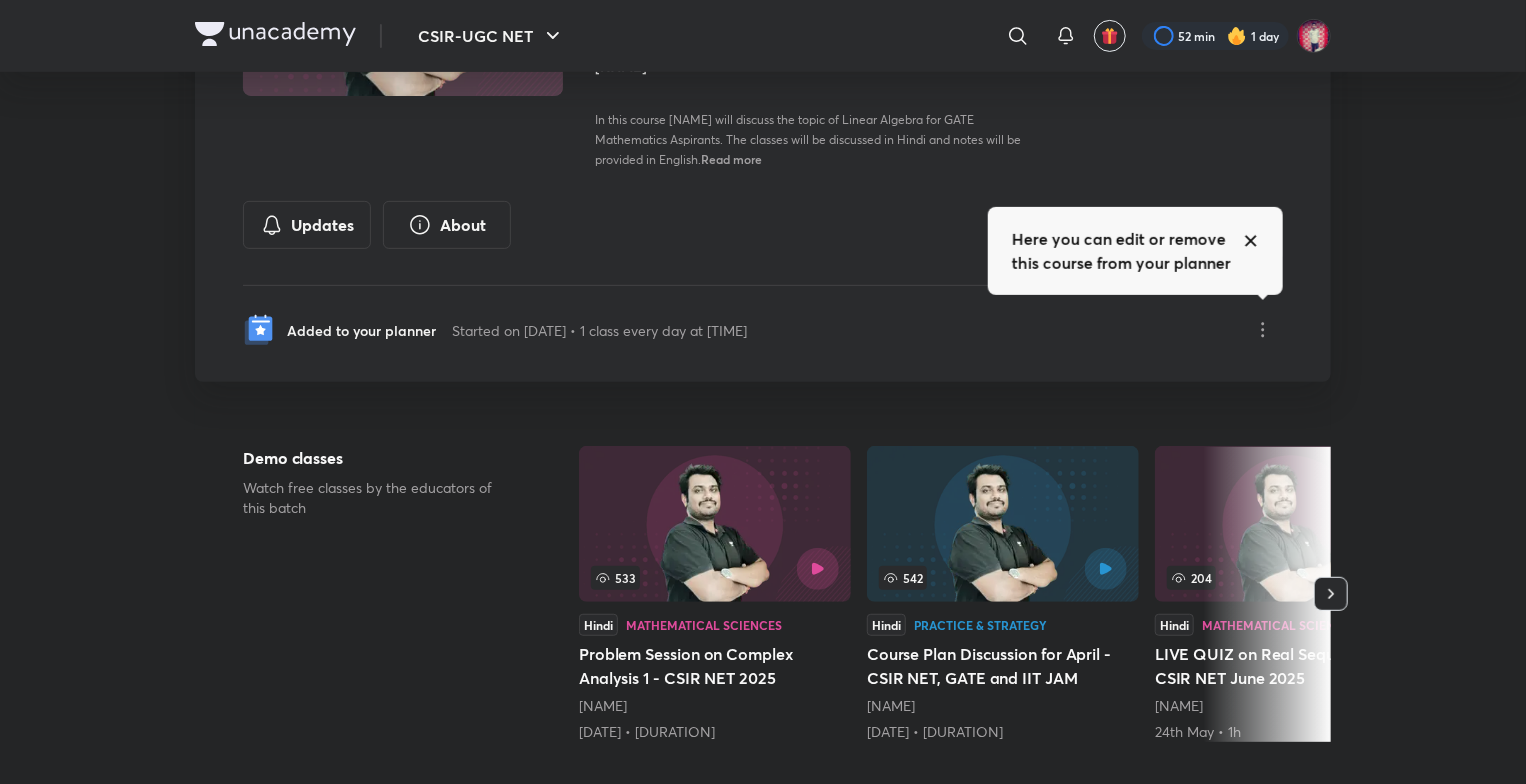 click 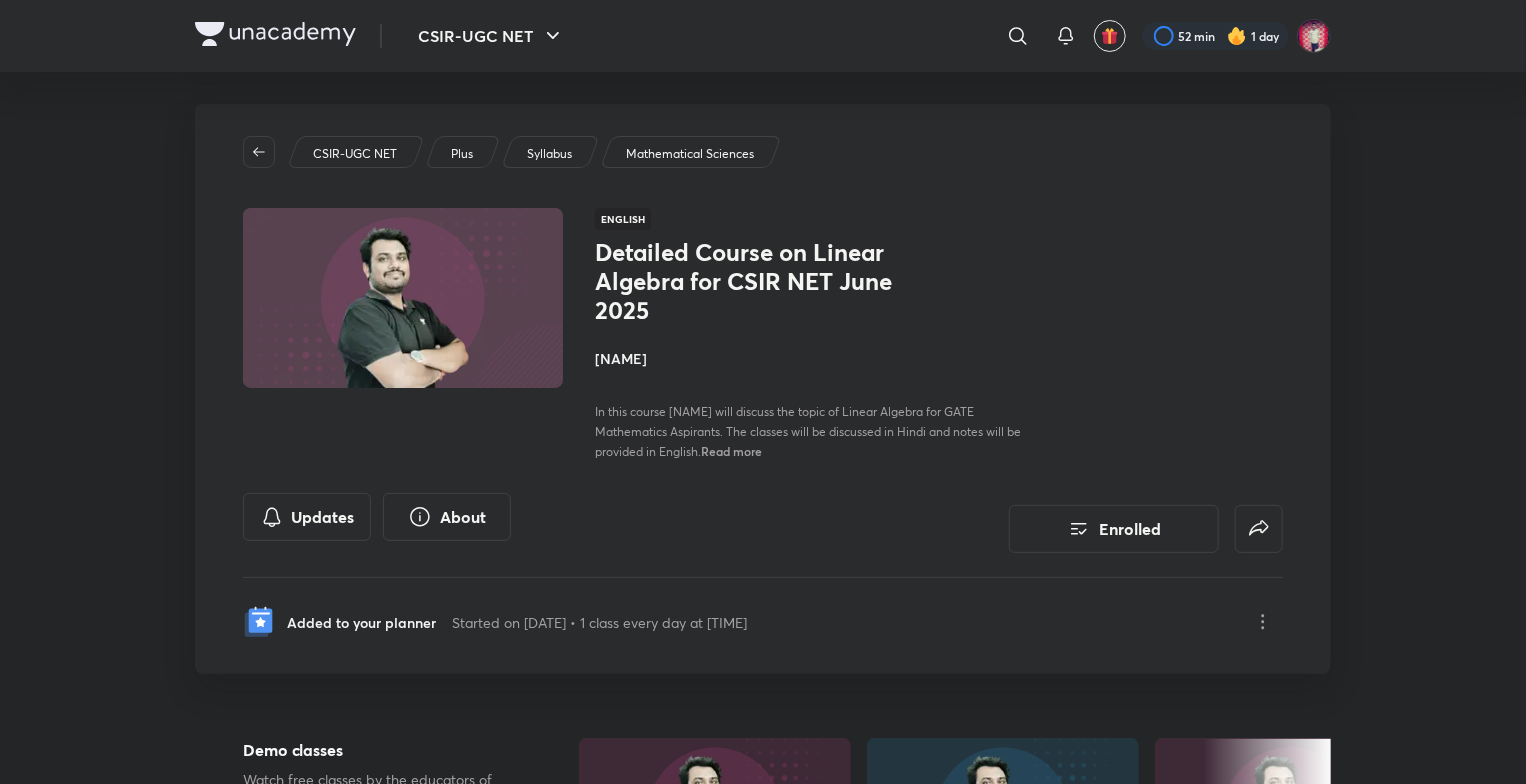 scroll, scrollTop: 0, scrollLeft: 0, axis: both 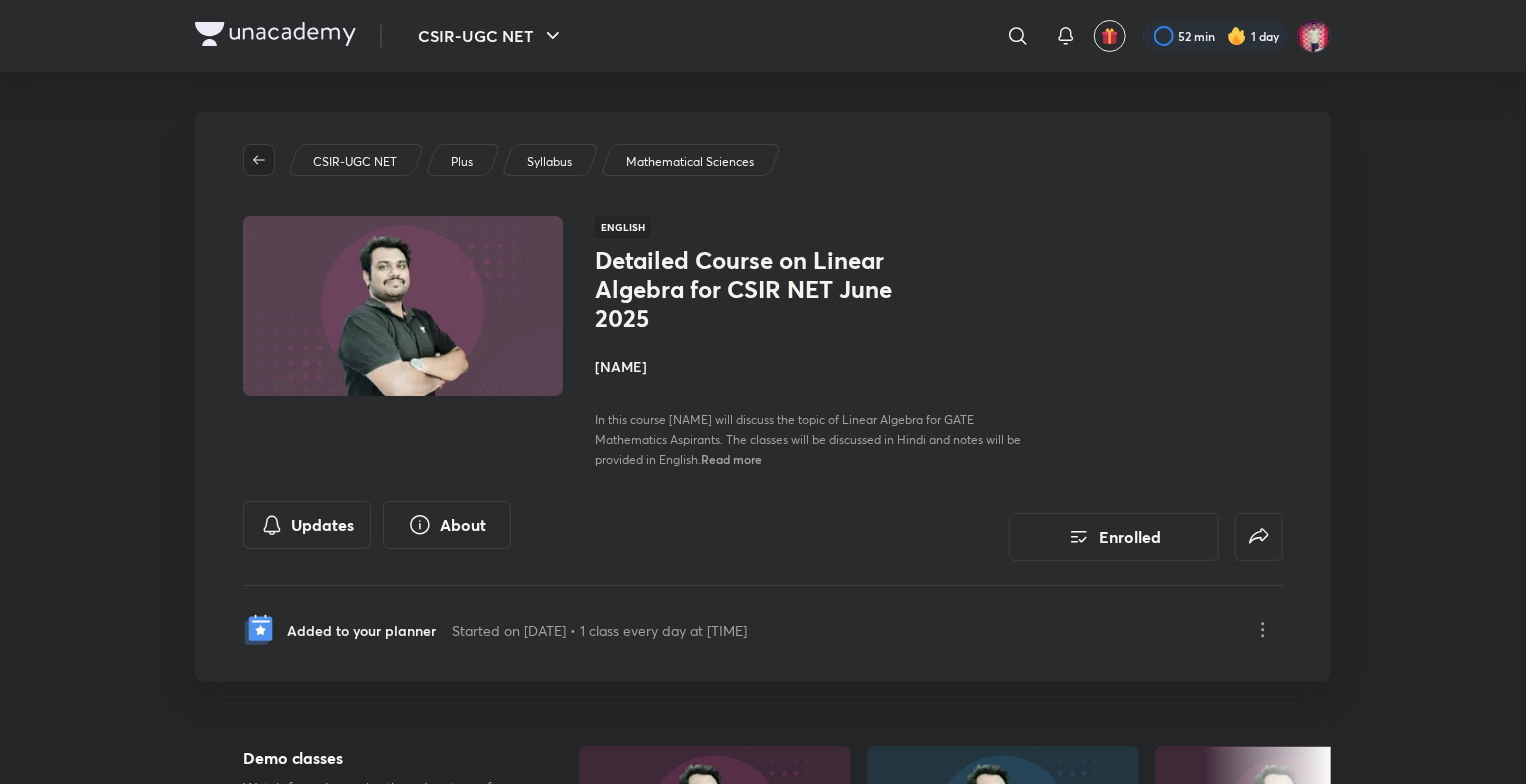 click 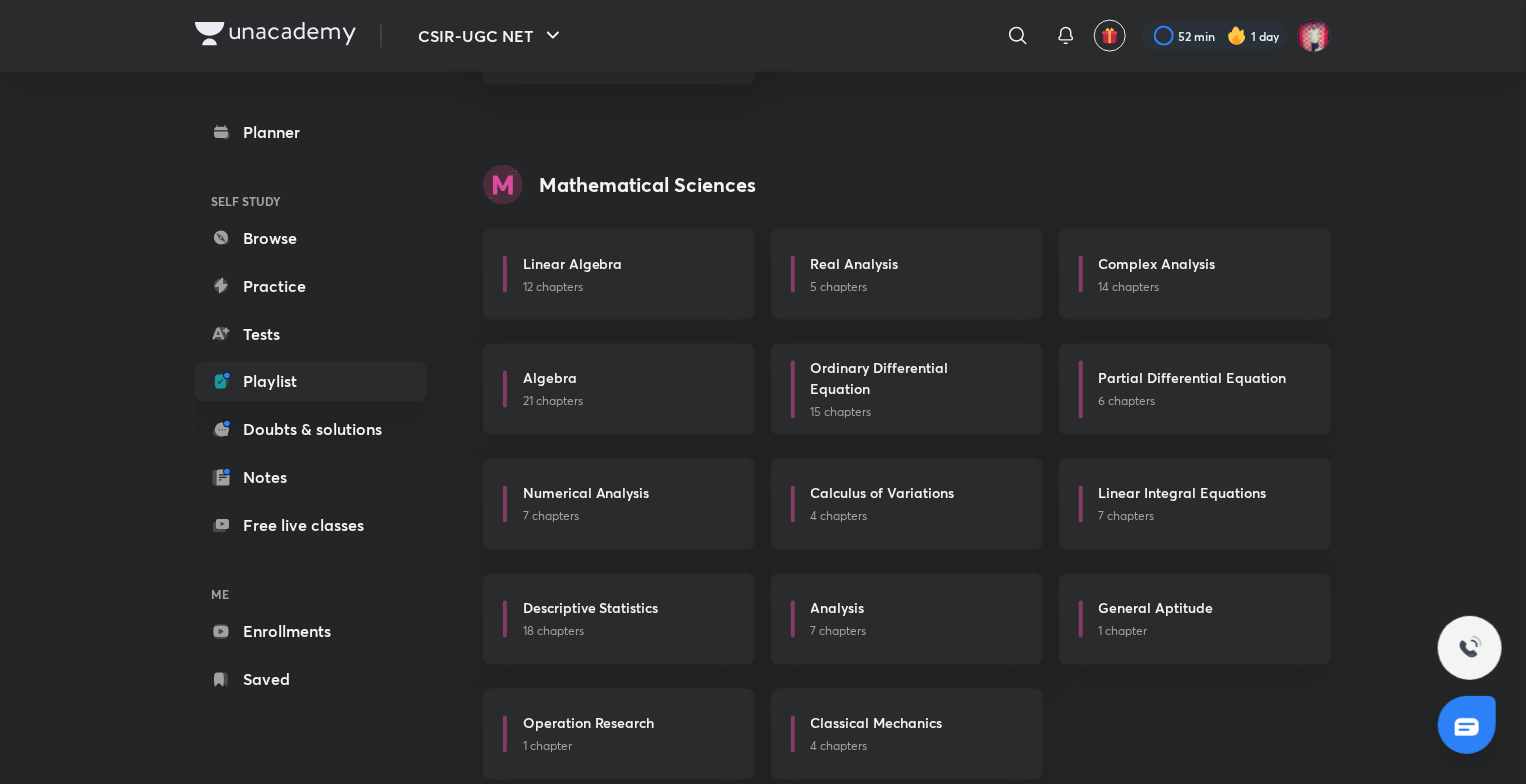 scroll, scrollTop: 1651, scrollLeft: 0, axis: vertical 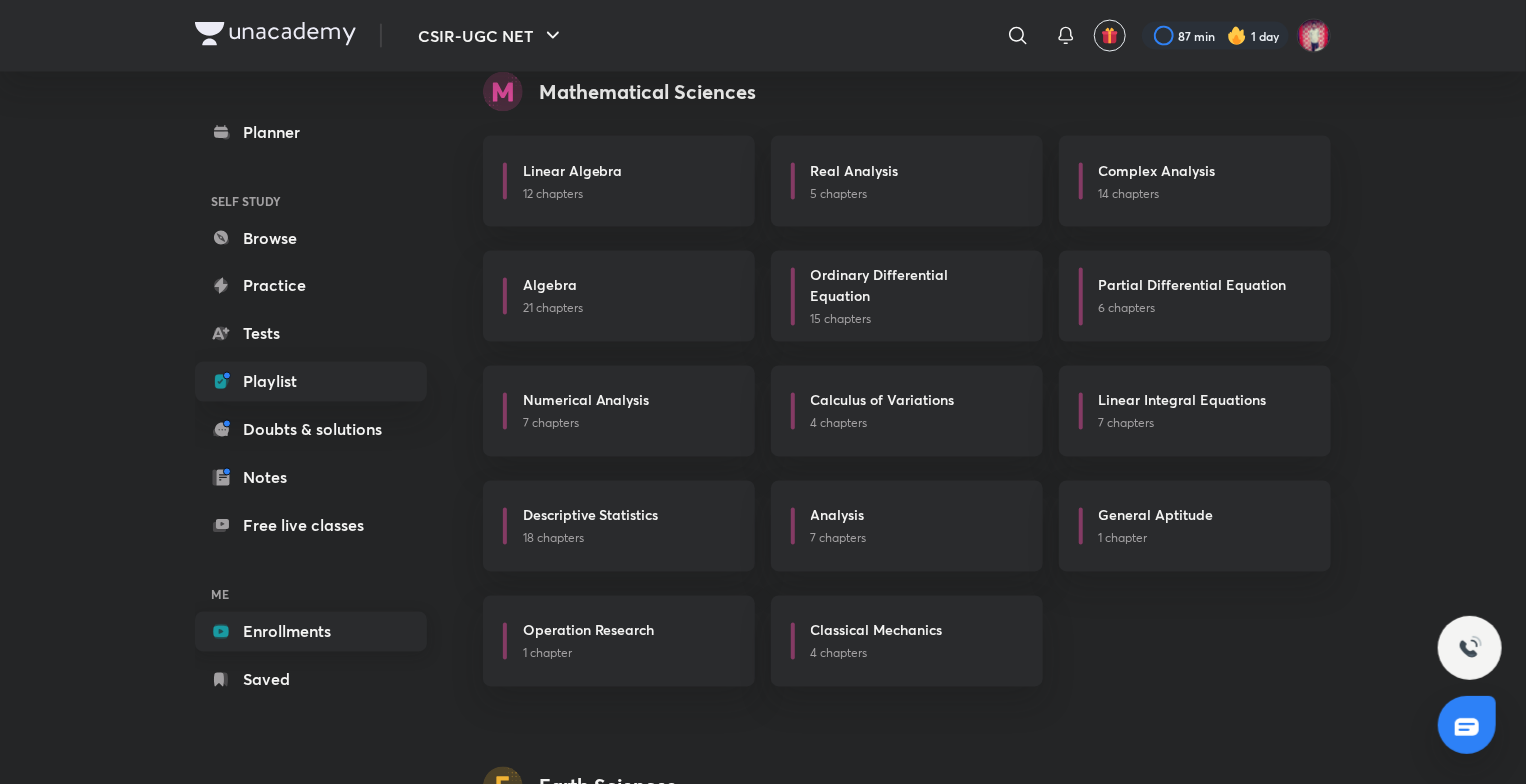 click on "Enrollments" at bounding box center (311, 632) 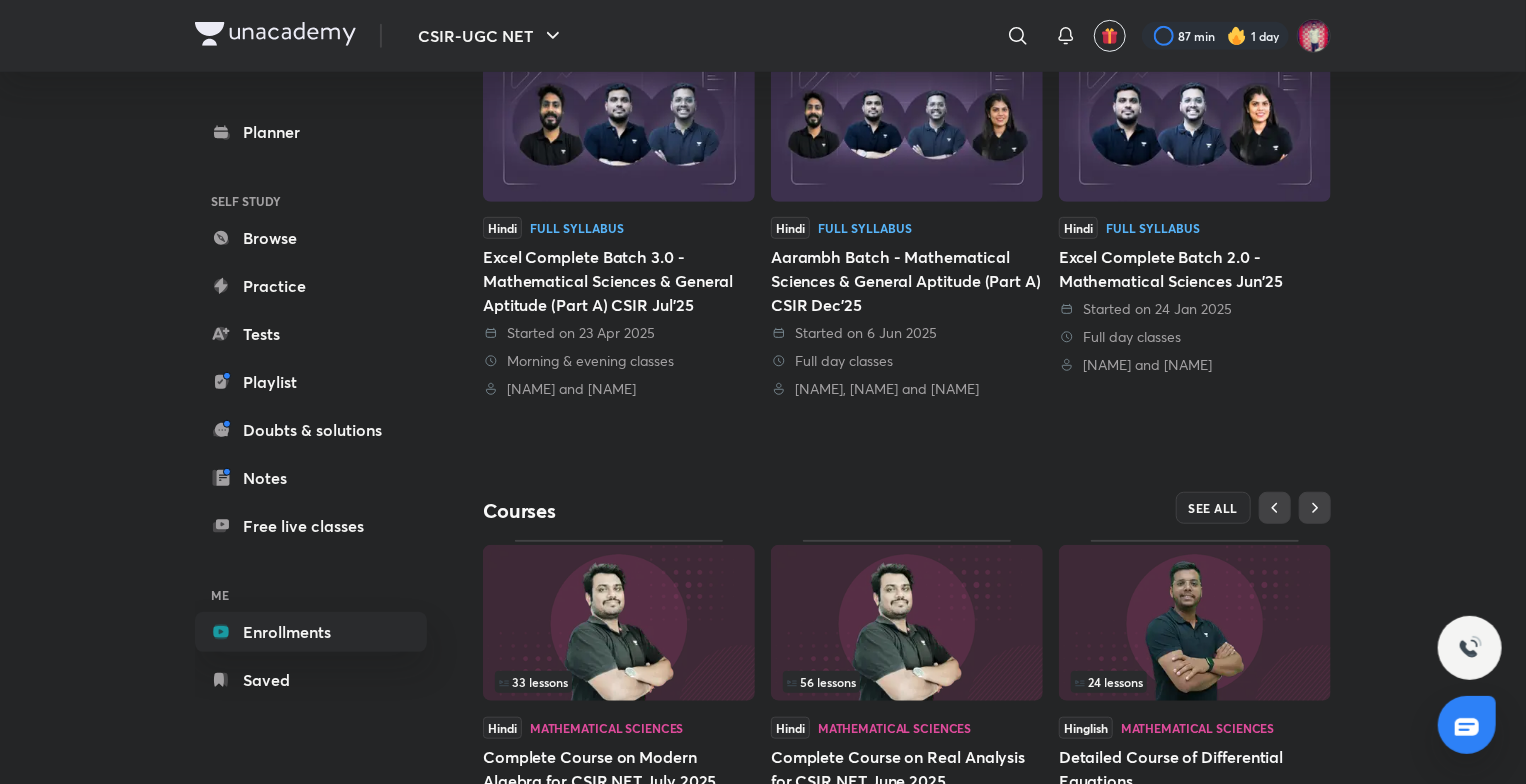 scroll, scrollTop: 614, scrollLeft: 0, axis: vertical 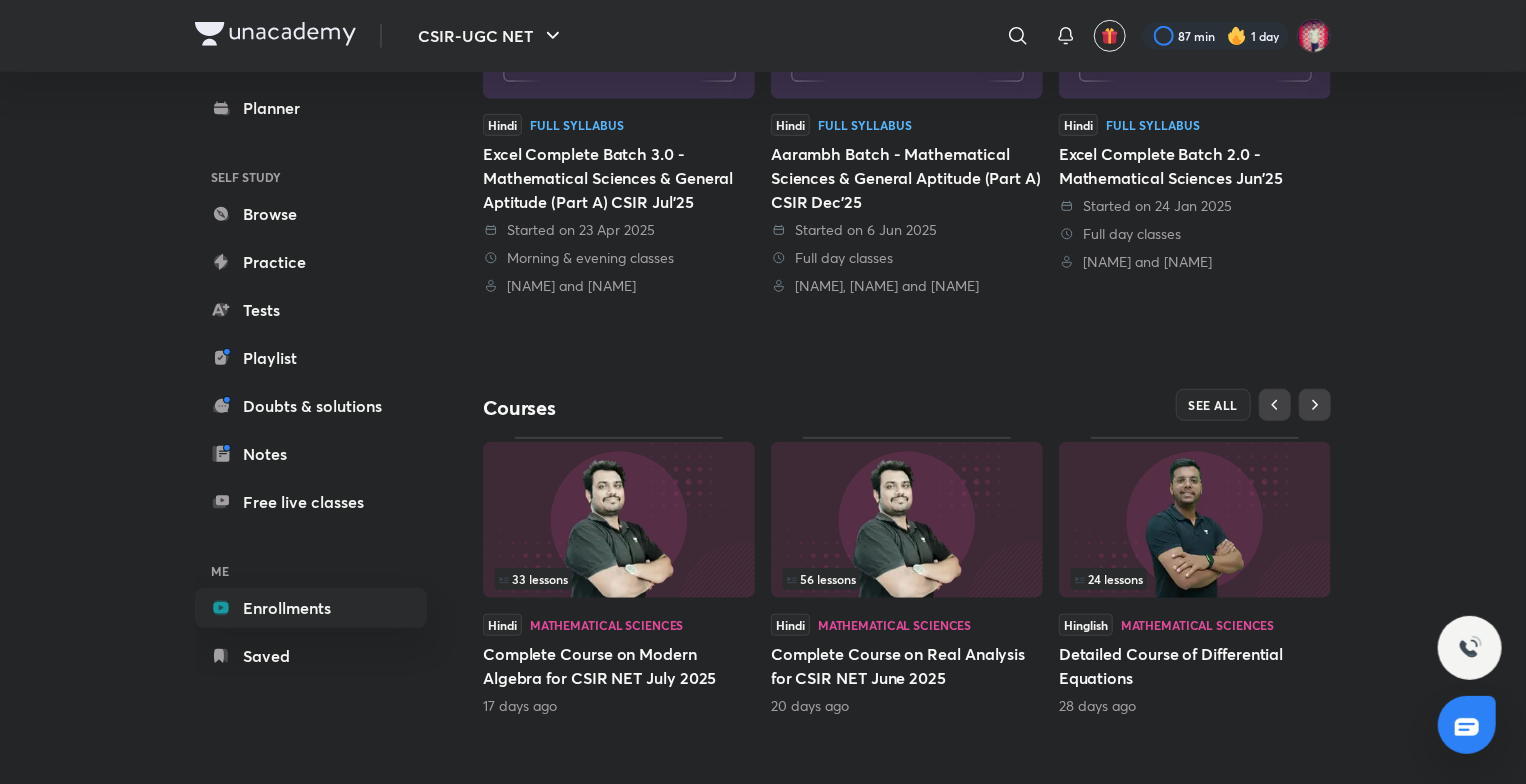 click on "33   lessons" at bounding box center (619, 579) 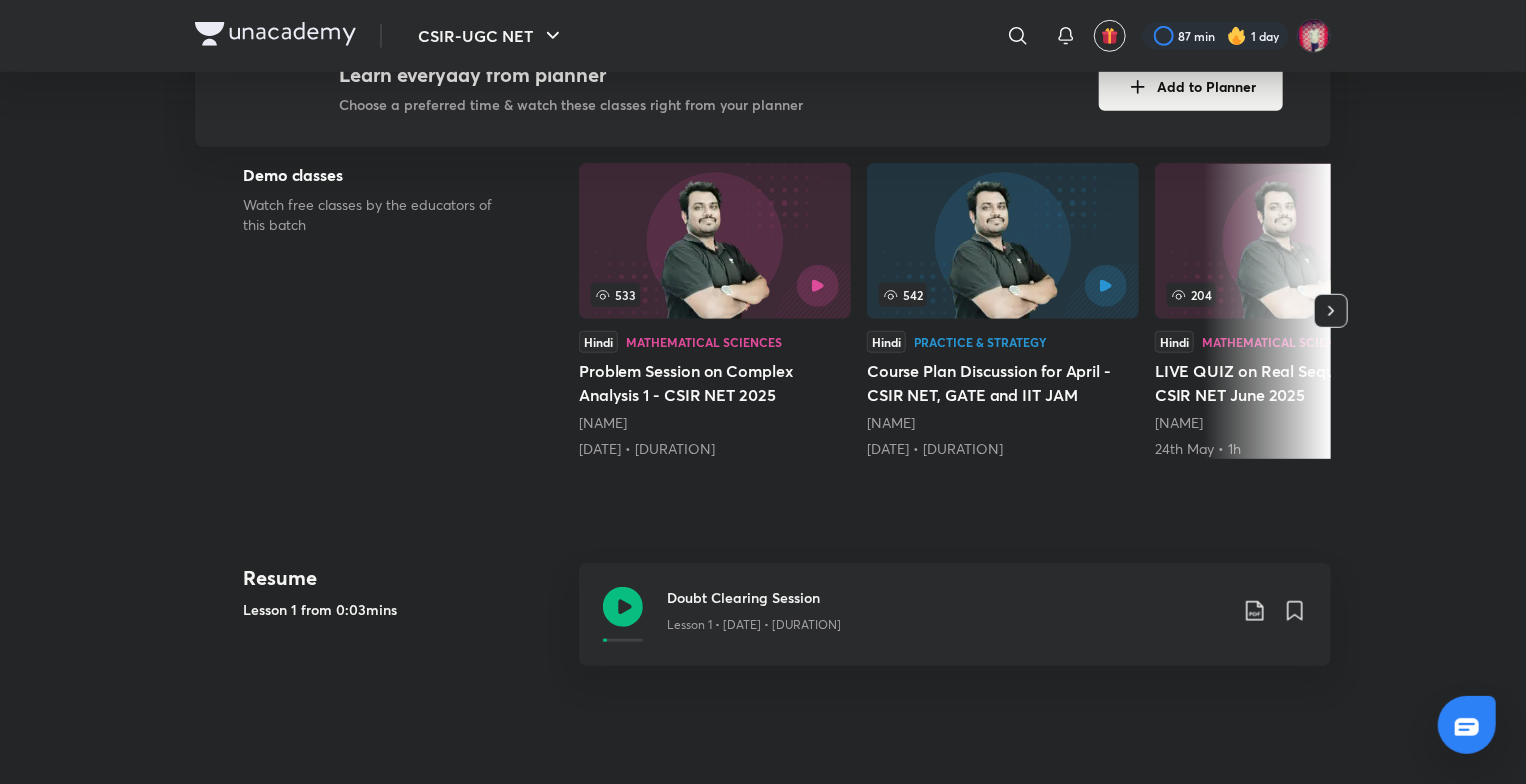 scroll, scrollTop: 0, scrollLeft: 0, axis: both 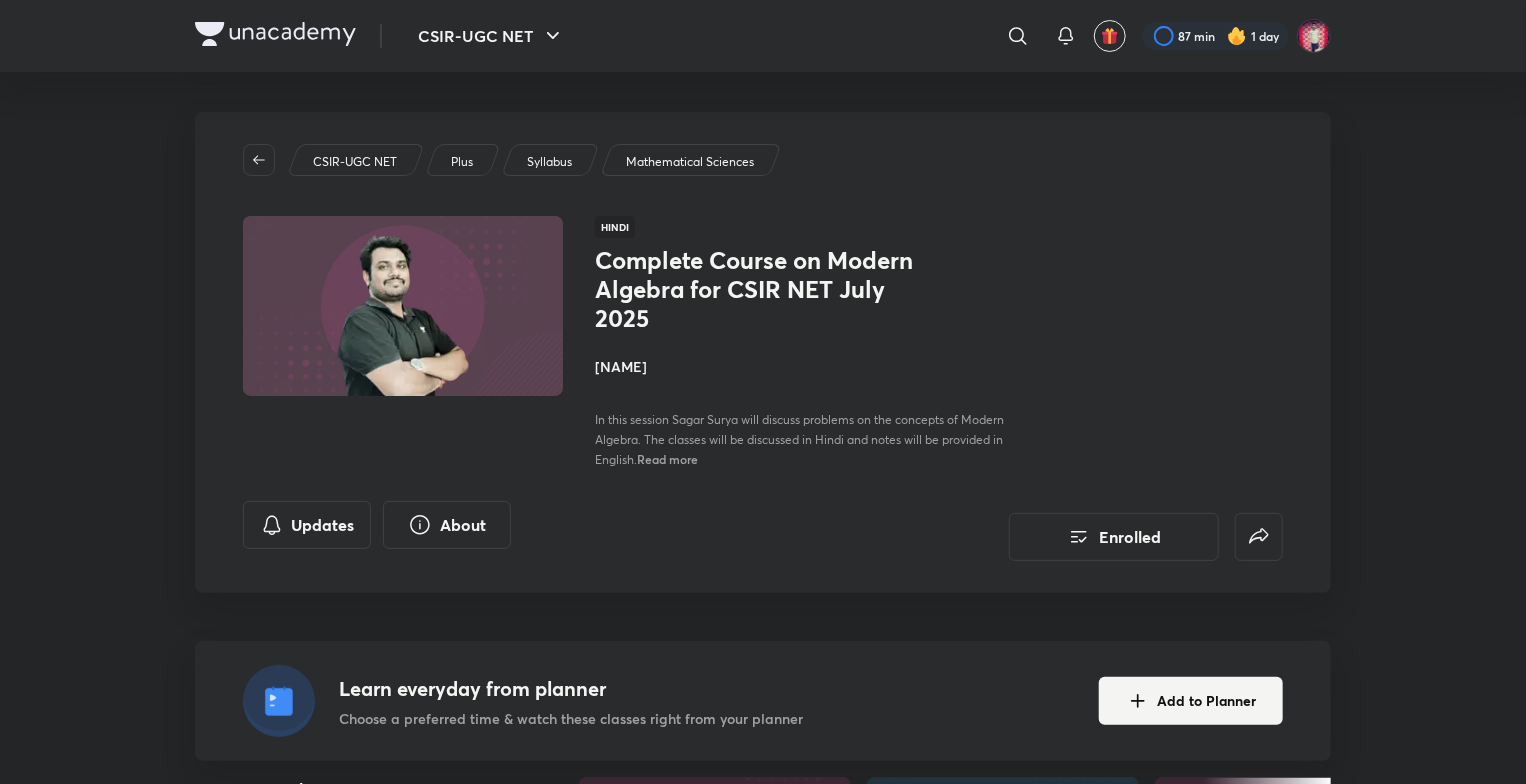 click on "Sagar Surya" at bounding box center [819, 366] 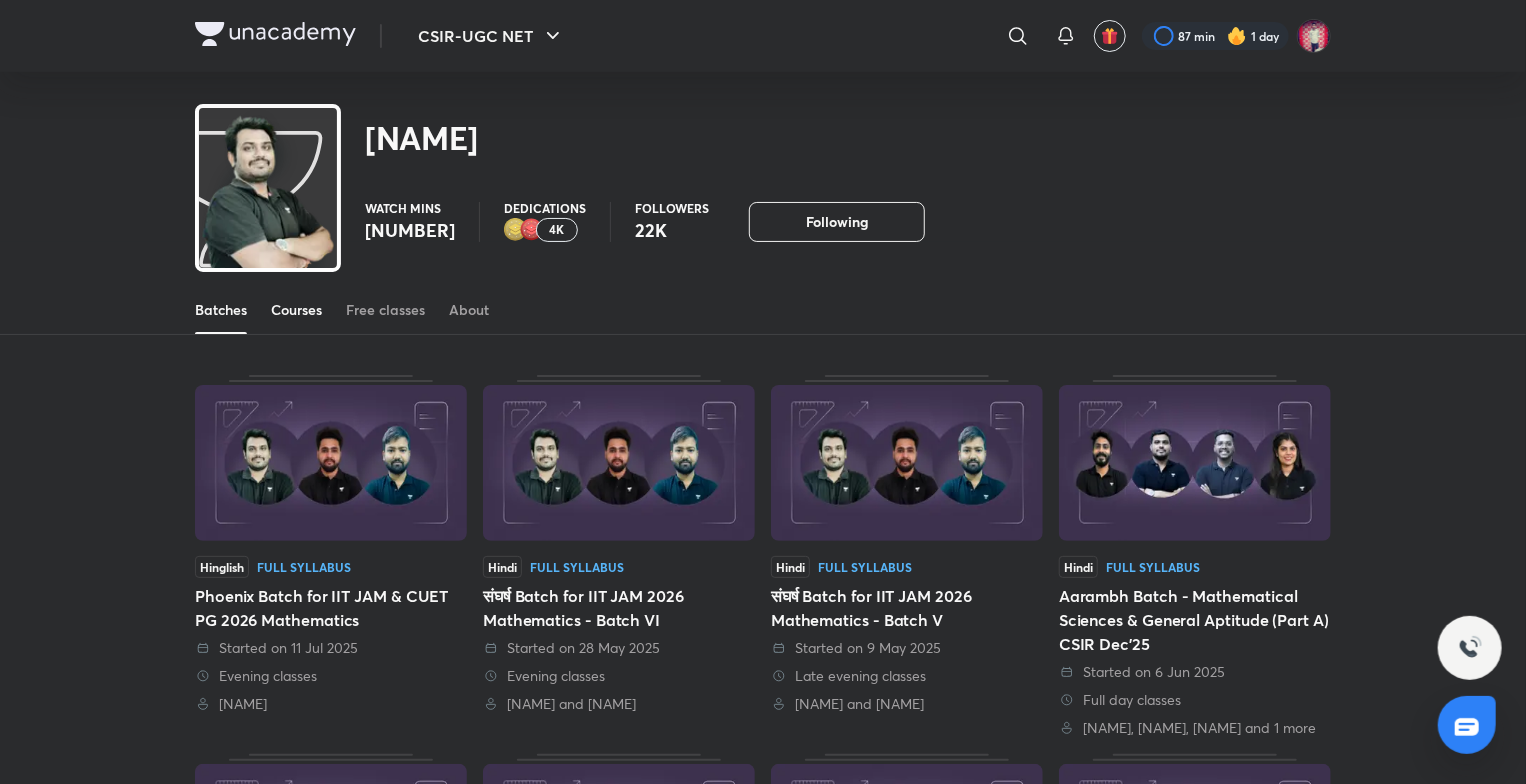 click on "Courses" at bounding box center [296, 310] 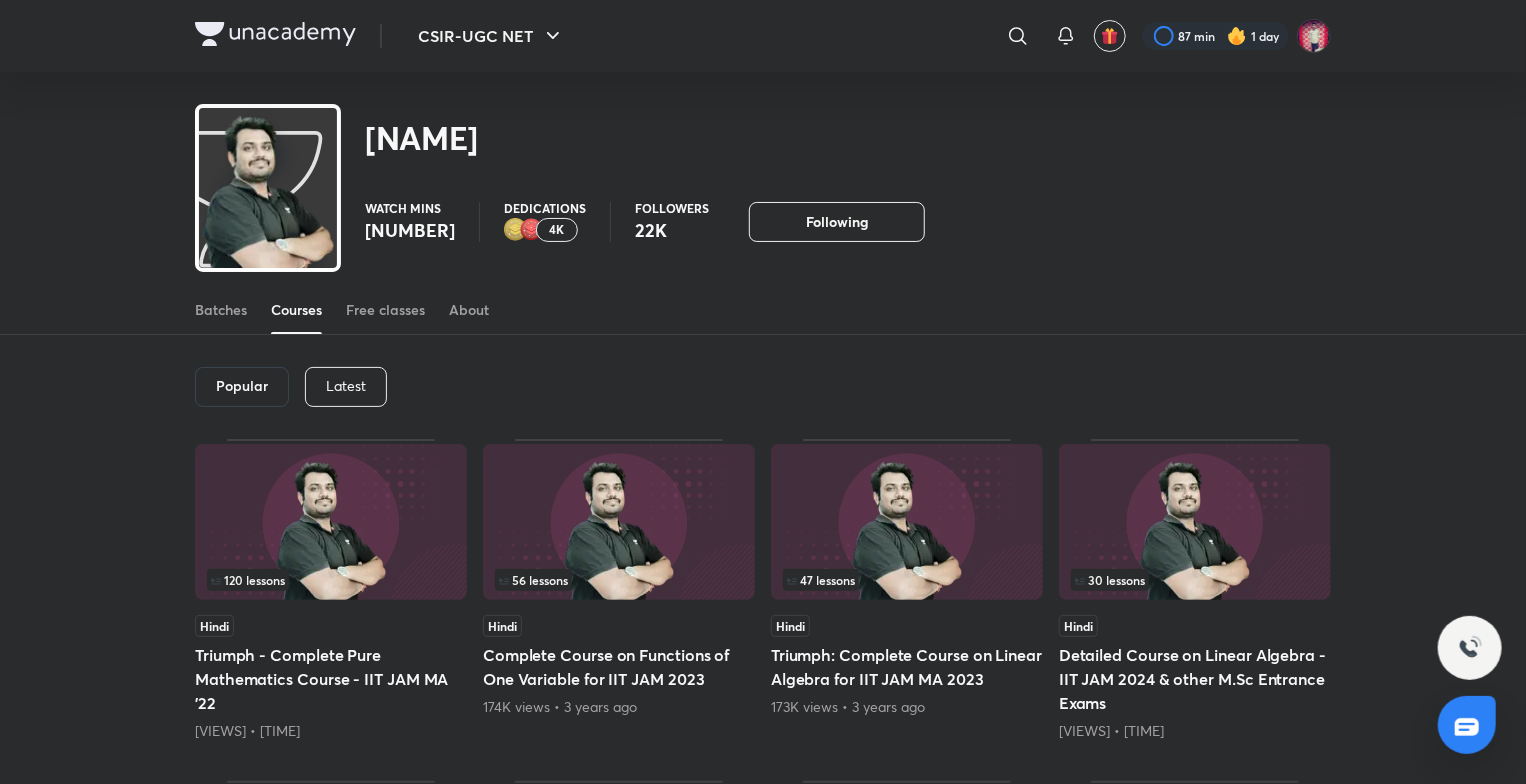 click on "Popular" at bounding box center [242, 386] 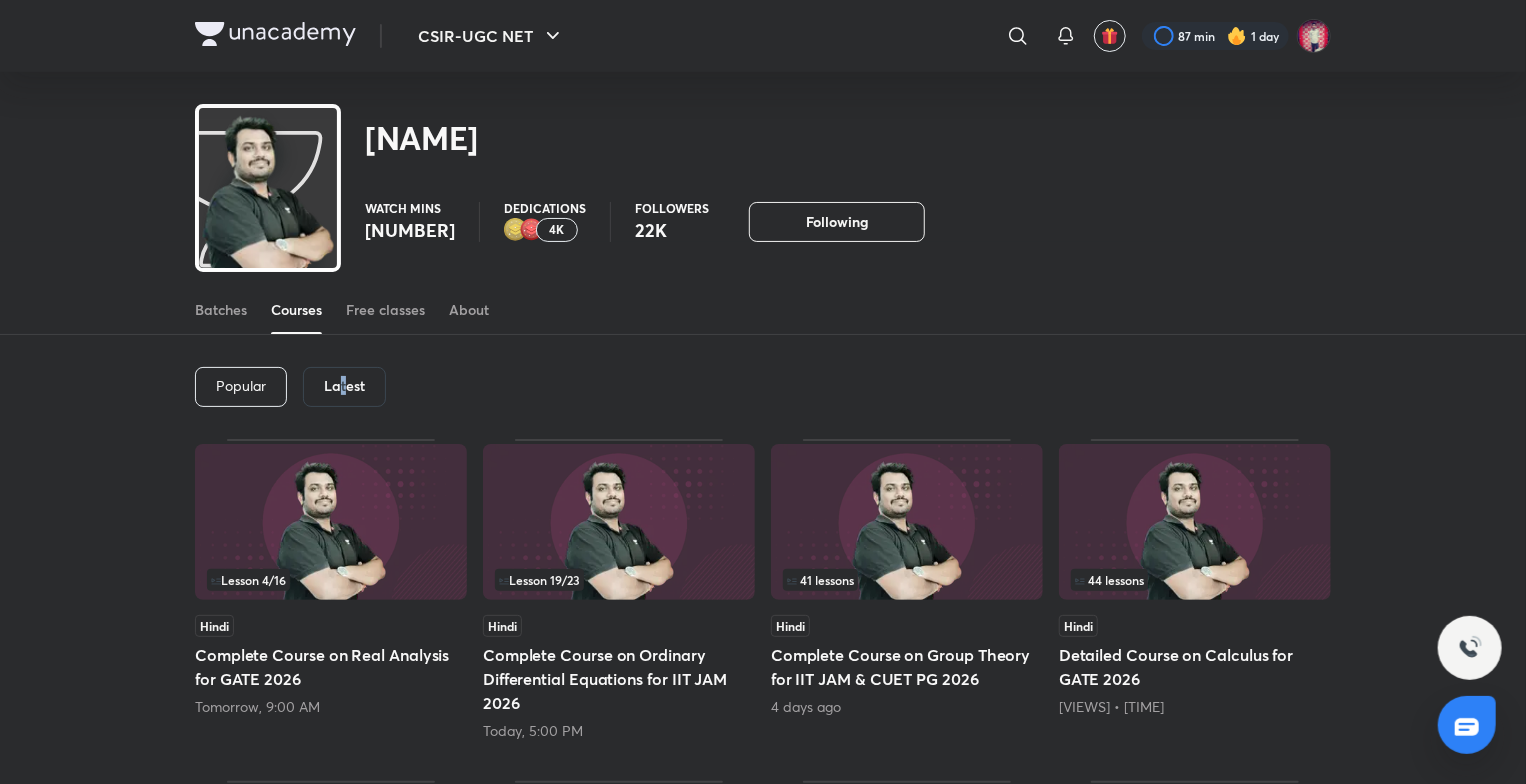 click on "Latest" at bounding box center [344, 386] 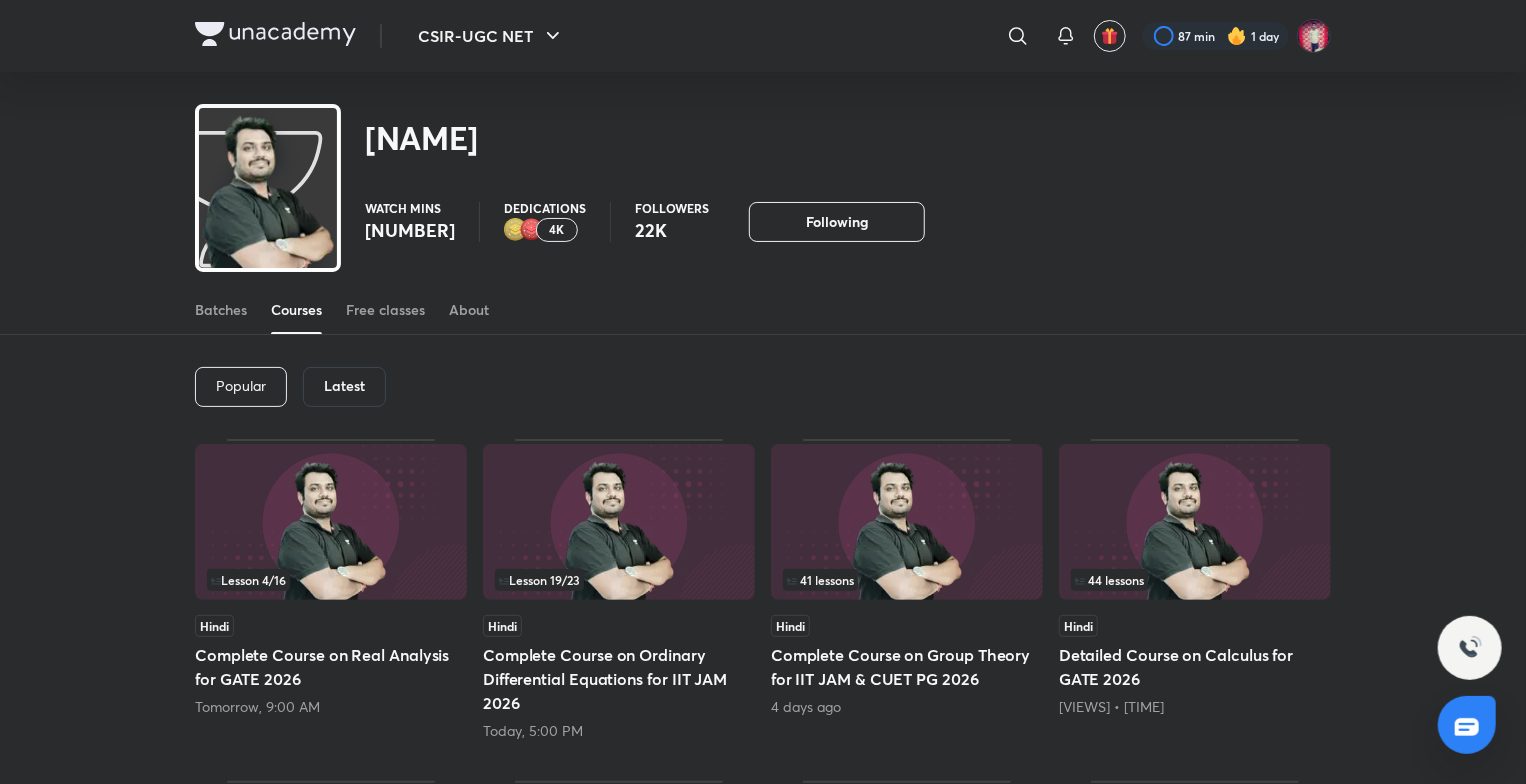 drag, startPoint x: 344, startPoint y: 387, endPoint x: 489, endPoint y: 386, distance: 145.00345 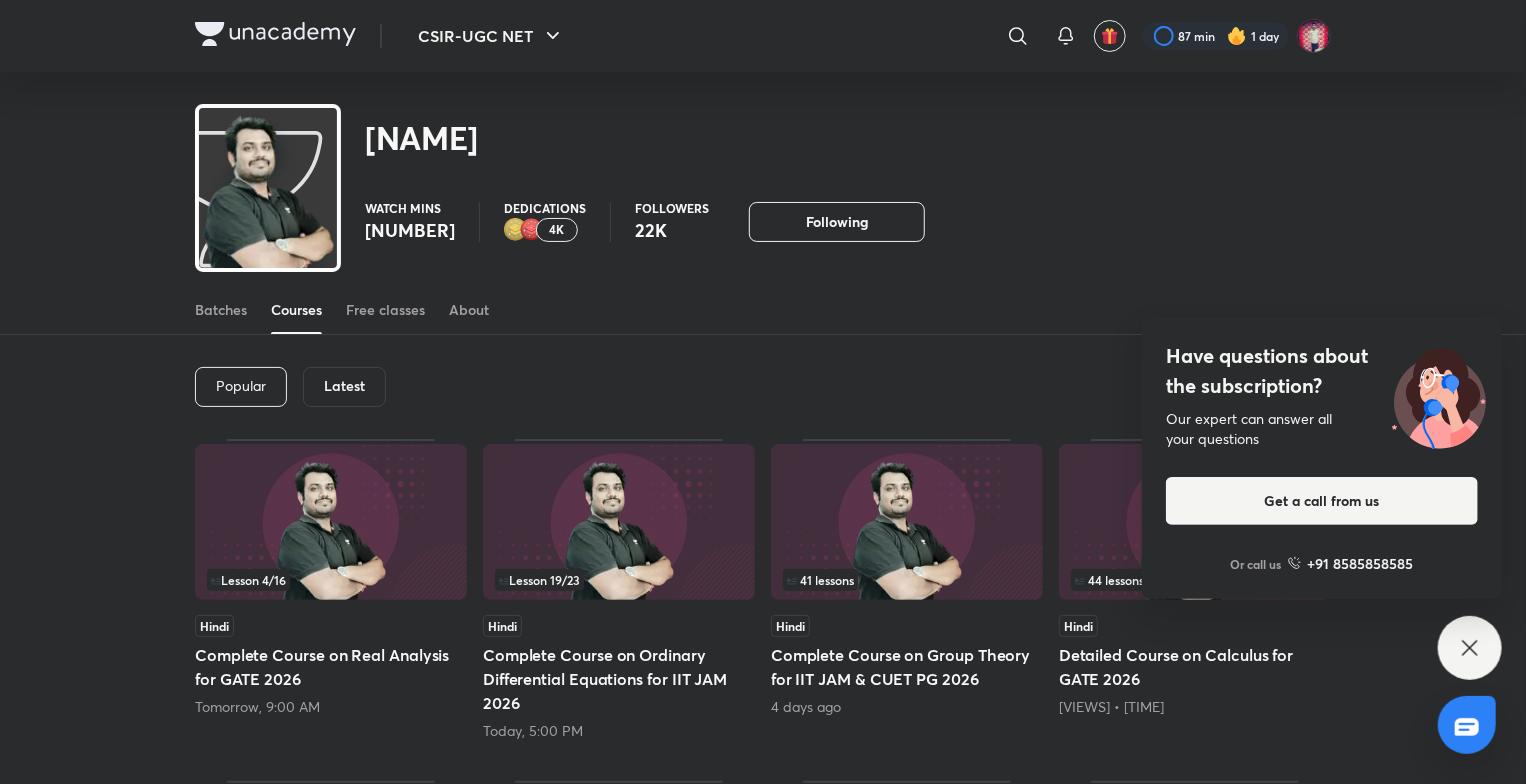click on "Popular" at bounding box center (241, 386) 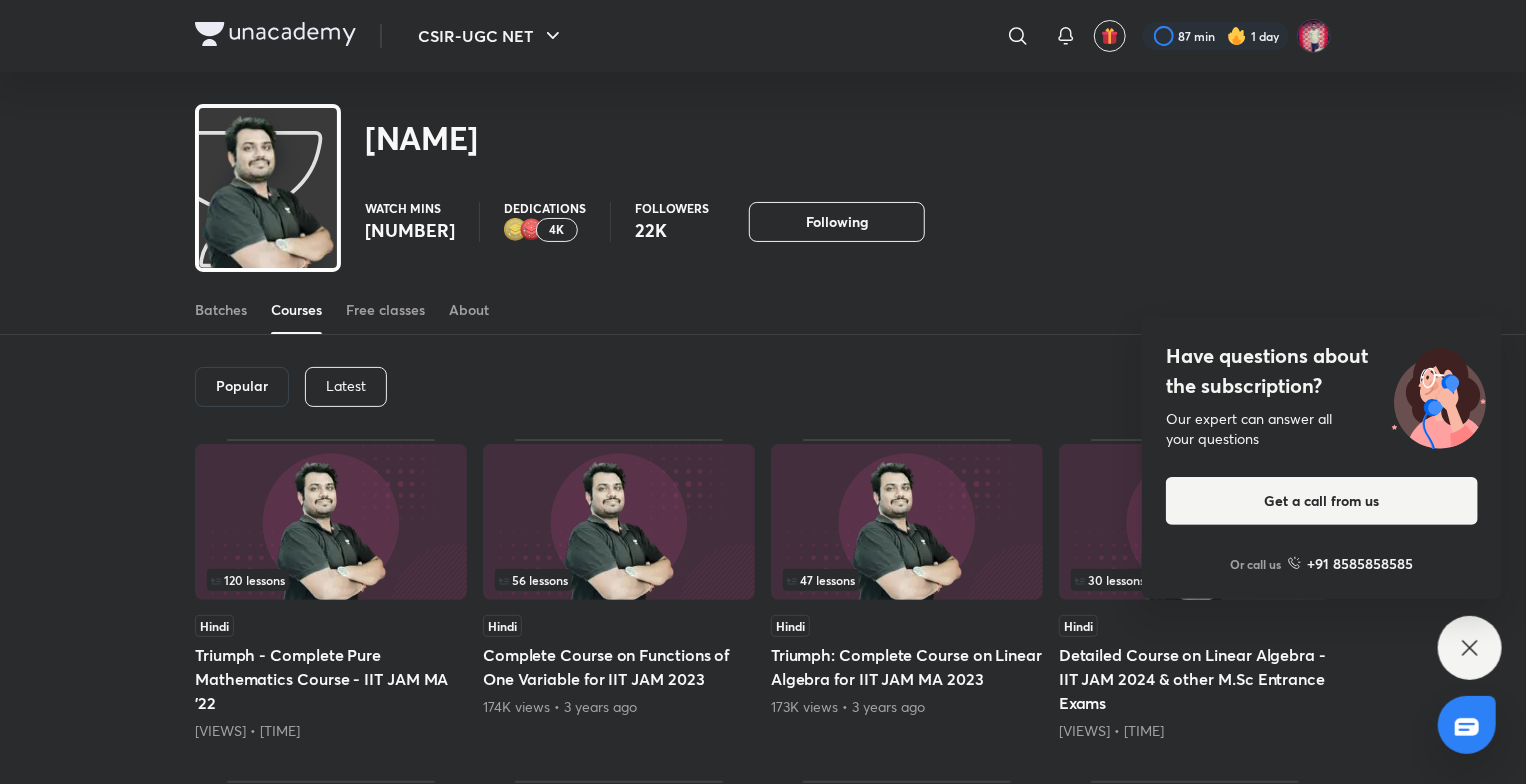 click 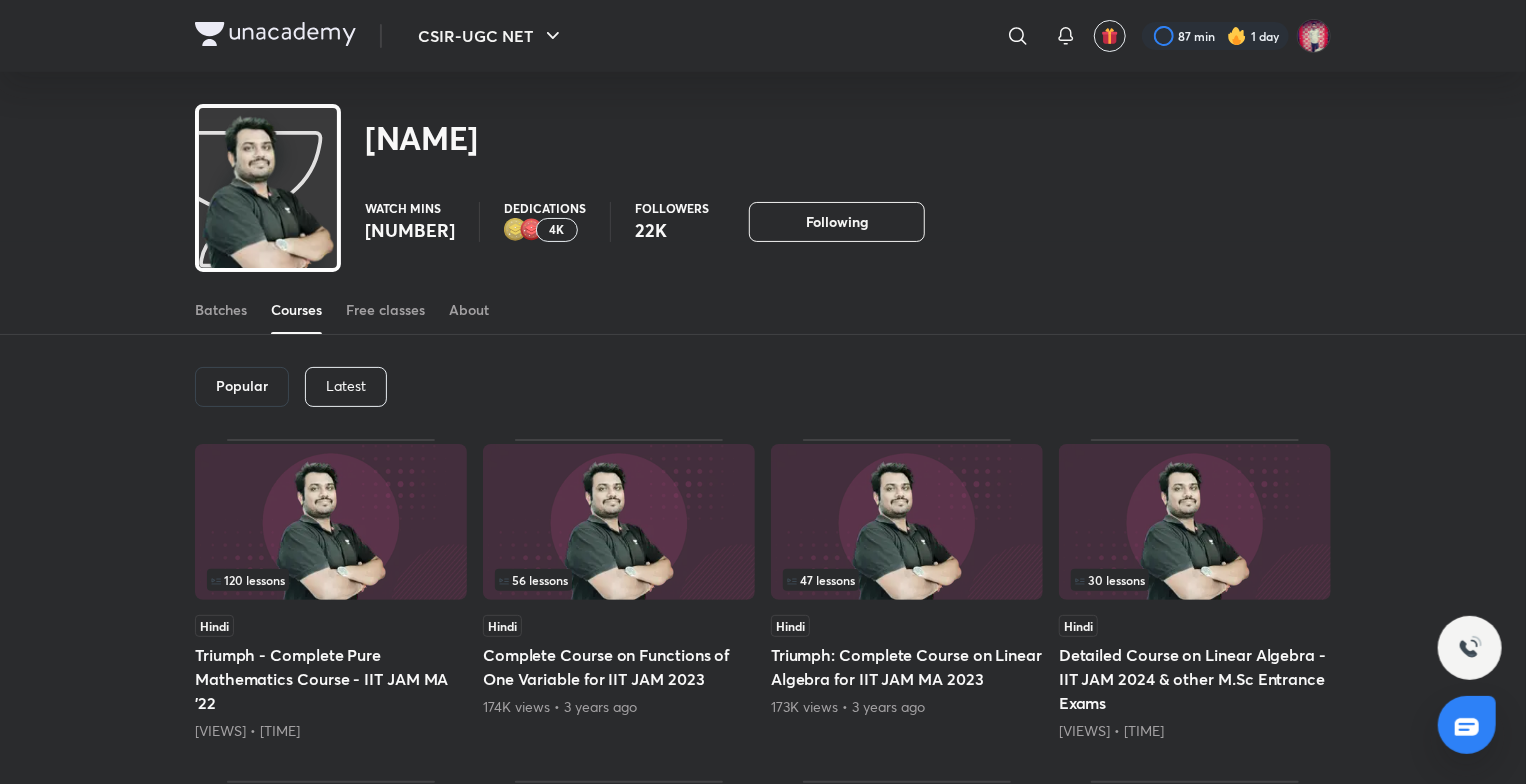 click on "Latest" at bounding box center (346, 387) 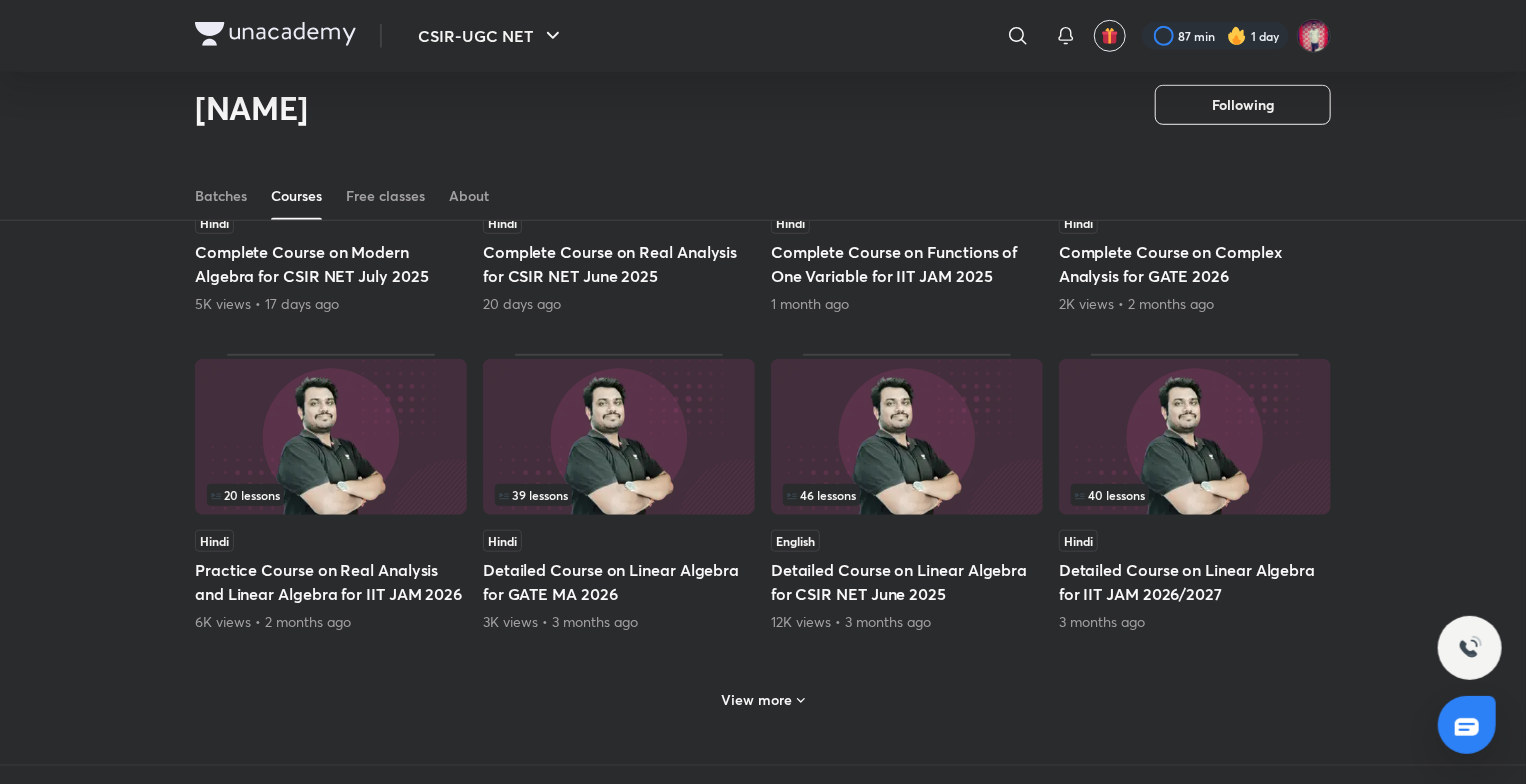 scroll, scrollTop: 786, scrollLeft: 0, axis: vertical 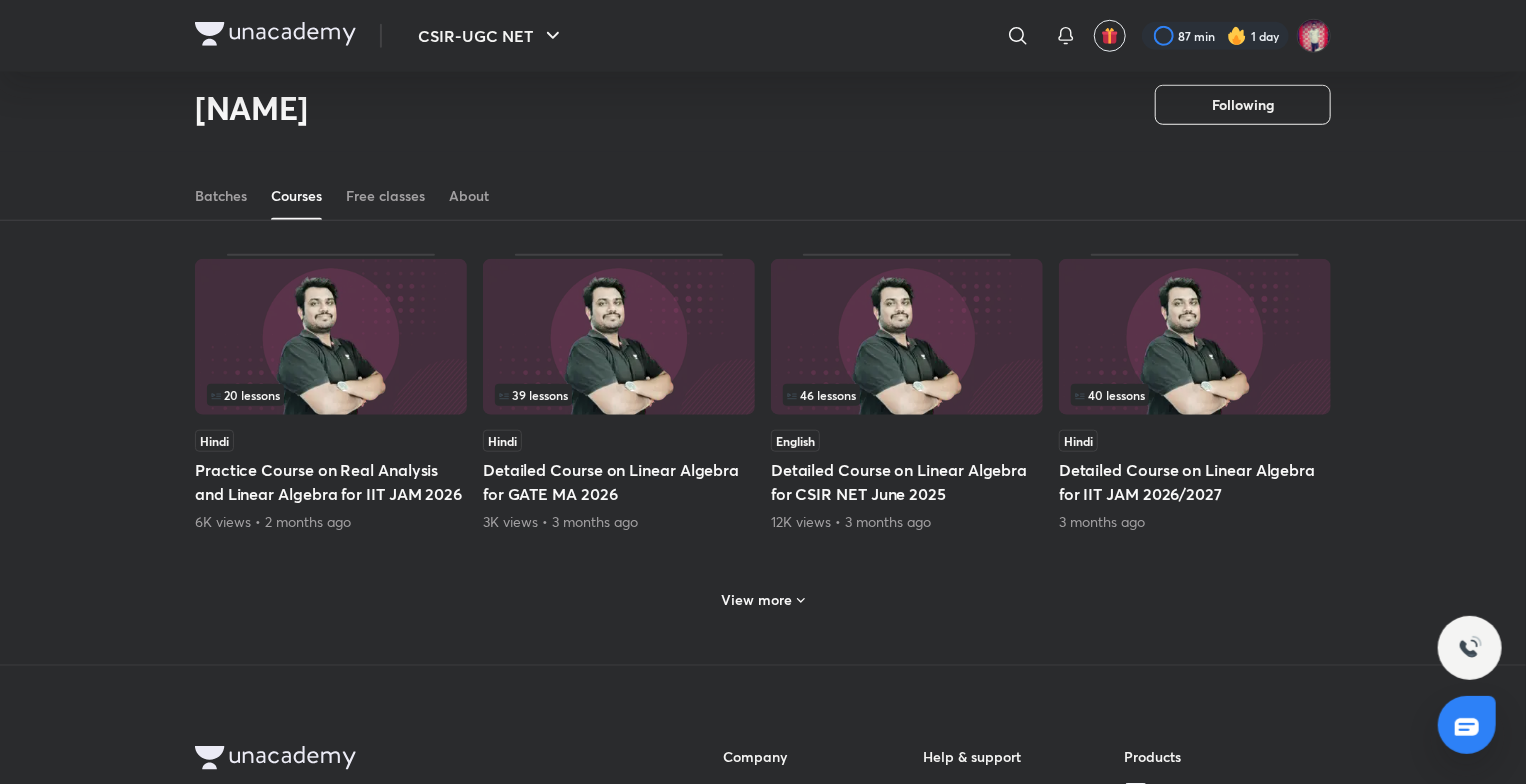 click on "View more" at bounding box center [757, 600] 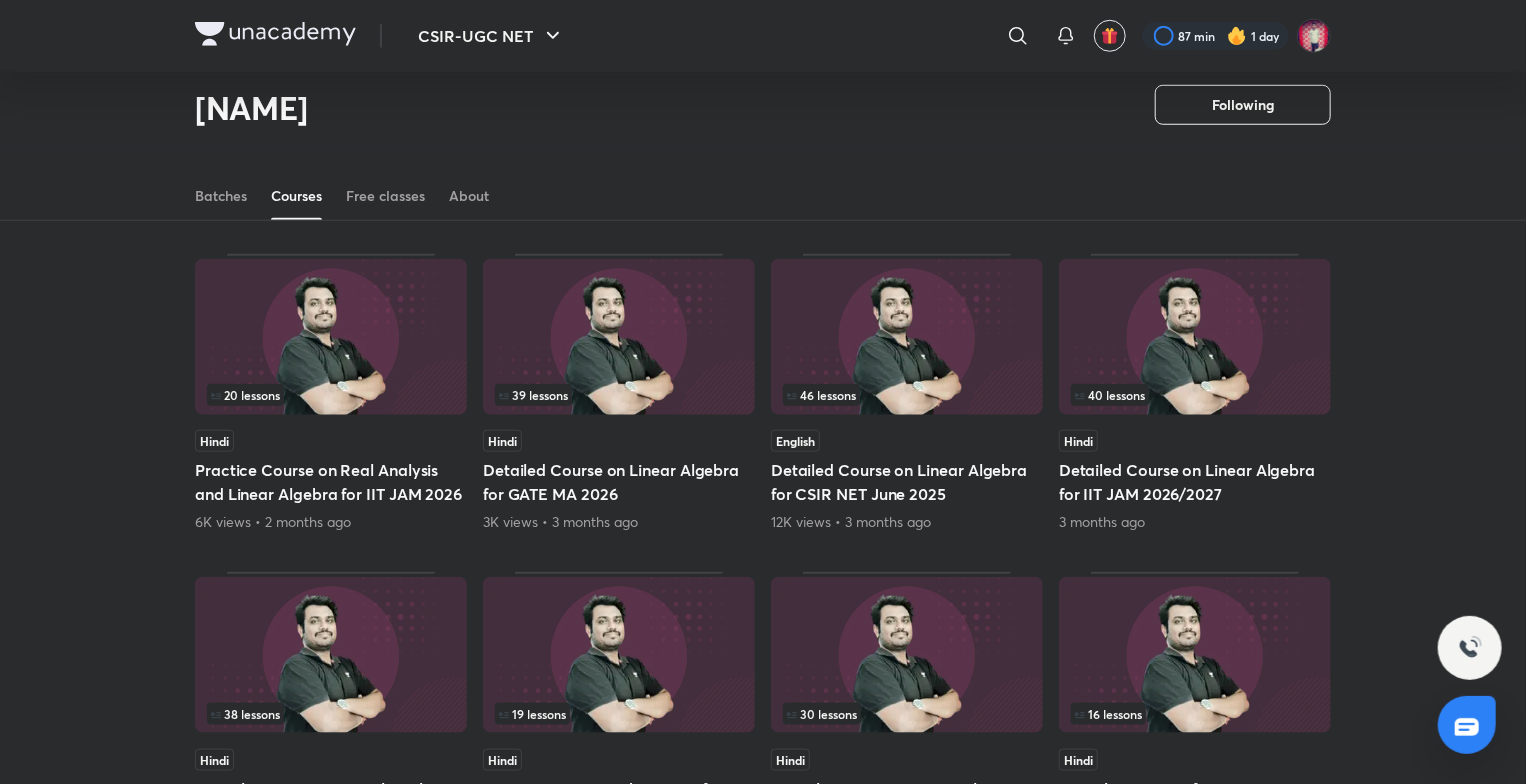 scroll, scrollTop: 986, scrollLeft: 0, axis: vertical 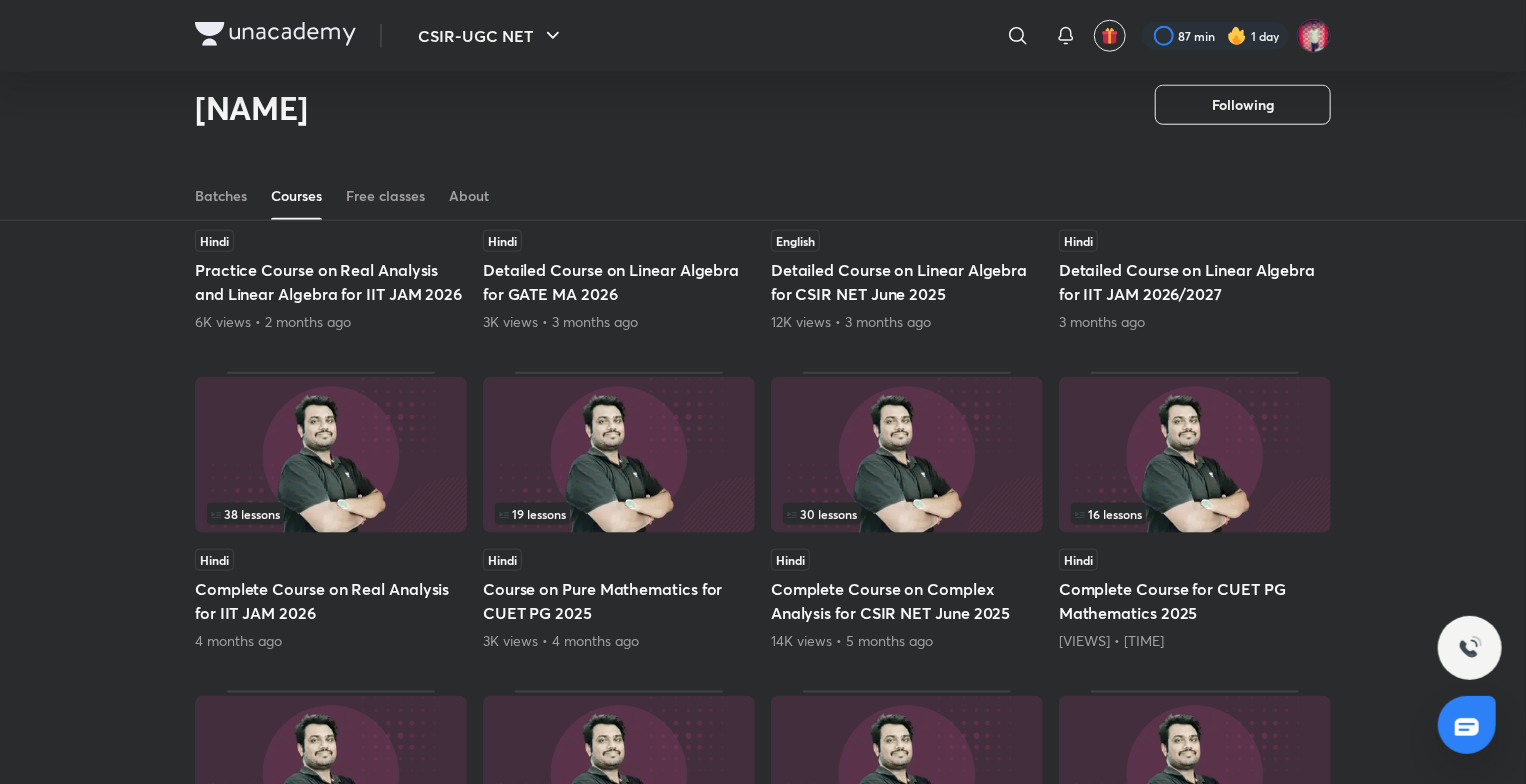 click at bounding box center (907, 455) 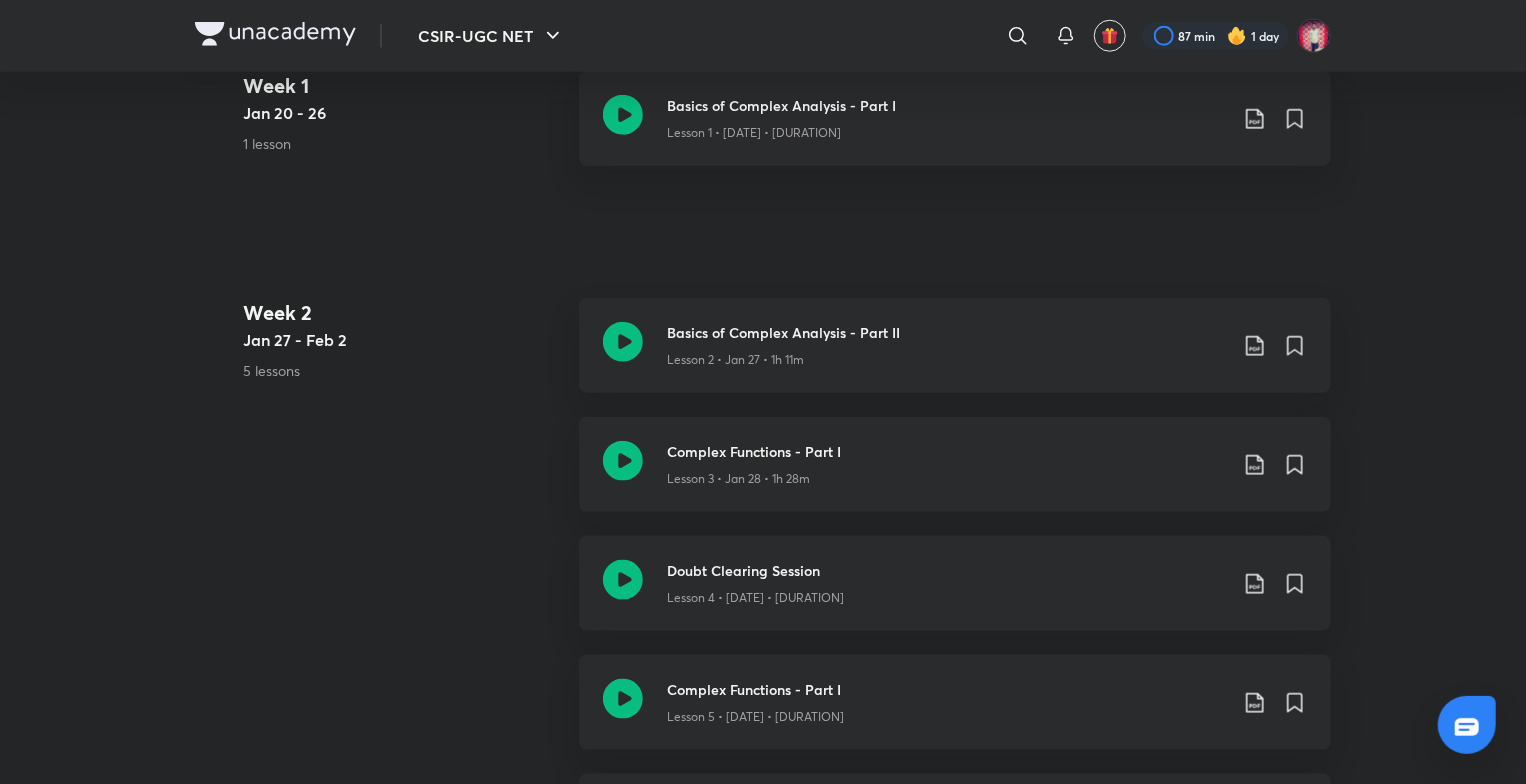 scroll, scrollTop: 0, scrollLeft: 0, axis: both 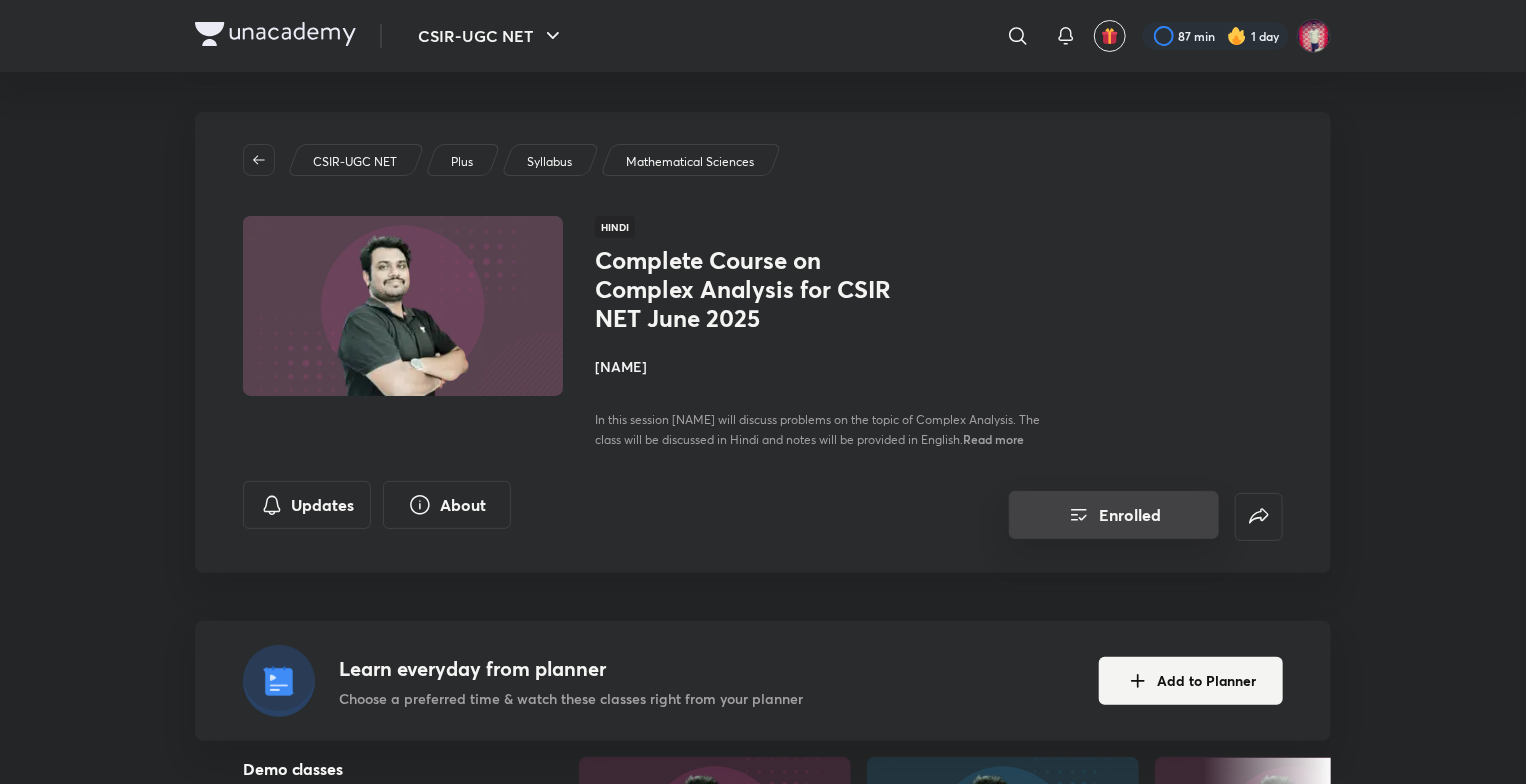 click on "Enrolled" at bounding box center (1114, 515) 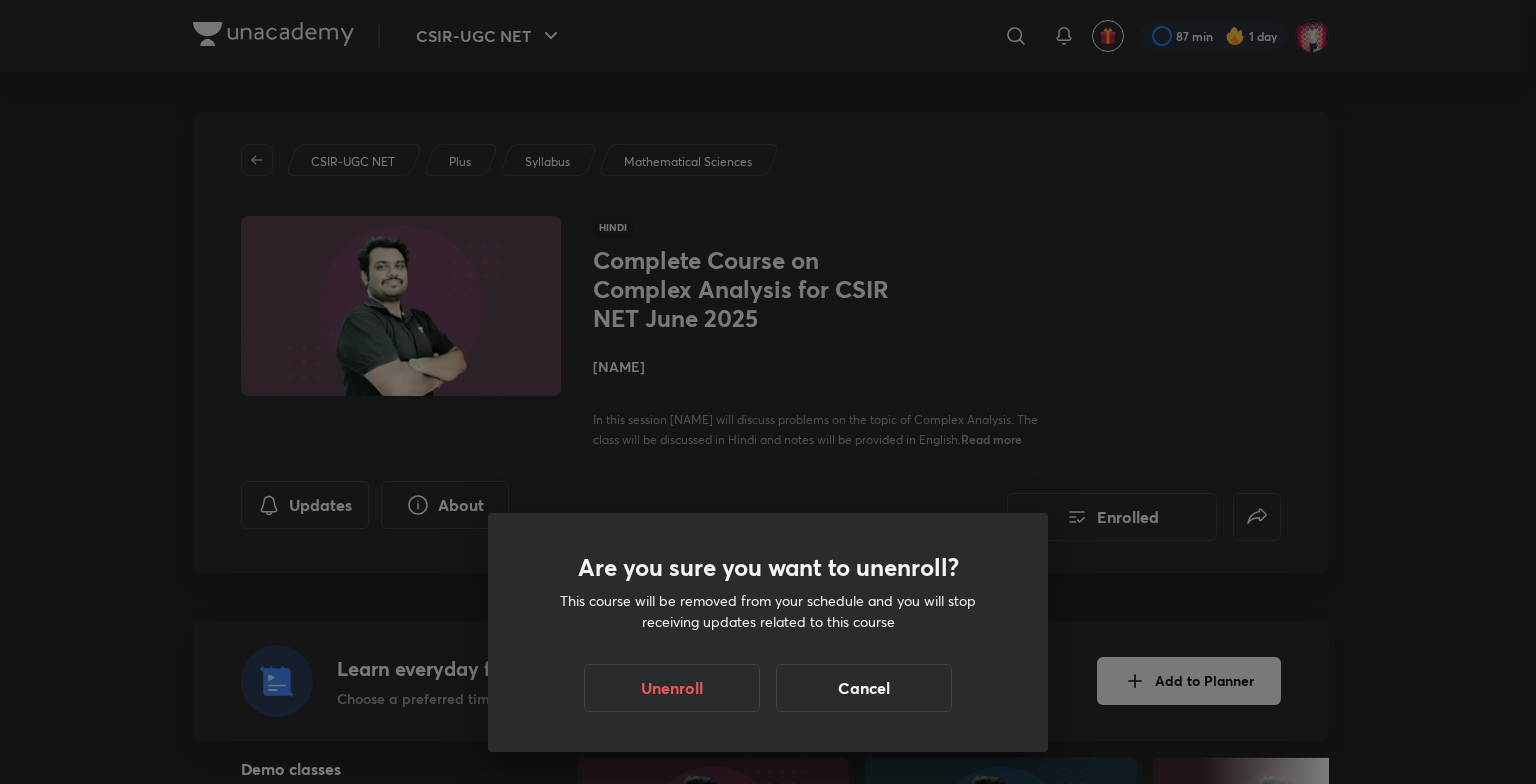 click on "Are you sure you want to unenroll? This course will be removed from your schedule and you will stop receiving updates related to this course Unenroll Cancel" at bounding box center (768, 392) 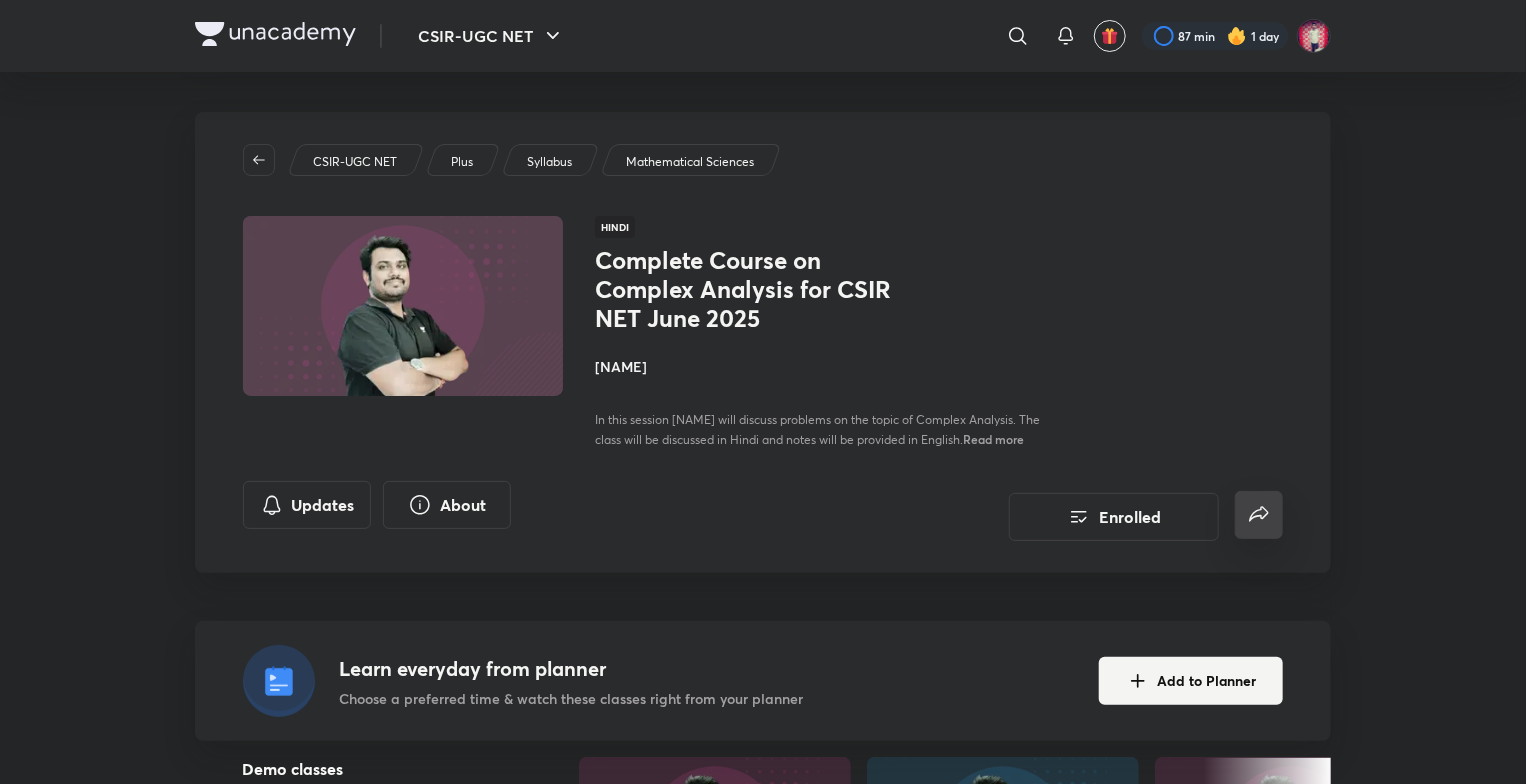 click 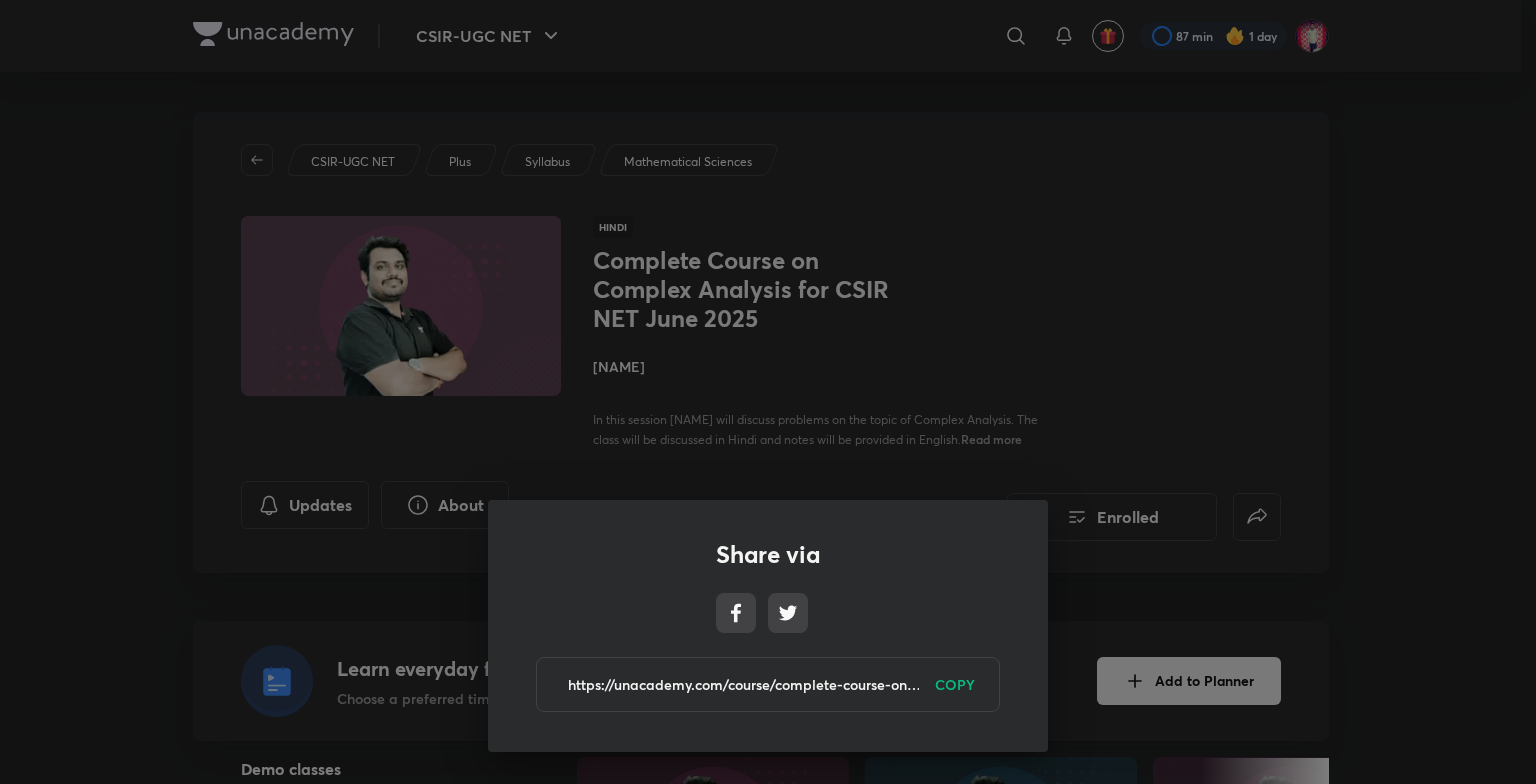 click on "COPY" at bounding box center [955, 684] 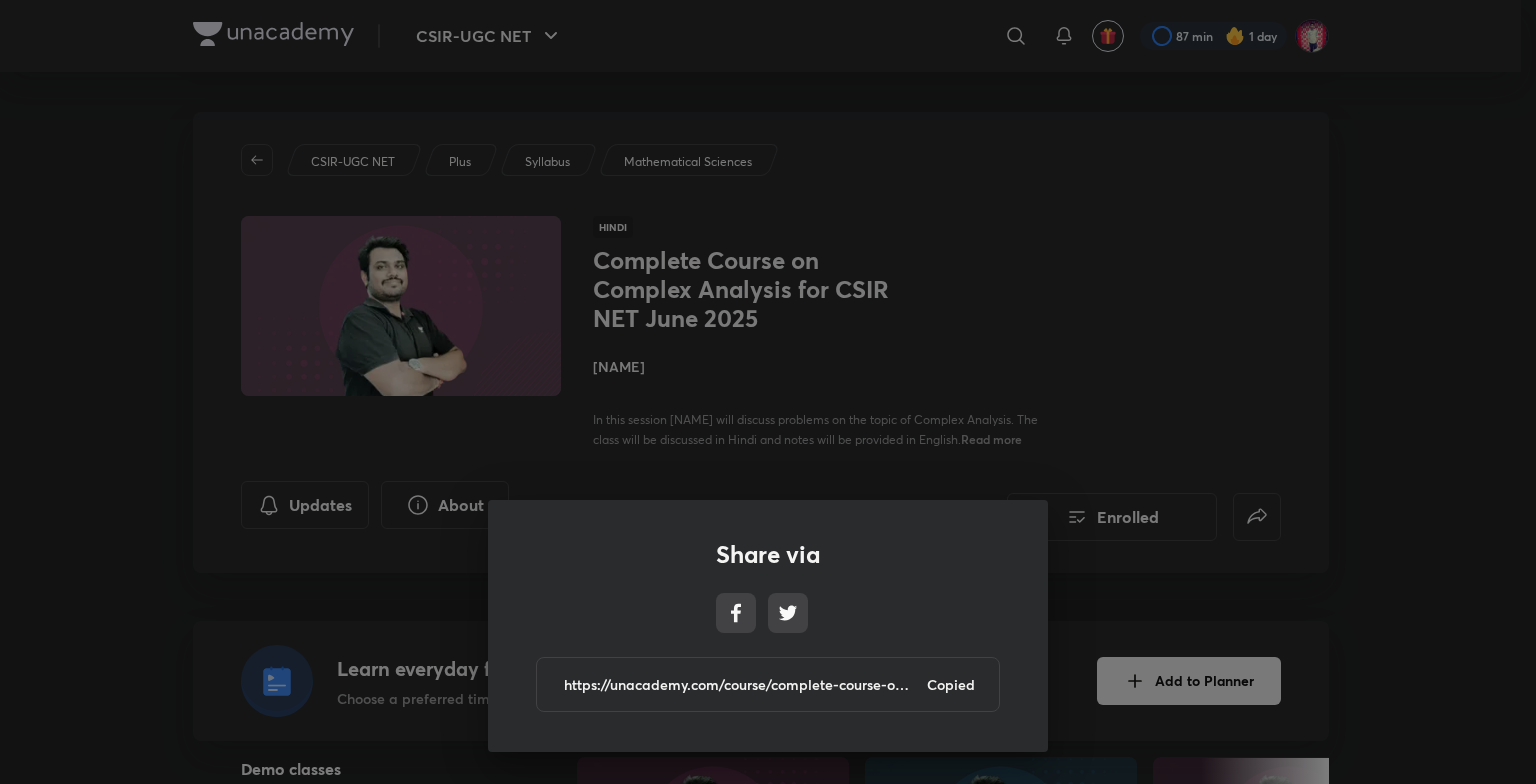 click on "Share via https://unacademy.com/course/complete-course-on-complex-analysis-for-csir-net-june-2025/K5LRY56G Copied" at bounding box center [768, 392] 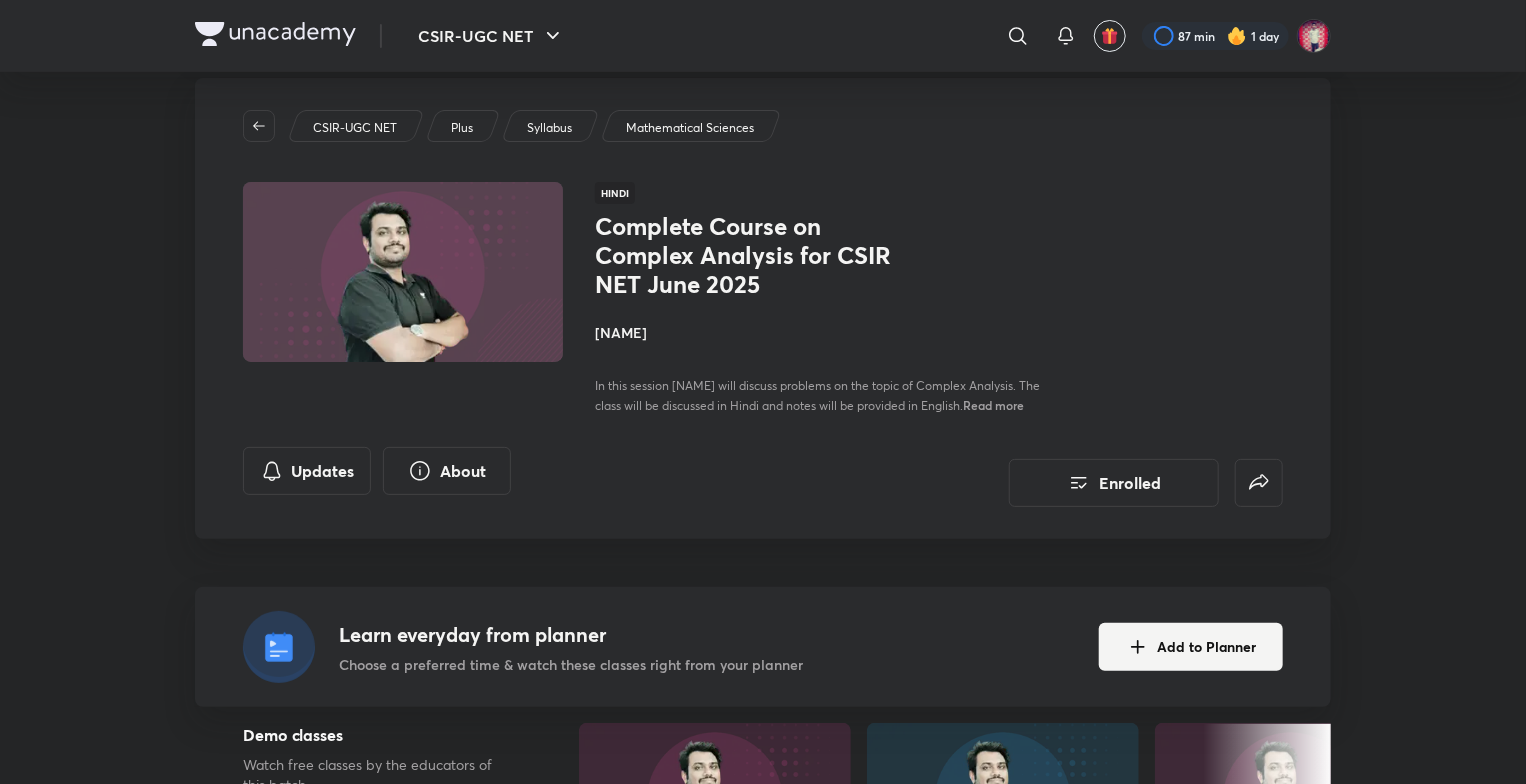 scroll, scrollTop: 0, scrollLeft: 0, axis: both 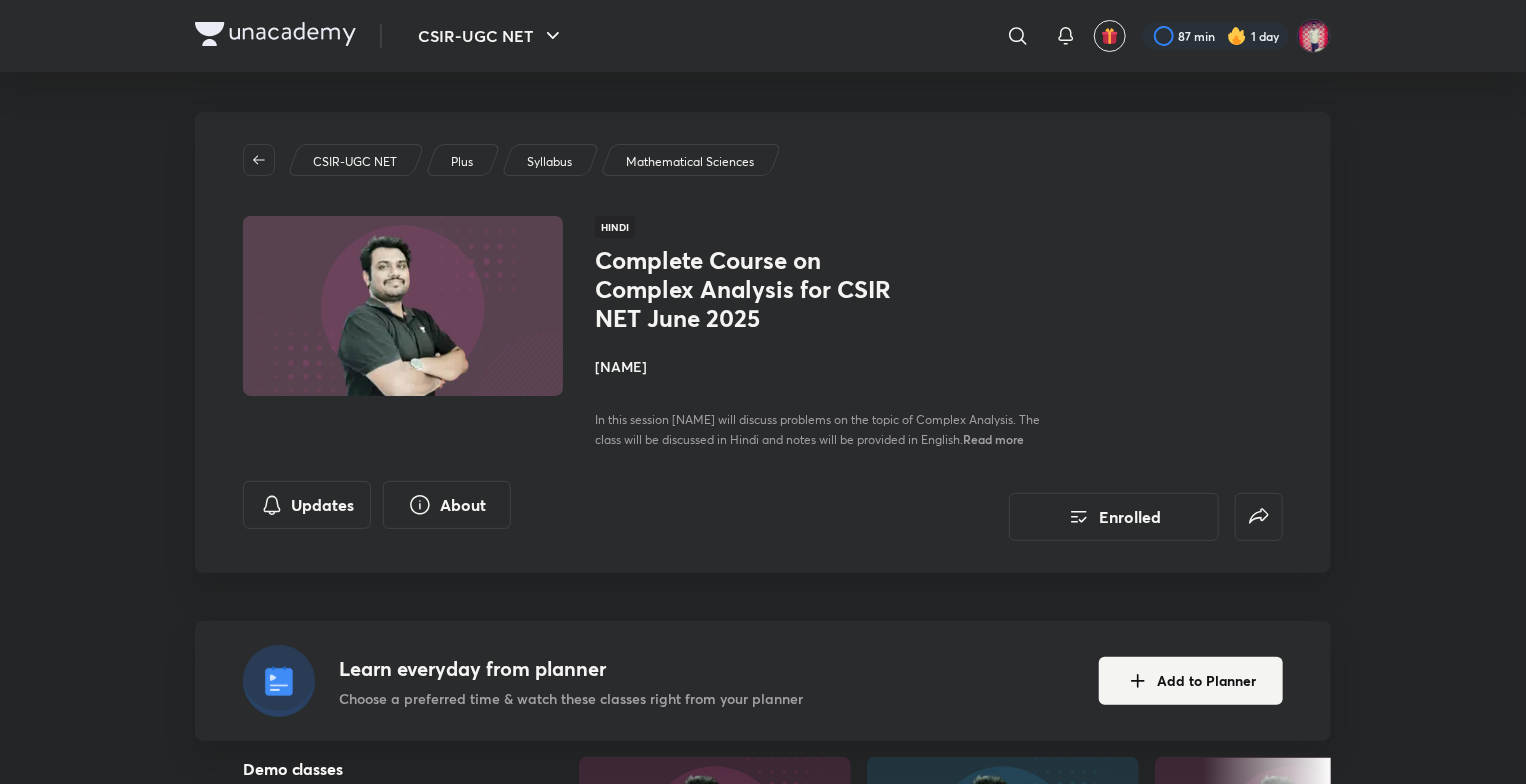 click on "Sagar Surya" at bounding box center [819, 366] 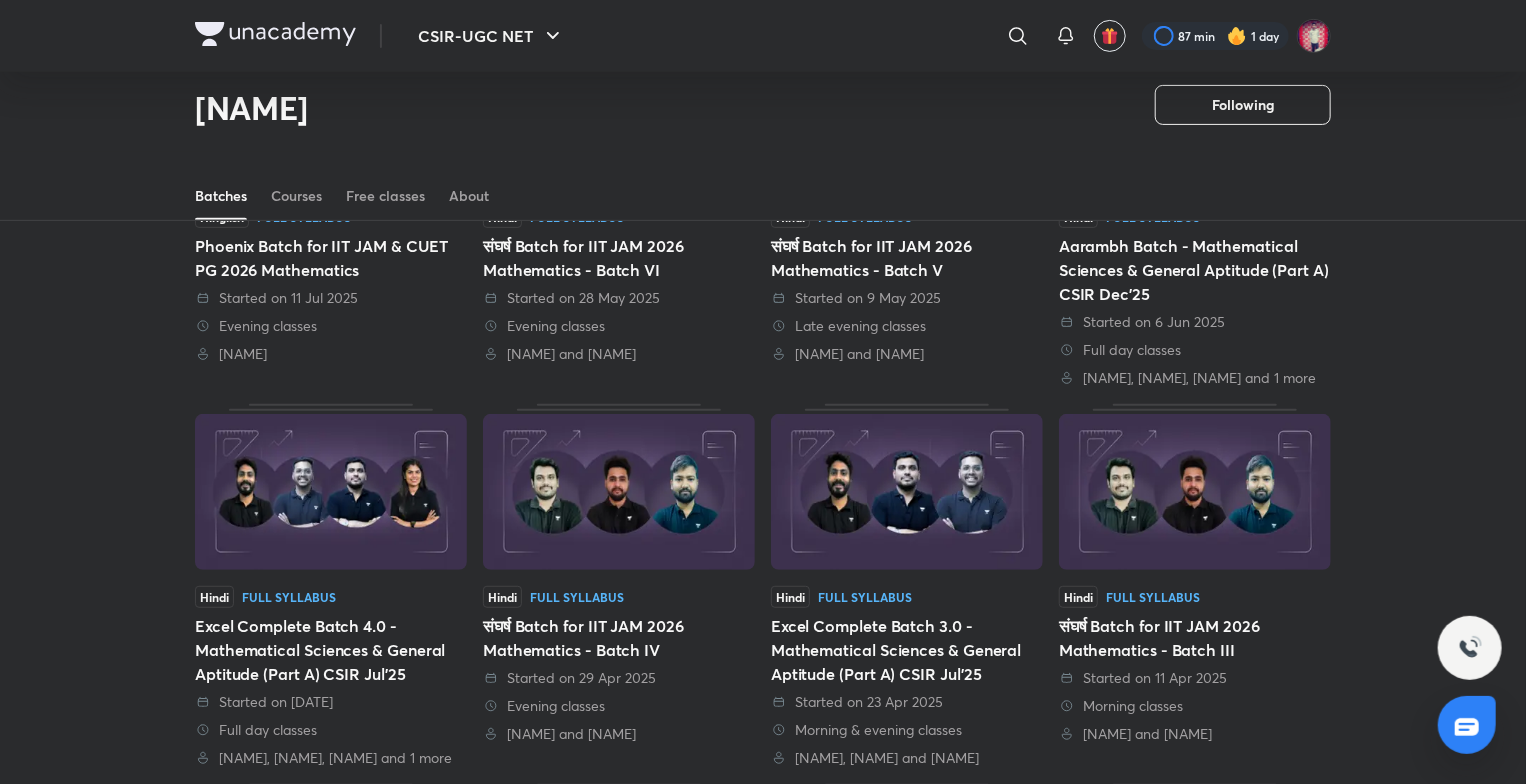 scroll, scrollTop: 286, scrollLeft: 0, axis: vertical 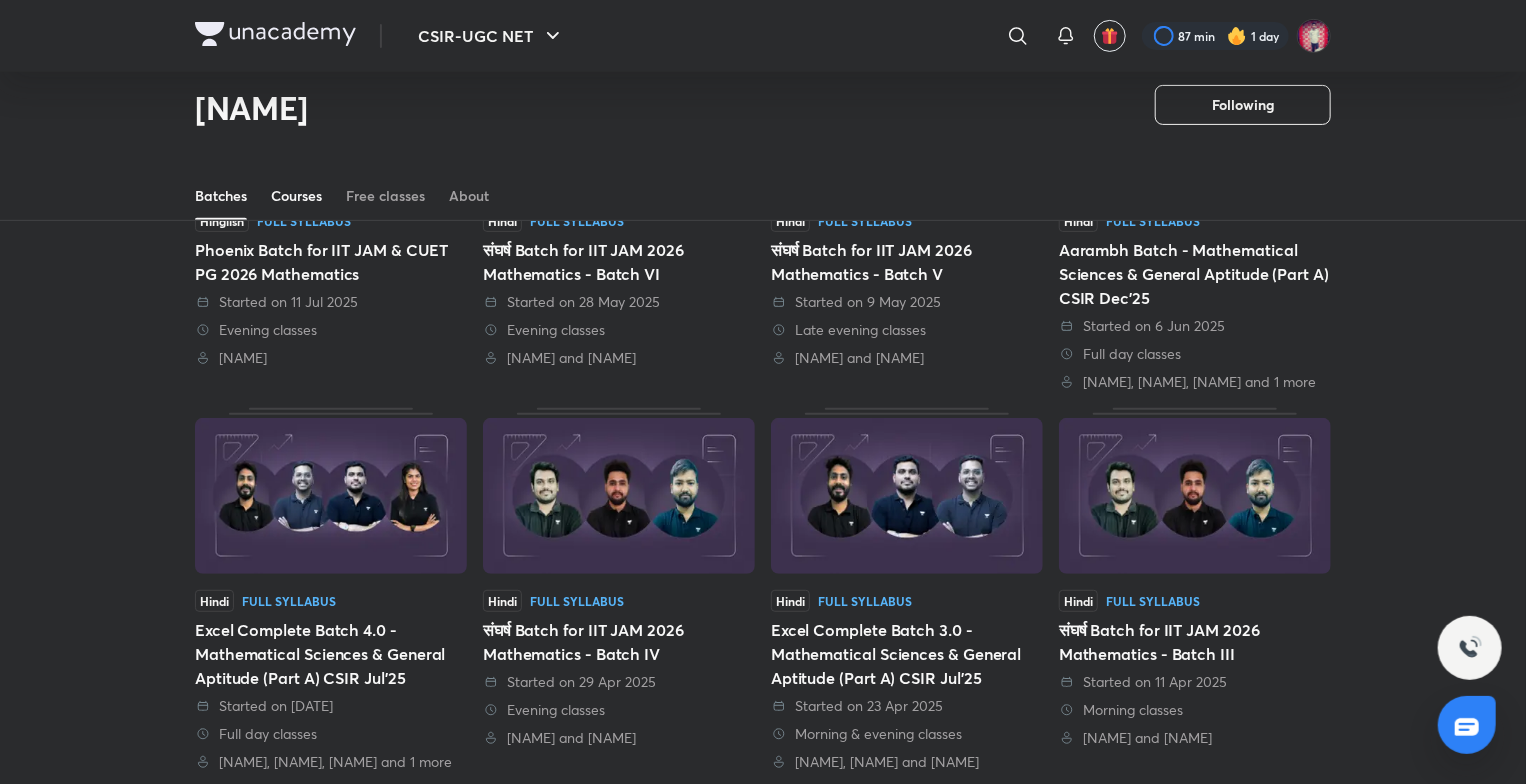 click on "Courses" at bounding box center (296, 196) 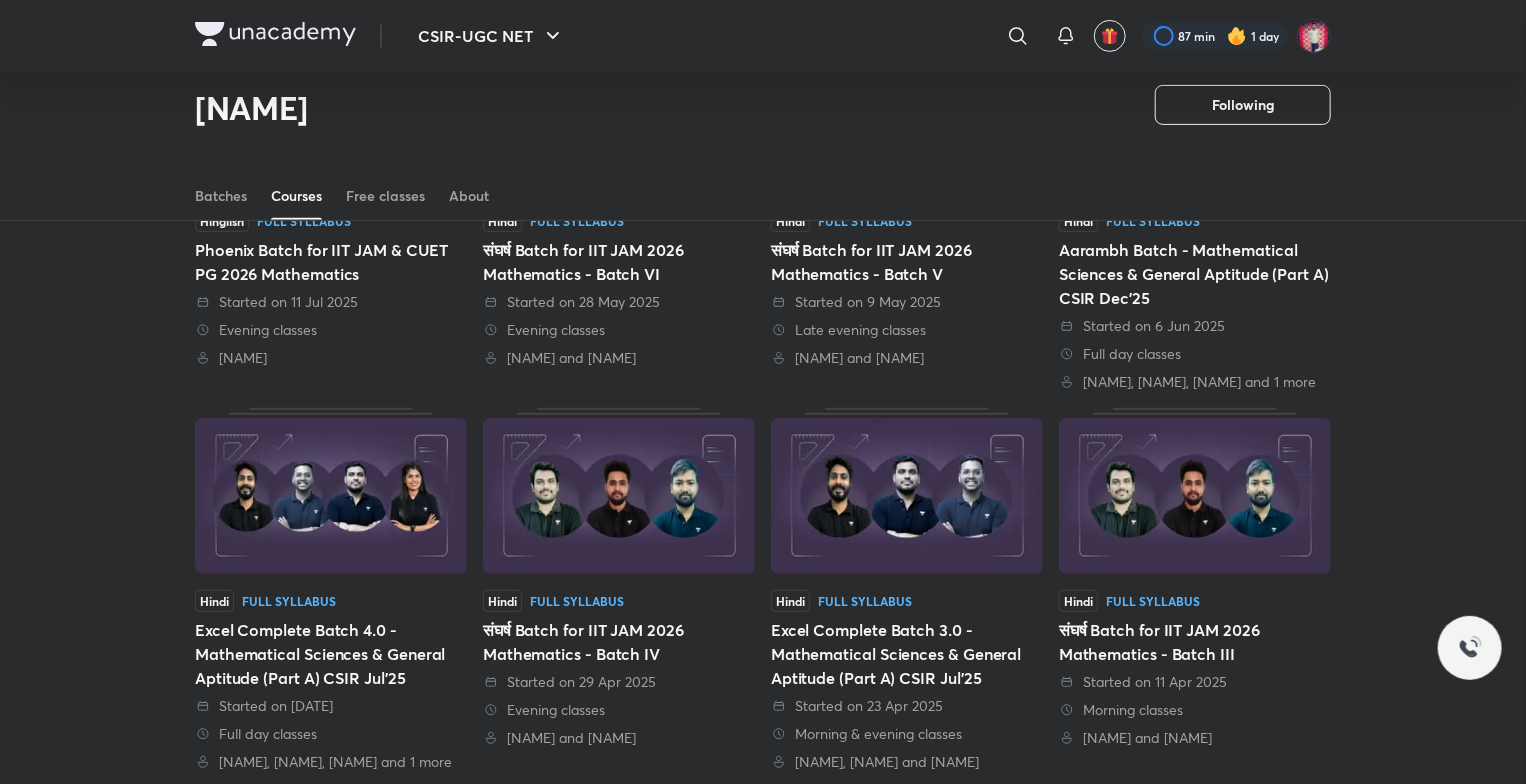 scroll, scrollTop: 0, scrollLeft: 0, axis: both 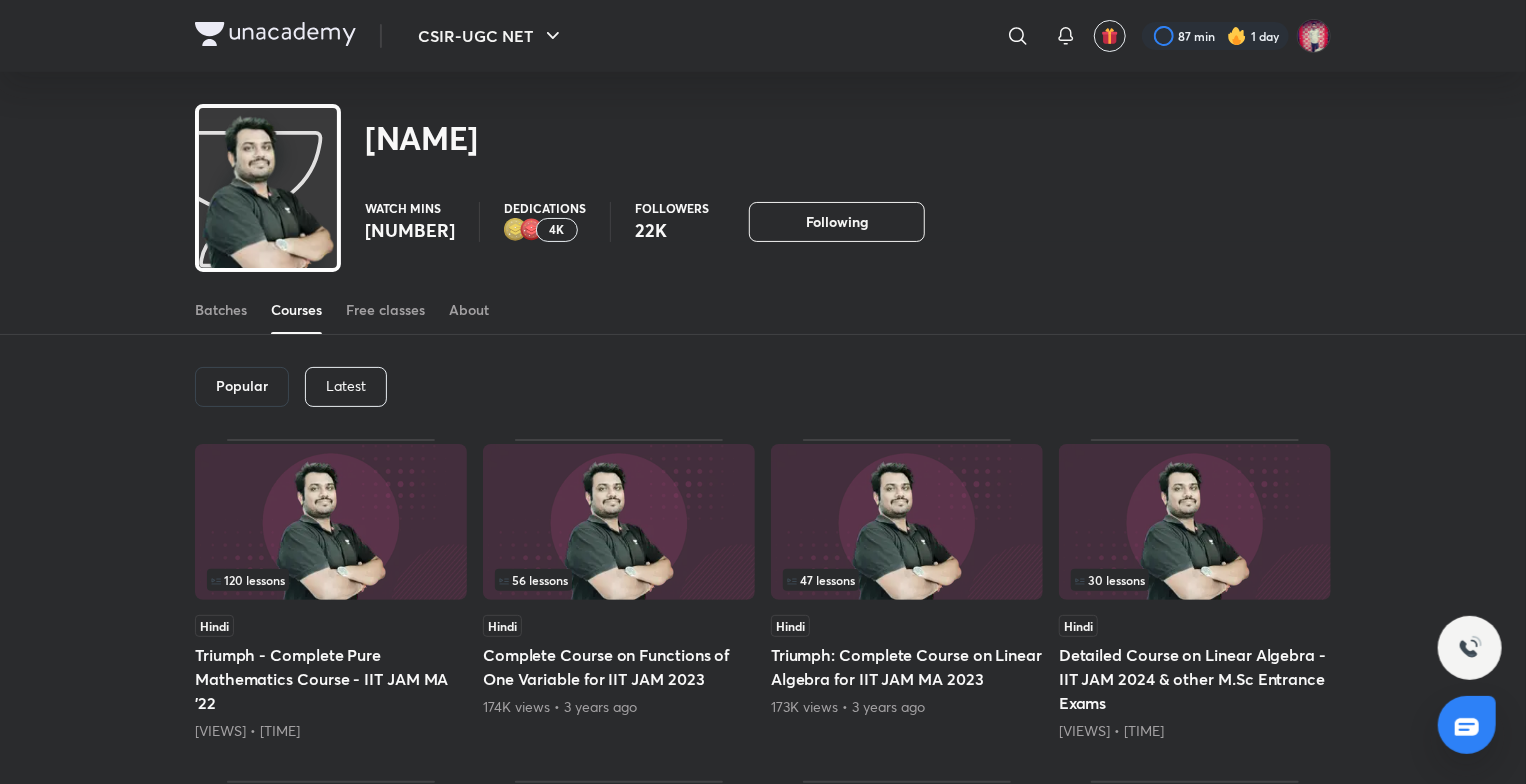 click on "Latest" at bounding box center (346, 386) 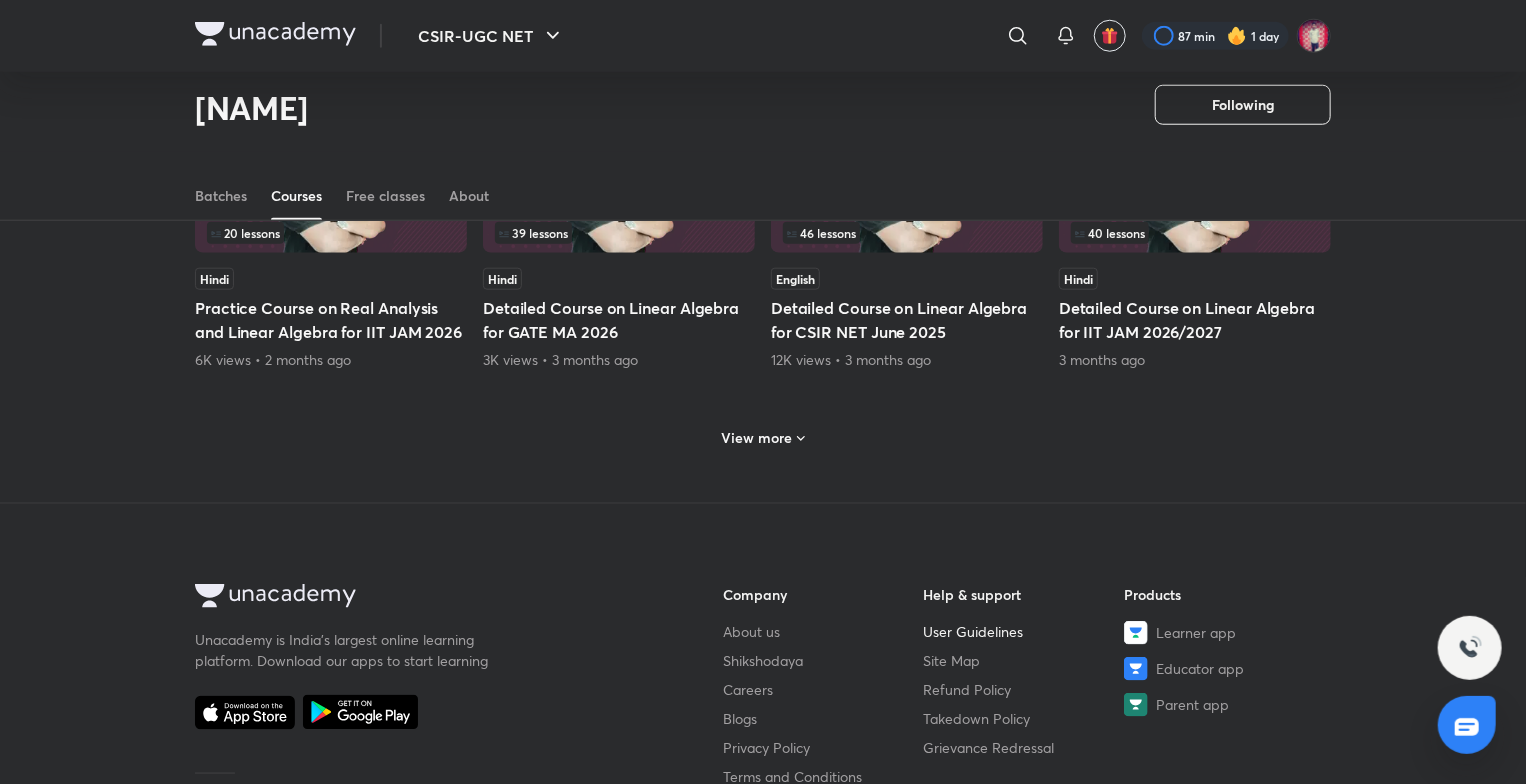 scroll, scrollTop: 986, scrollLeft: 0, axis: vertical 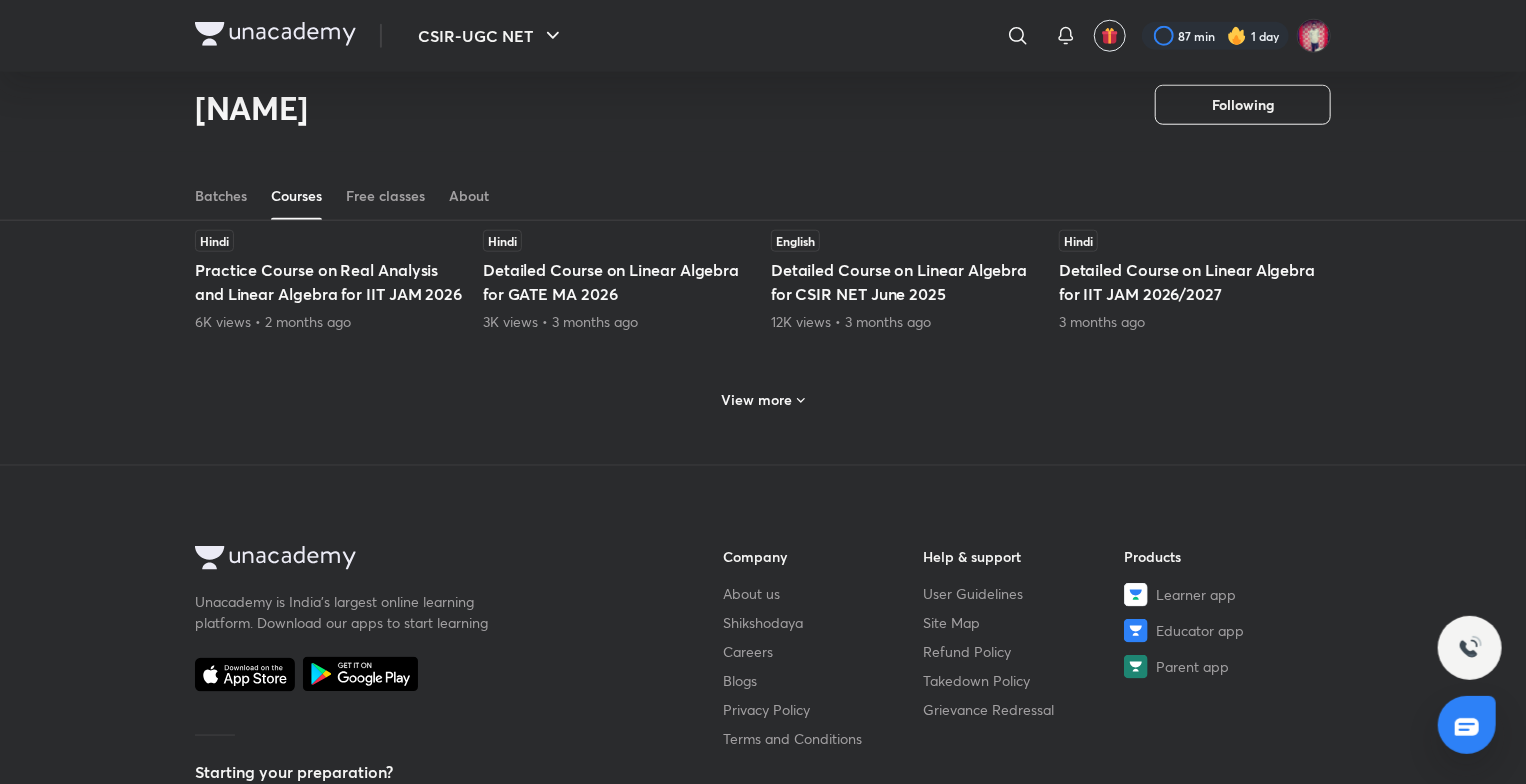 click on "View more" at bounding box center [757, 400] 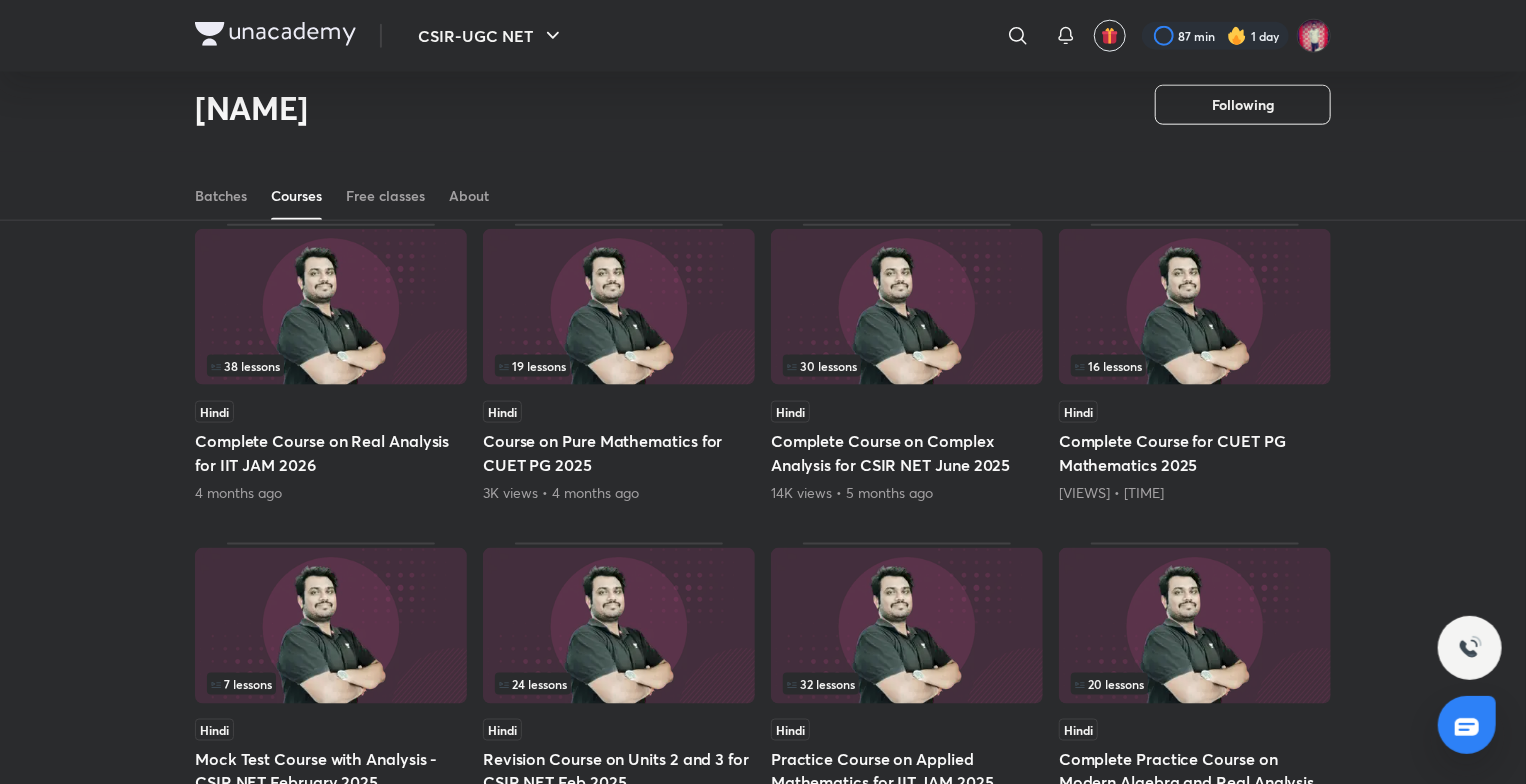 scroll, scrollTop: 1386, scrollLeft: 0, axis: vertical 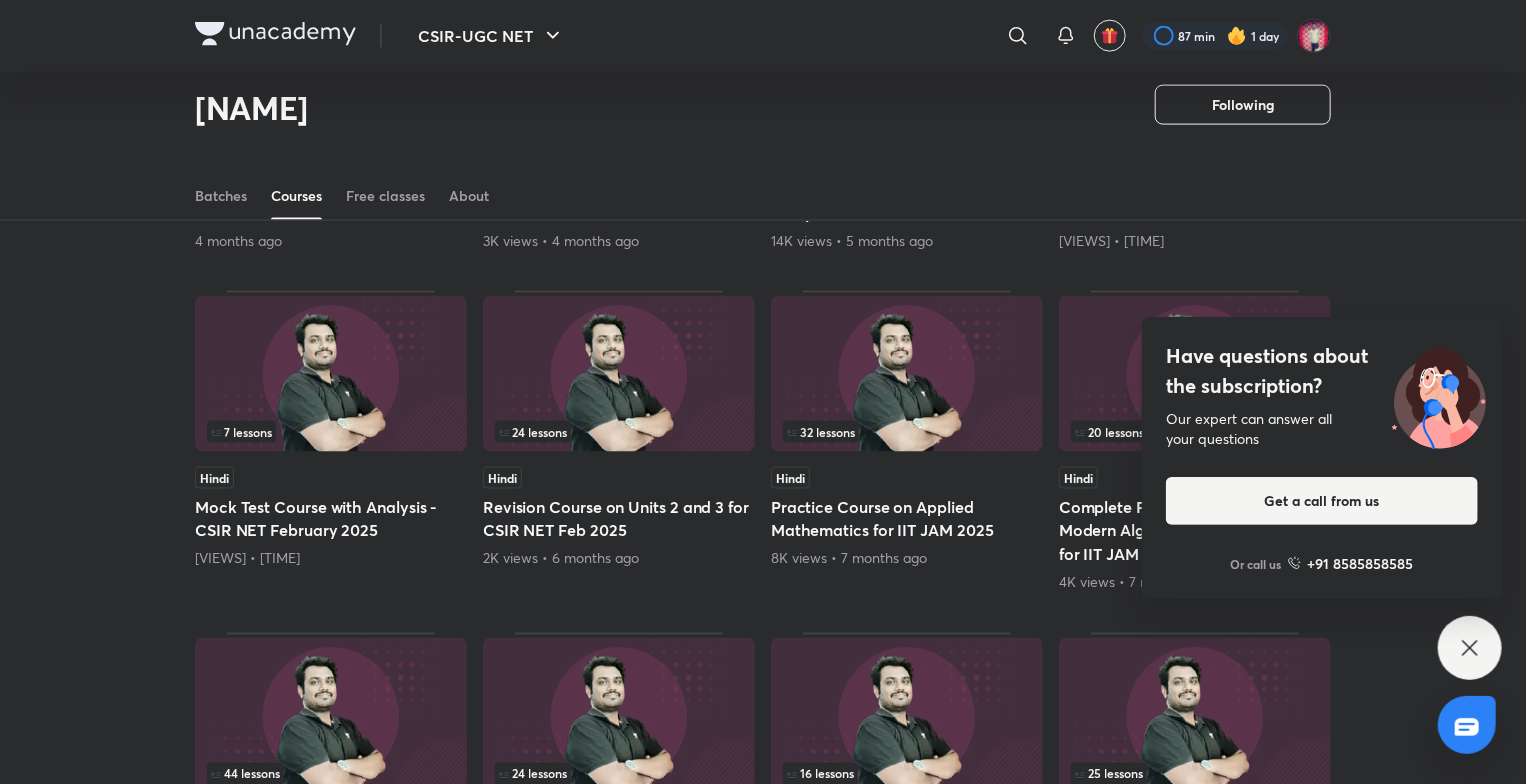 click on "Popular Latest  Lesson   4 / 16 Hindi Complete Course on Real Analysis for GATE 2026 Tomorrow, 9:00 AM  Lesson   19 / 23 Hindi Complete Course on Ordinary Differential Equations for IIT JAM 2026 Today, 5:00 PM   41   lessons Hindi Complete Course on Group Theory for IIT JAM & CUET PG 2026 4 days ago   44   lessons Hindi Detailed Course on Calculus for GATE 2026 1K views  •  5 days ago   33   lessons Hindi Complete Course on Modern Algebra for CSIR NET July 2025 5K views  •  17 days ago   56   lessons Hindi Complete Course on Real Analysis for CSIR NET June 2025 20 days ago   46   lessons Hindi Complete Course on Functions of One Variable for IIT JAM 2025 1 month ago   27   lessons Hindi Complete Course on Complex Analysis for GATE 2026 2K views  •  2 months ago   20   lessons Hindi Practice Course on Real Analysis and Linear Algebra for IIT JAM 2026 6K views  •  2 months ago   39   lessons Hindi Detailed Course on Linear Algebra for GATE MA 2026 3K views  •  3 months ago   46   lessons English   40" at bounding box center [763, -21] 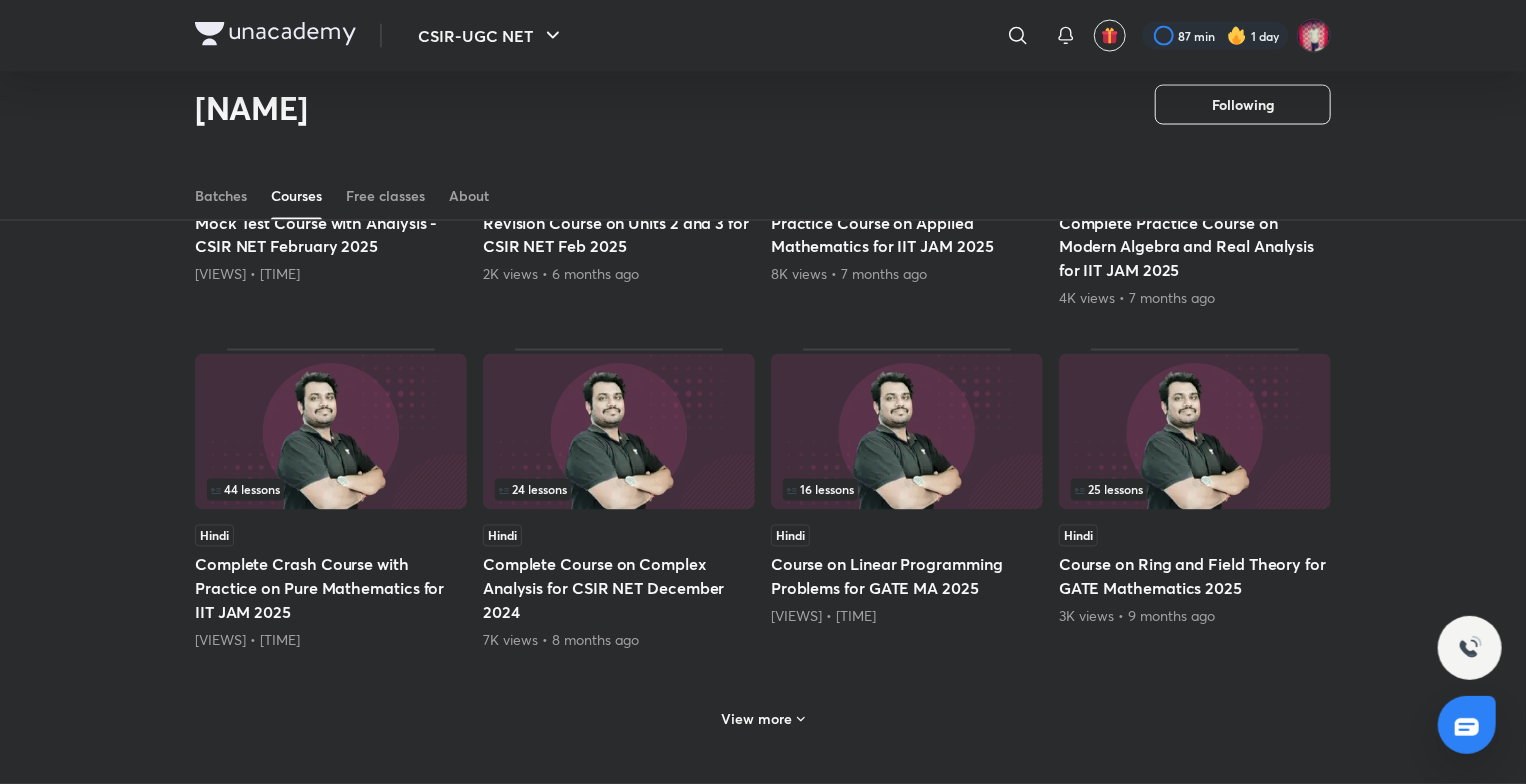 scroll, scrollTop: 1686, scrollLeft: 0, axis: vertical 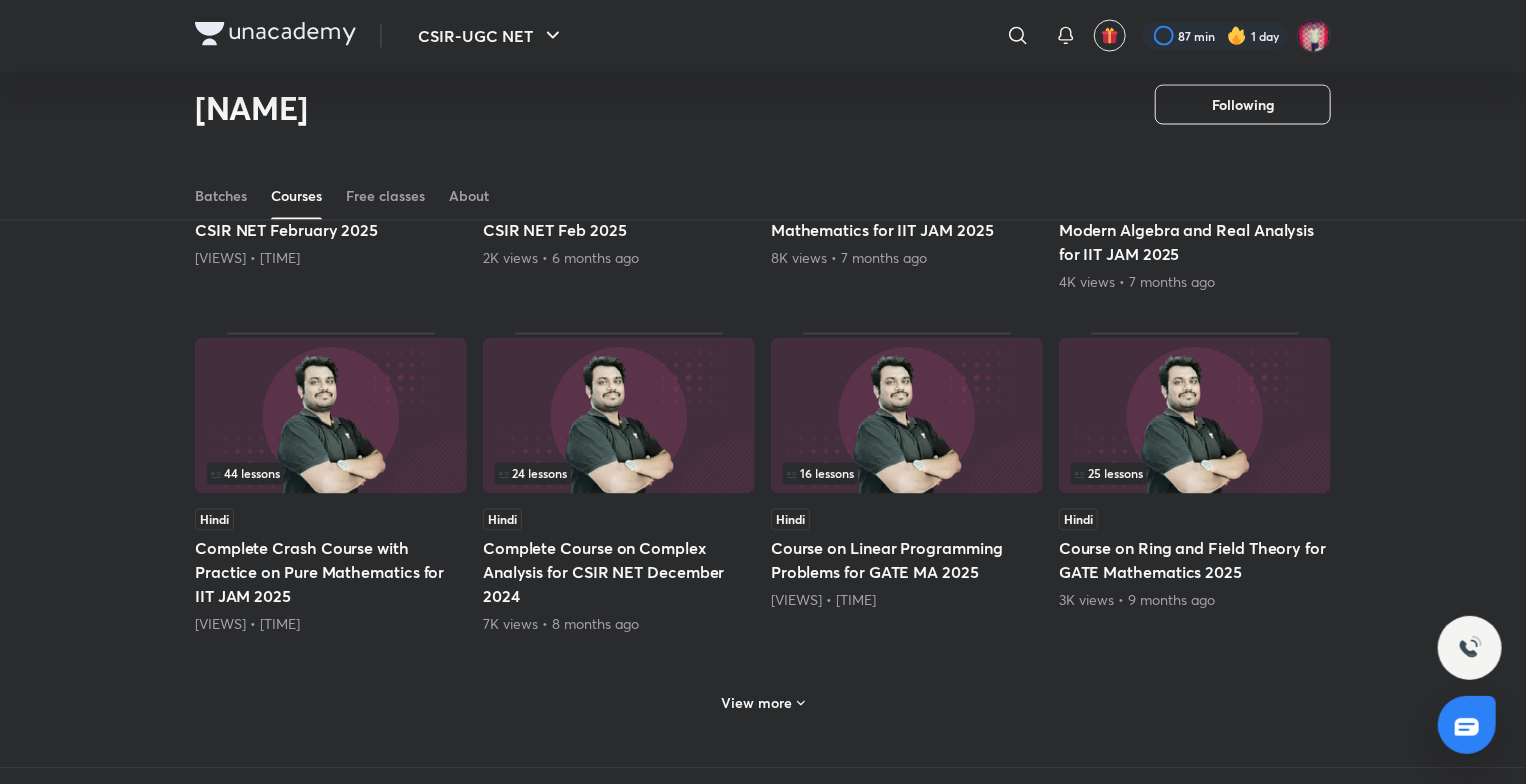 click on "View more" at bounding box center [757, 704] 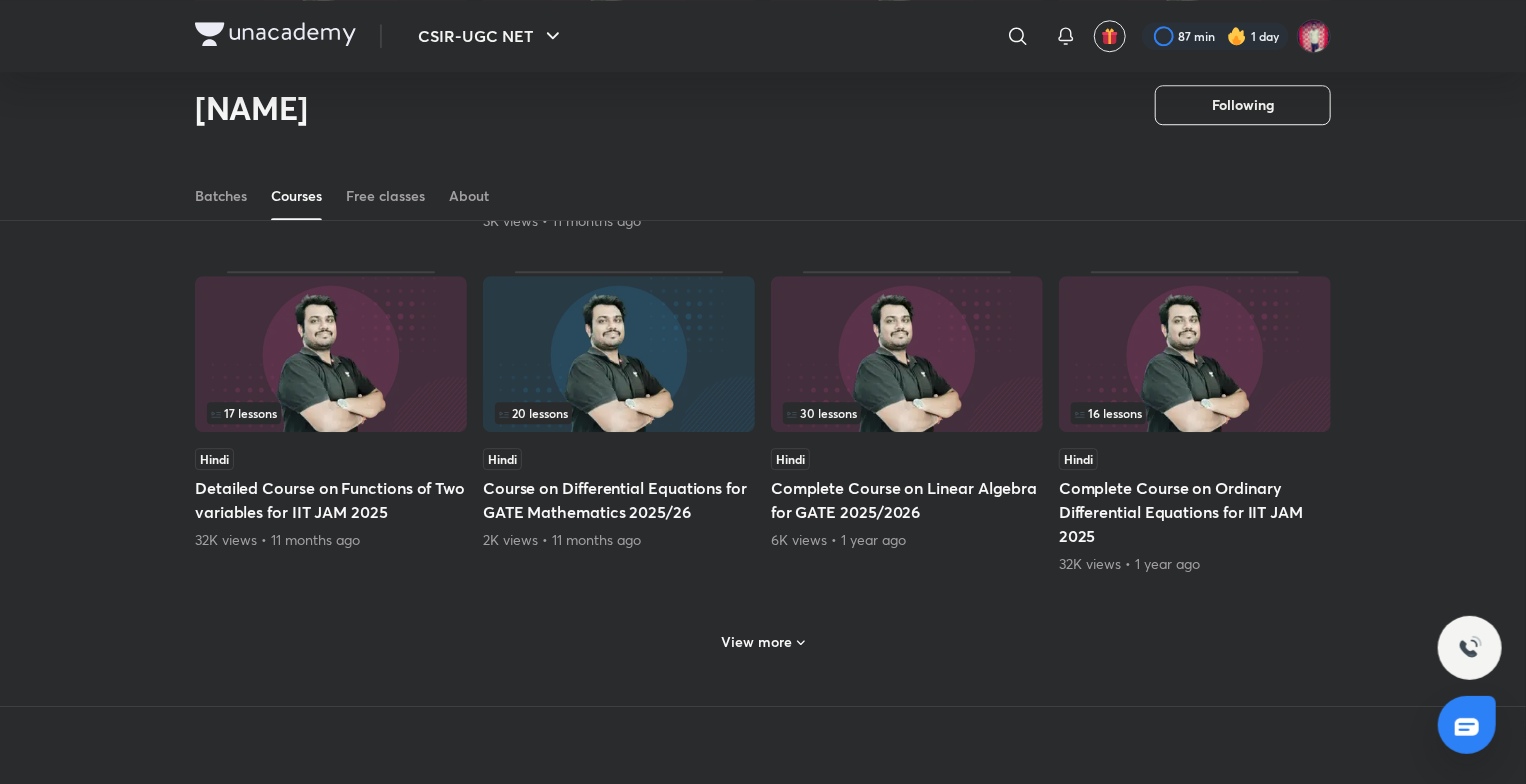 scroll, scrollTop: 2786, scrollLeft: 0, axis: vertical 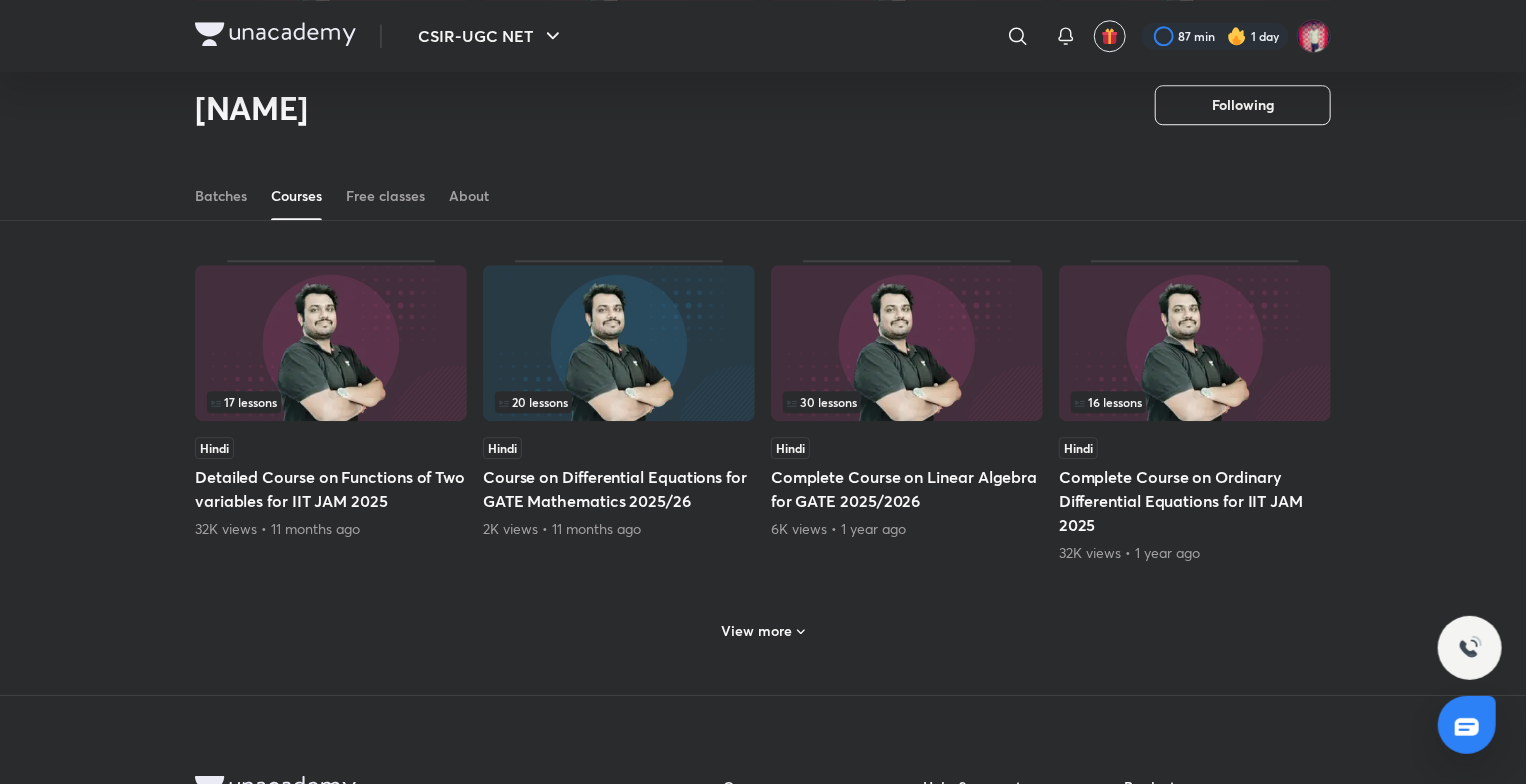 click on "View more" at bounding box center [757, 631] 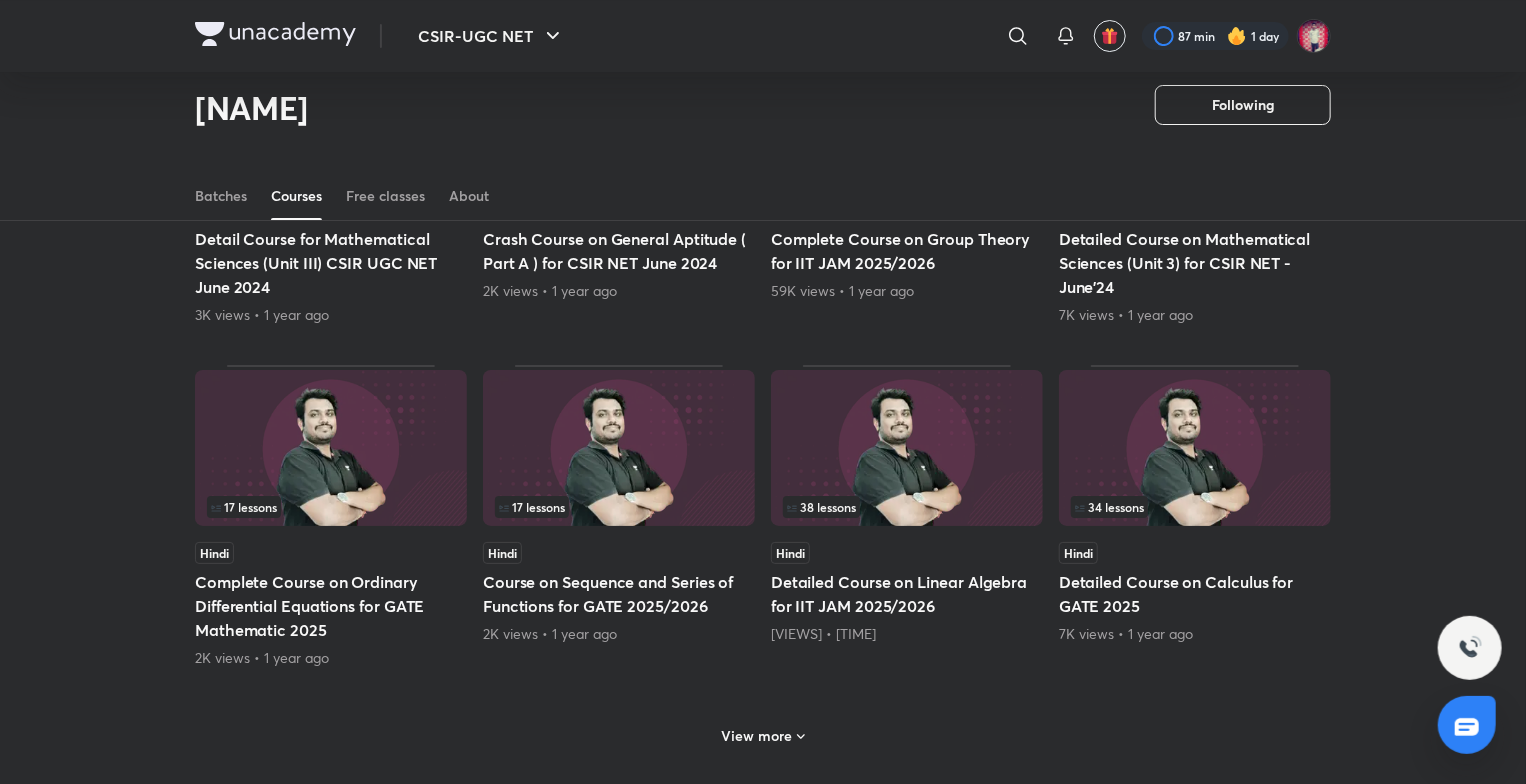 scroll, scrollTop: 3686, scrollLeft: 0, axis: vertical 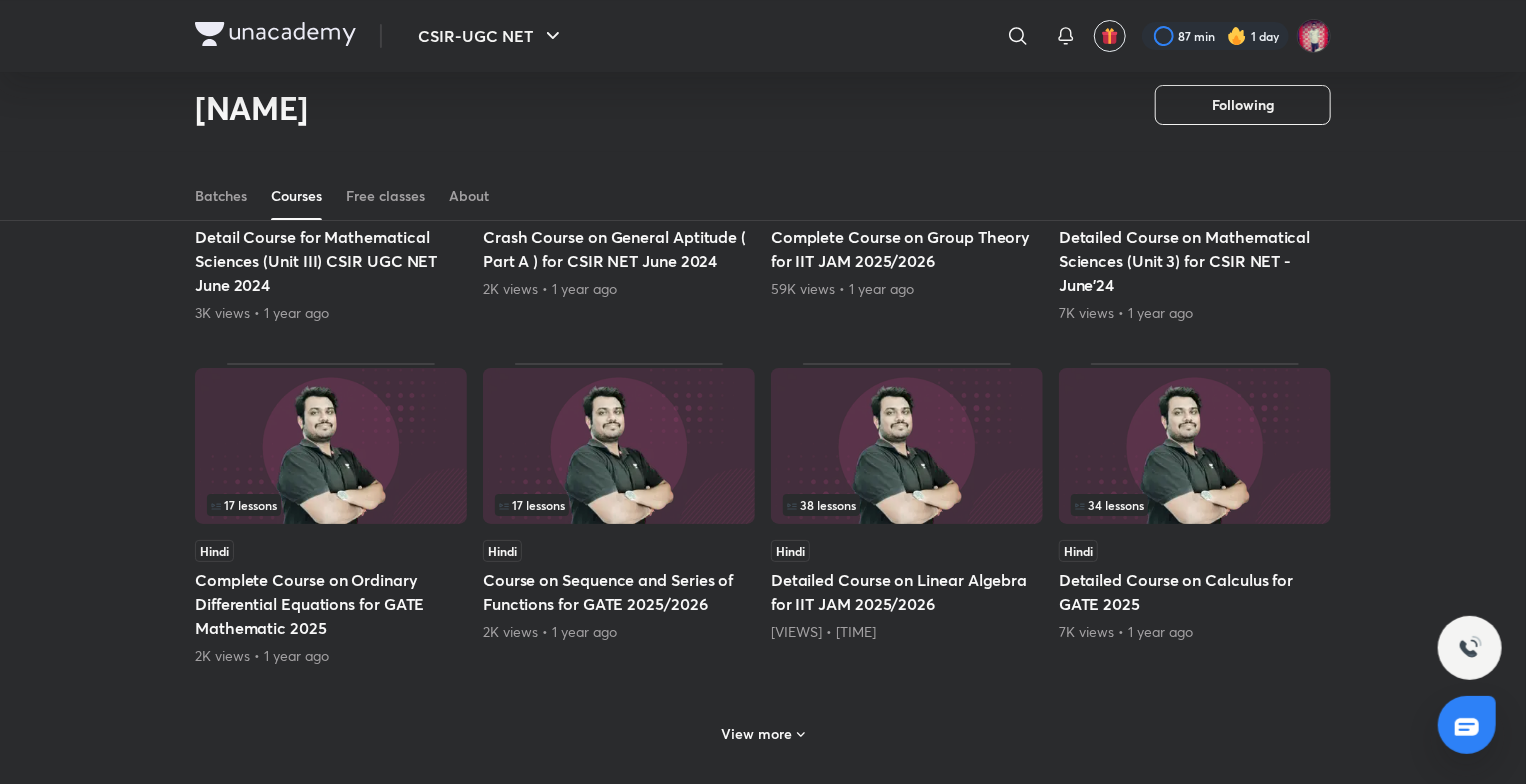 click on "View more" at bounding box center (757, 734) 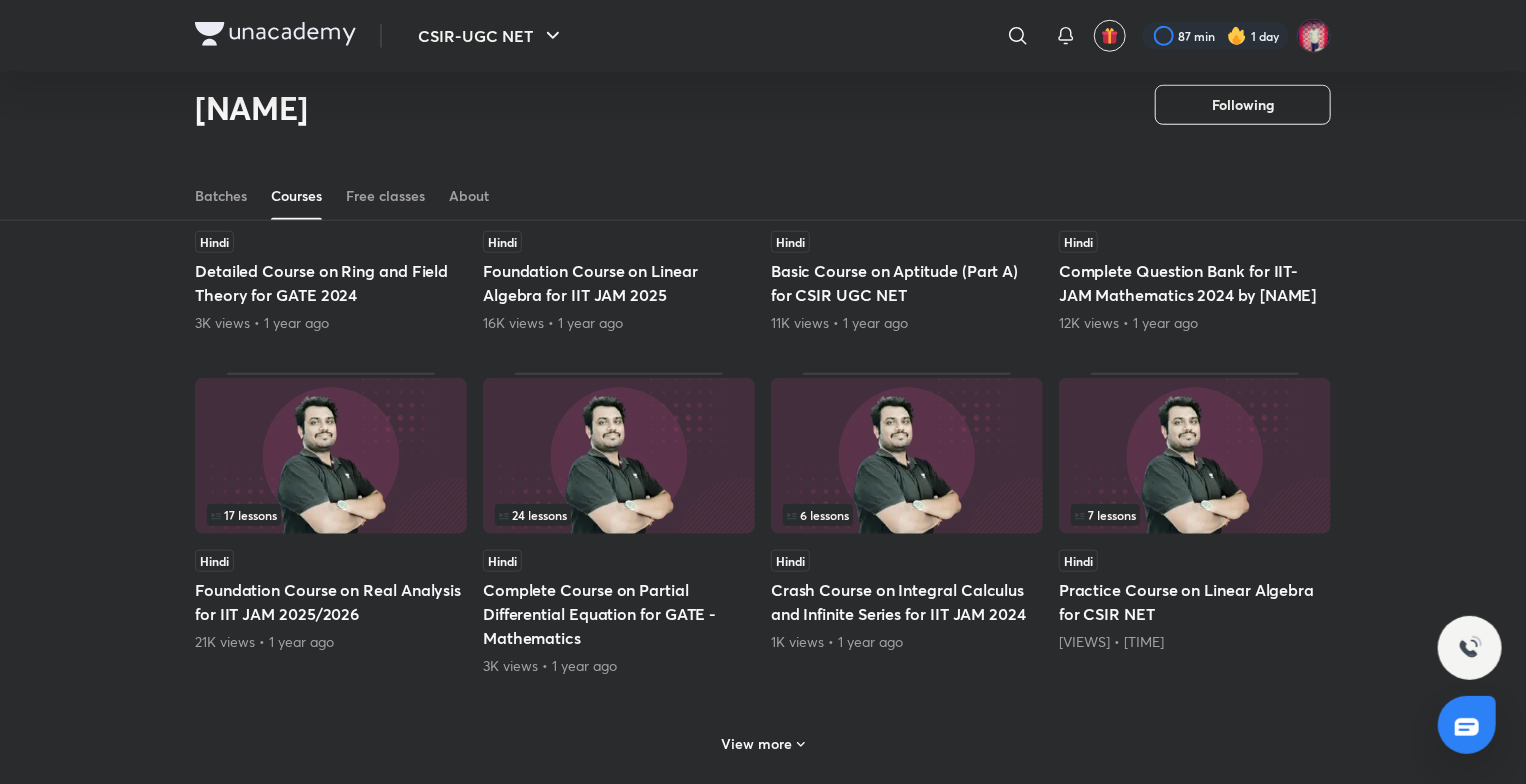 scroll, scrollTop: 4786, scrollLeft: 0, axis: vertical 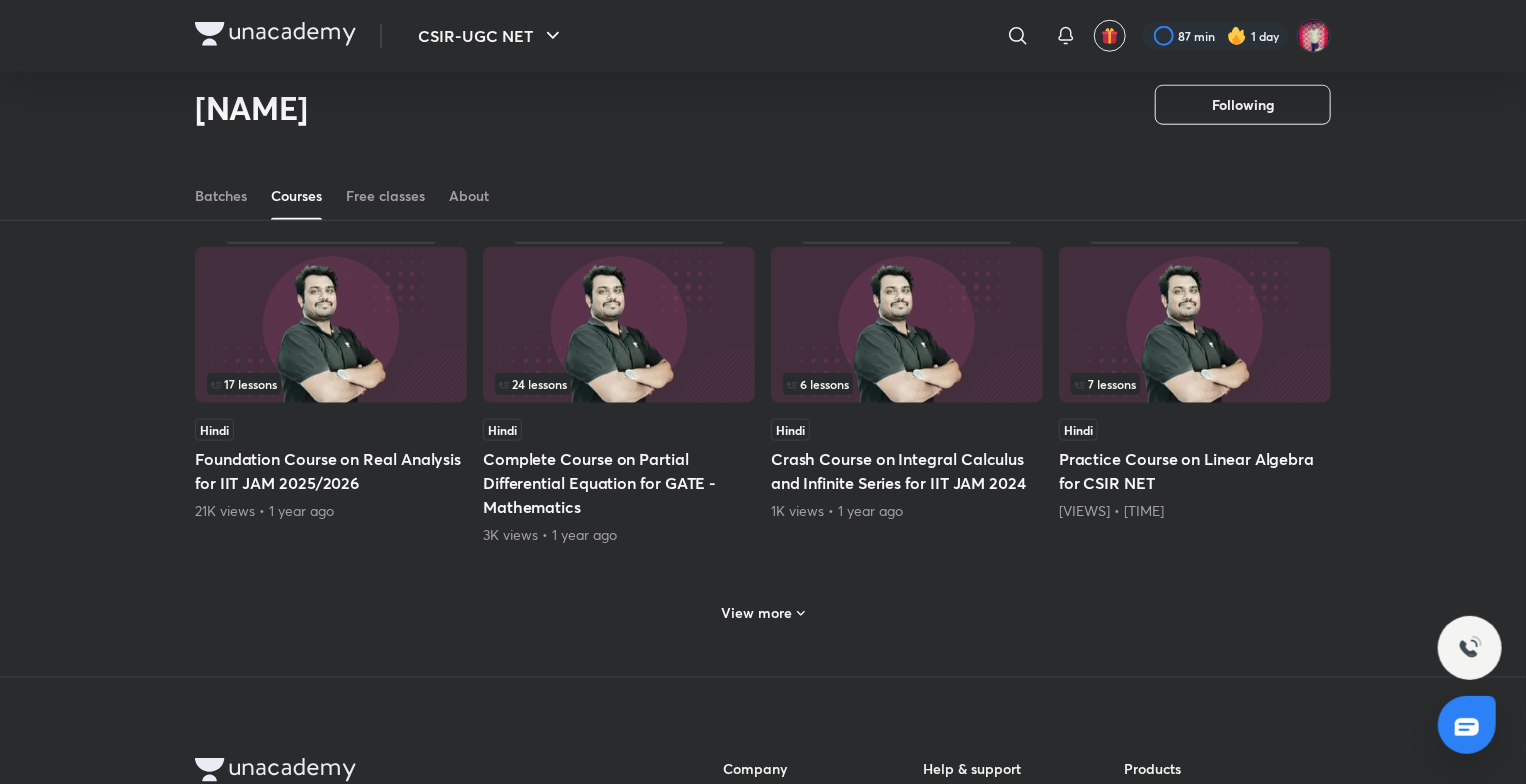 click on "View more" at bounding box center (757, 613) 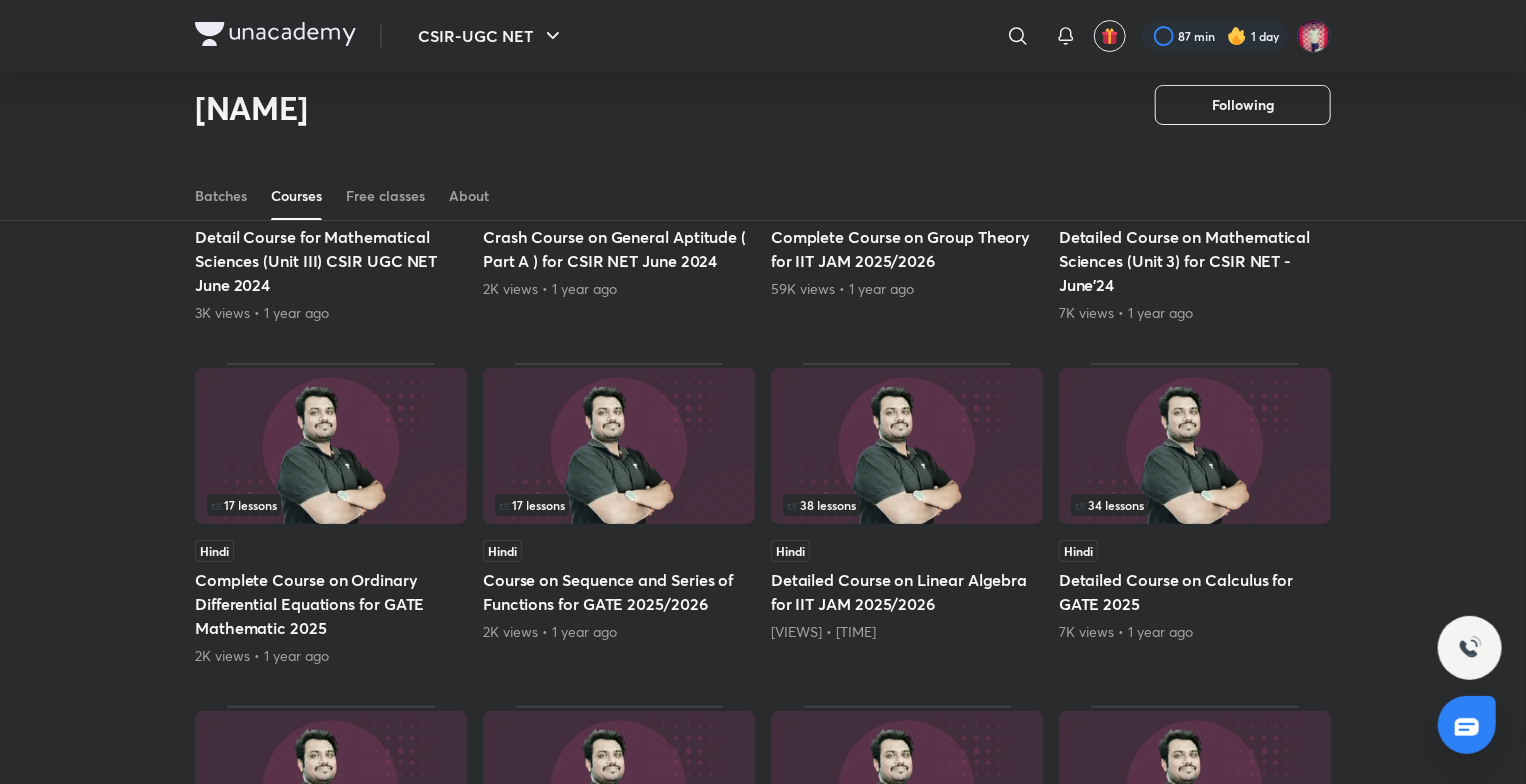 scroll, scrollTop: 3486, scrollLeft: 0, axis: vertical 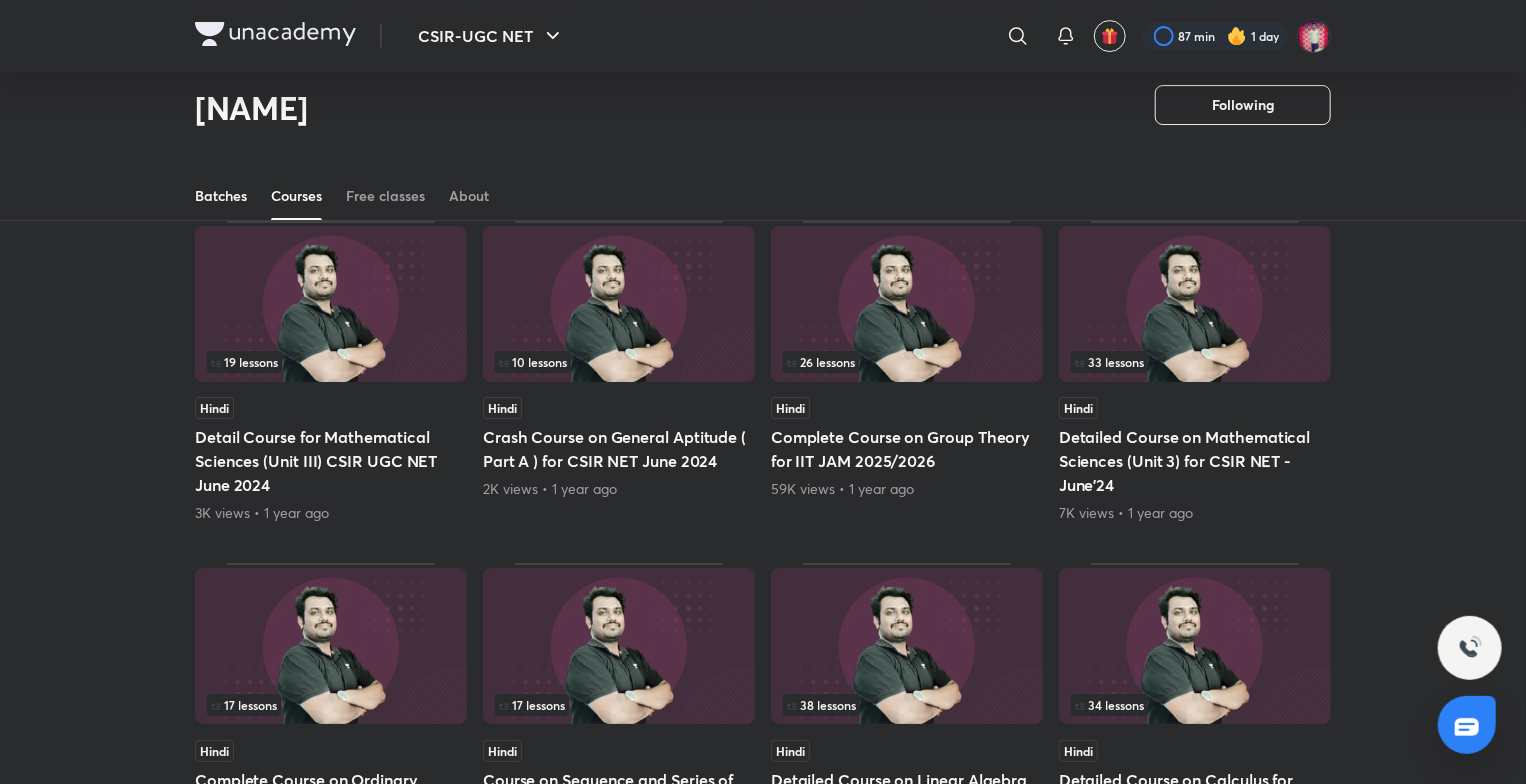 click on "Batches" at bounding box center (221, 196) 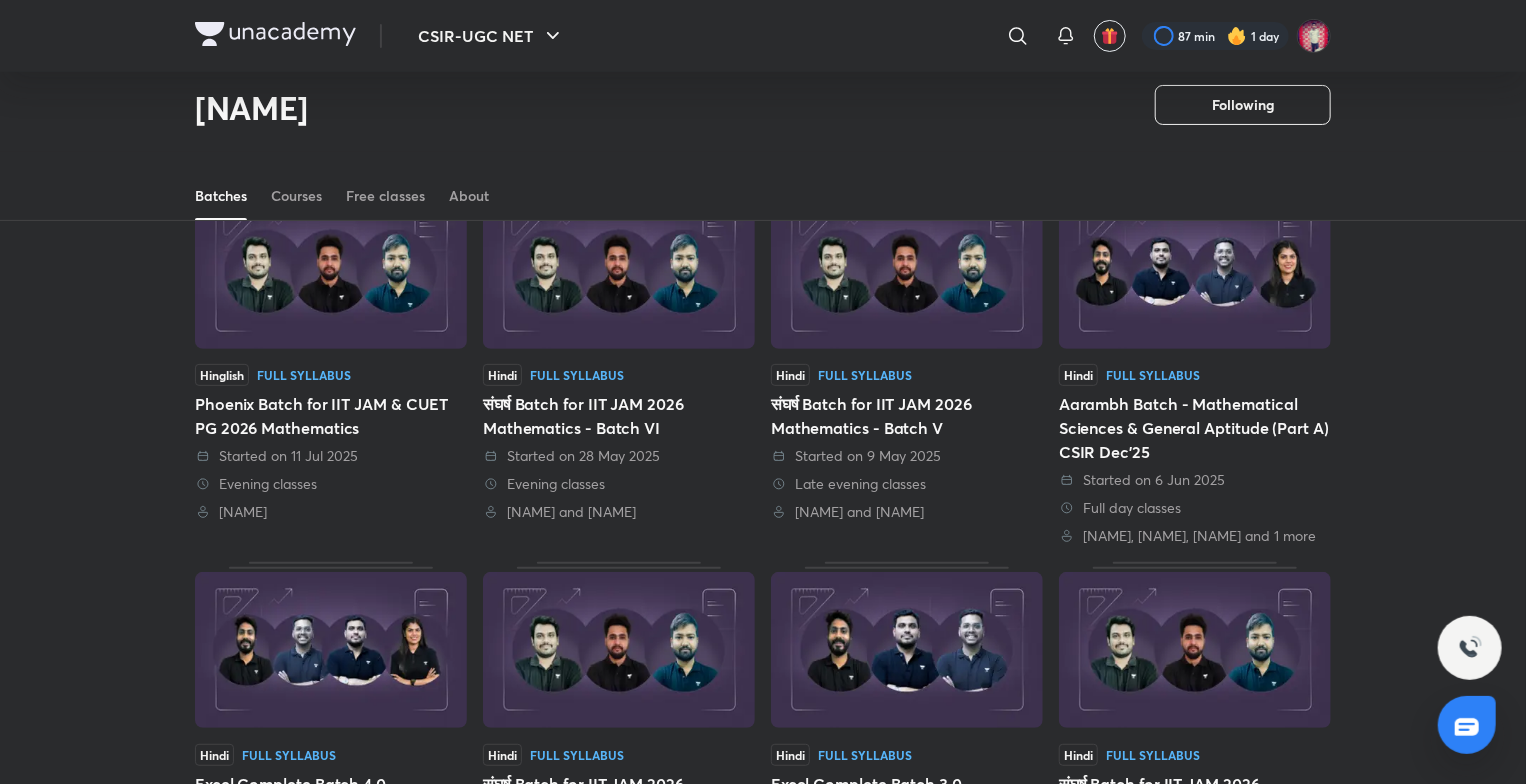 scroll, scrollTop: 0, scrollLeft: 0, axis: both 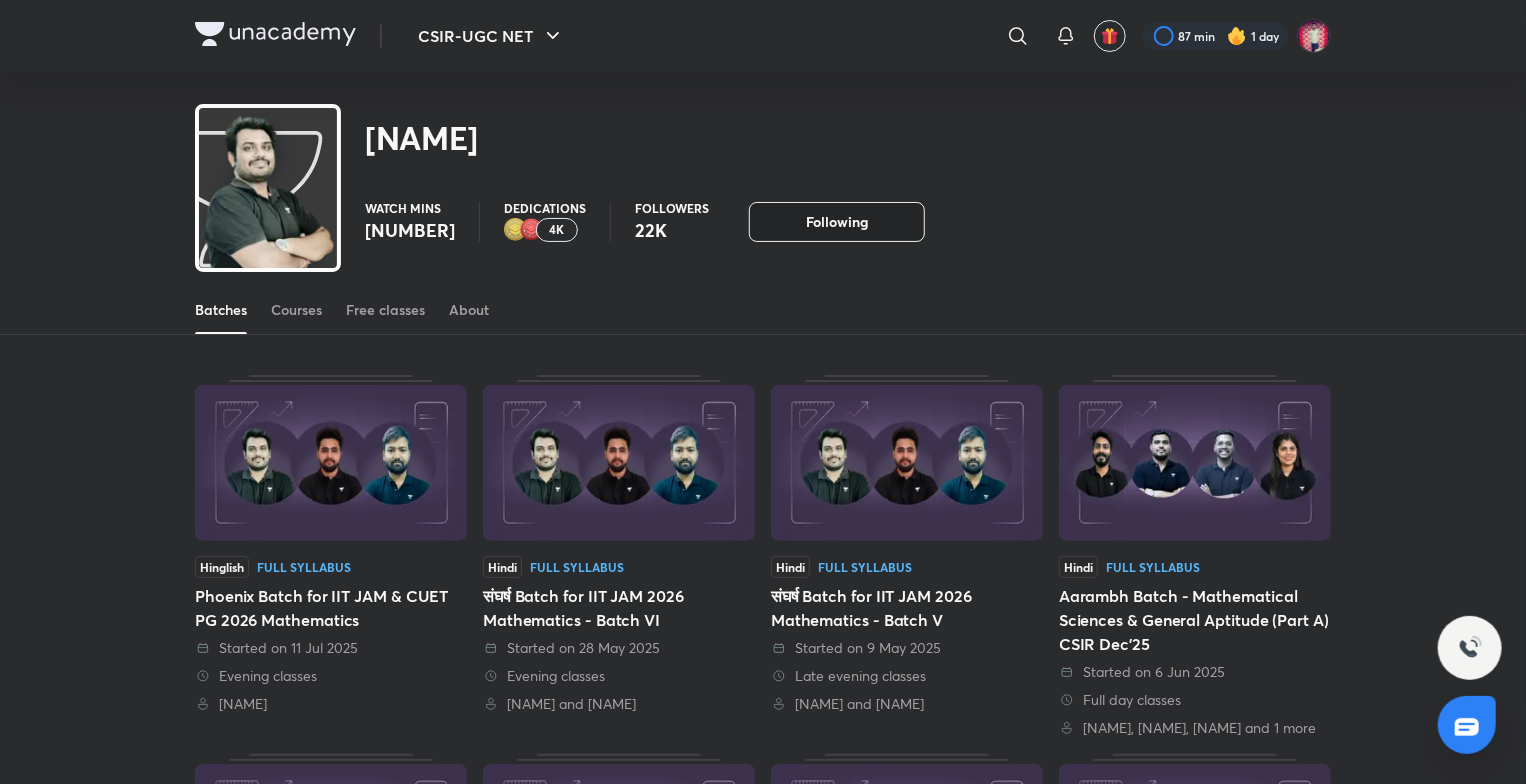click on "Following" at bounding box center (837, 222) 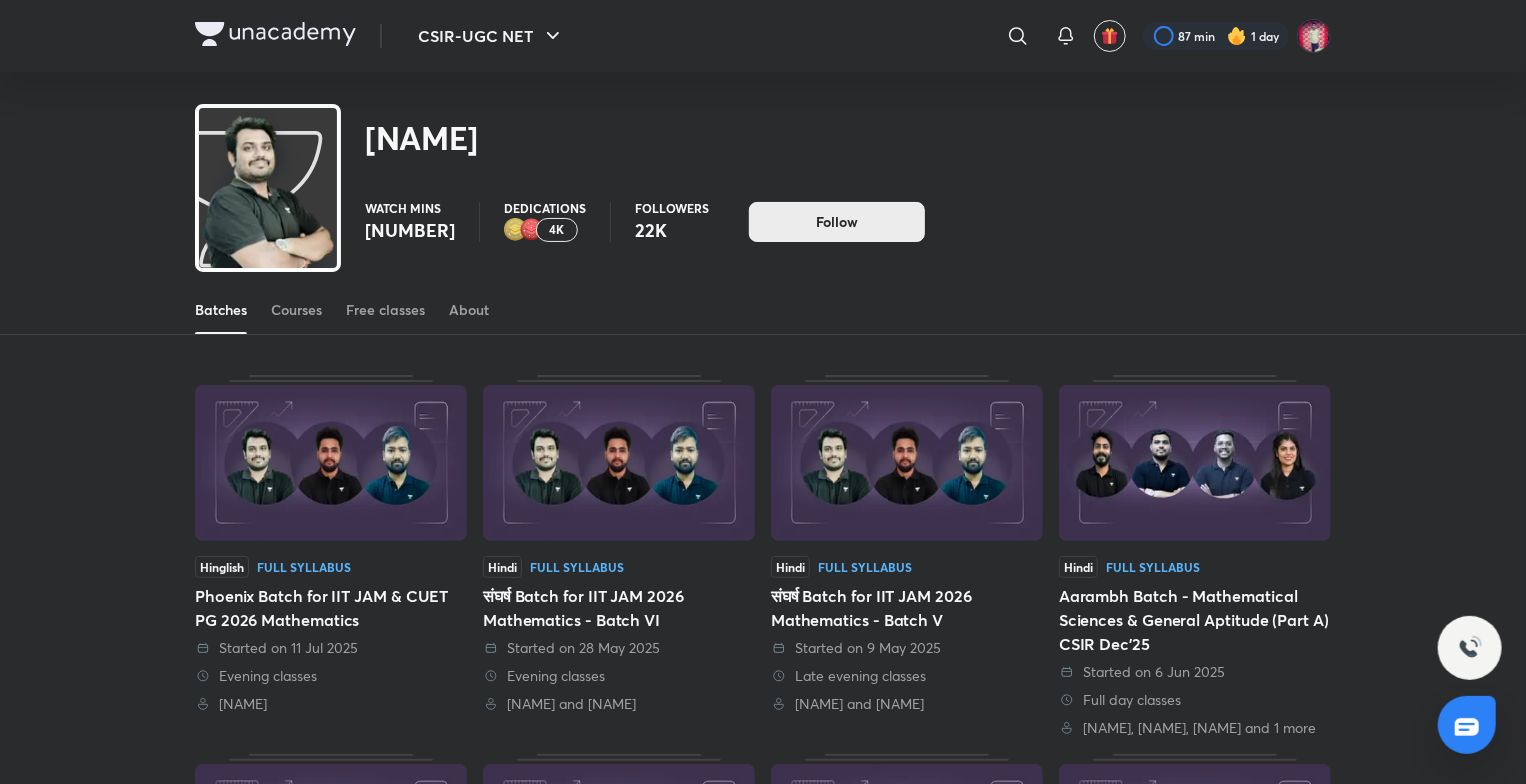 click on "Follow" at bounding box center [837, 222] 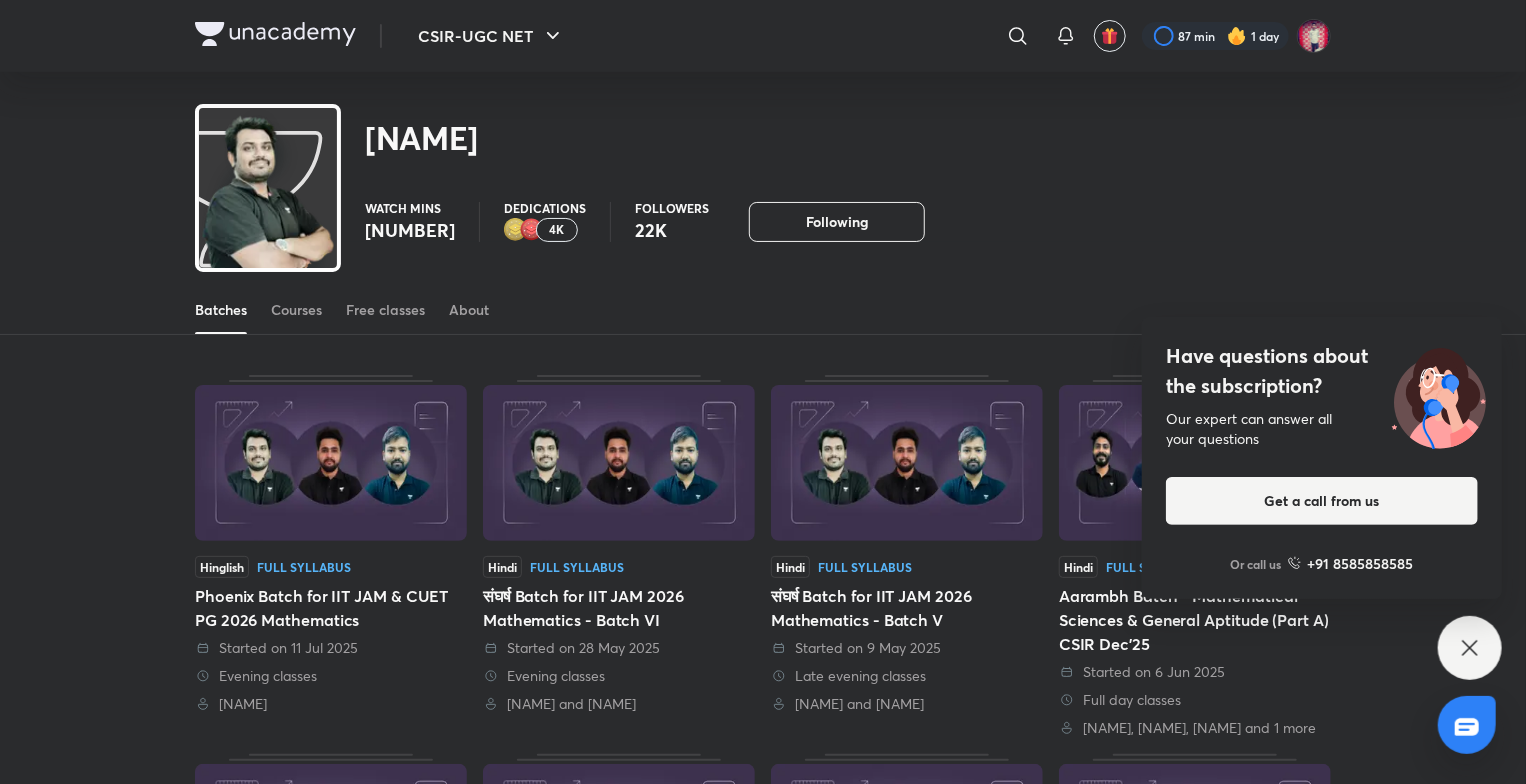 click 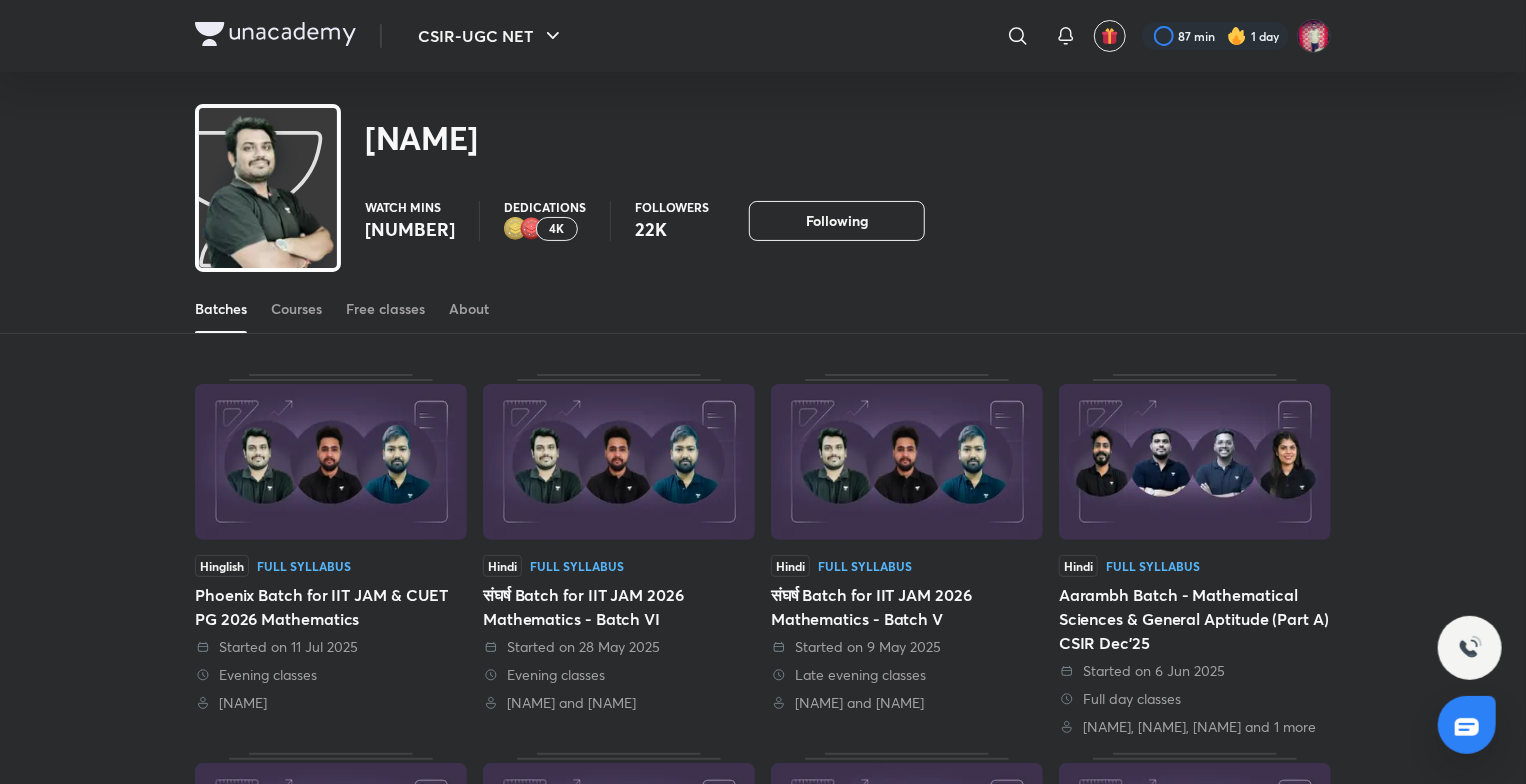 scroll, scrollTop: 0, scrollLeft: 0, axis: both 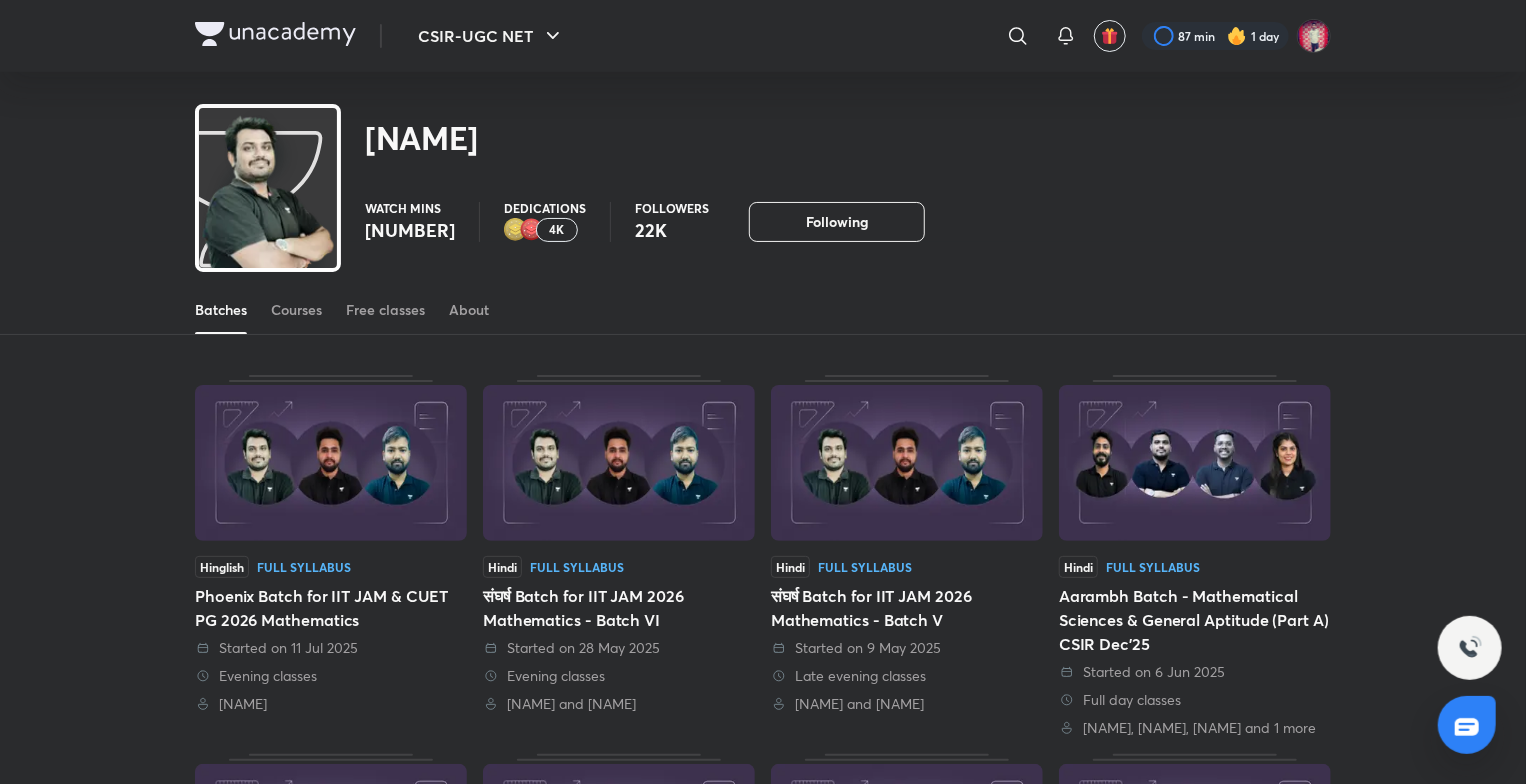 click at bounding box center (275, 34) 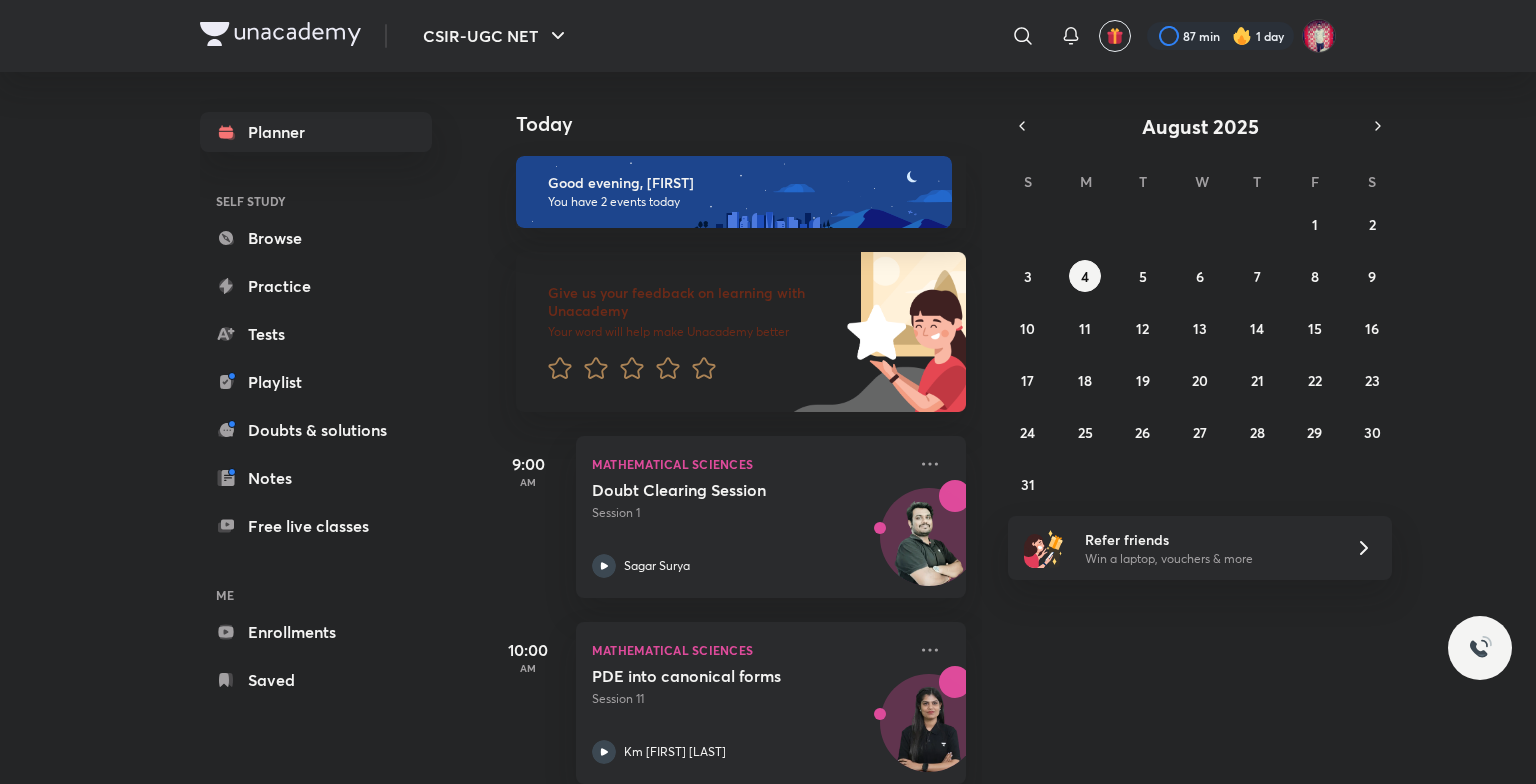scroll, scrollTop: 0, scrollLeft: 0, axis: both 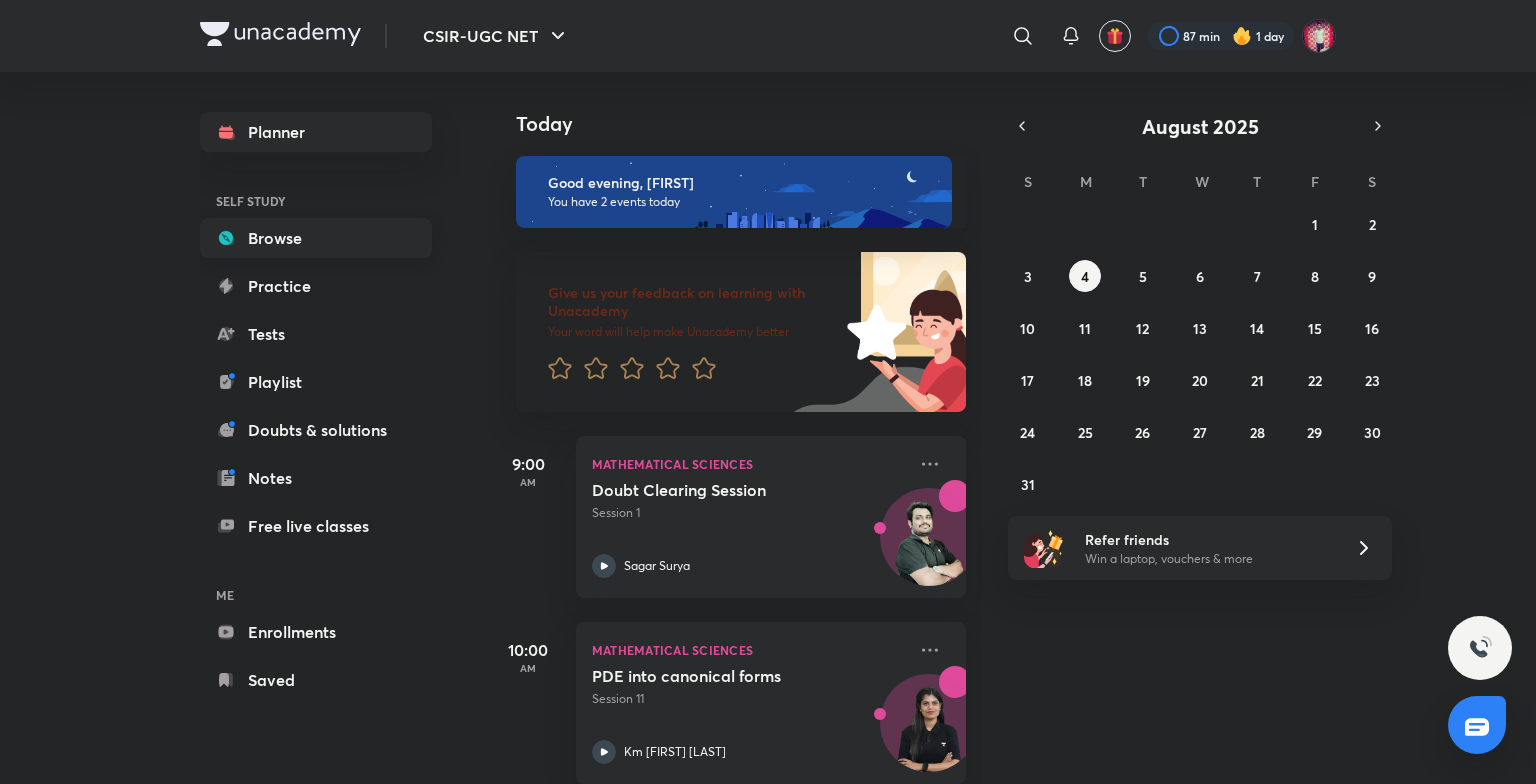 click on "Browse" at bounding box center [316, 238] 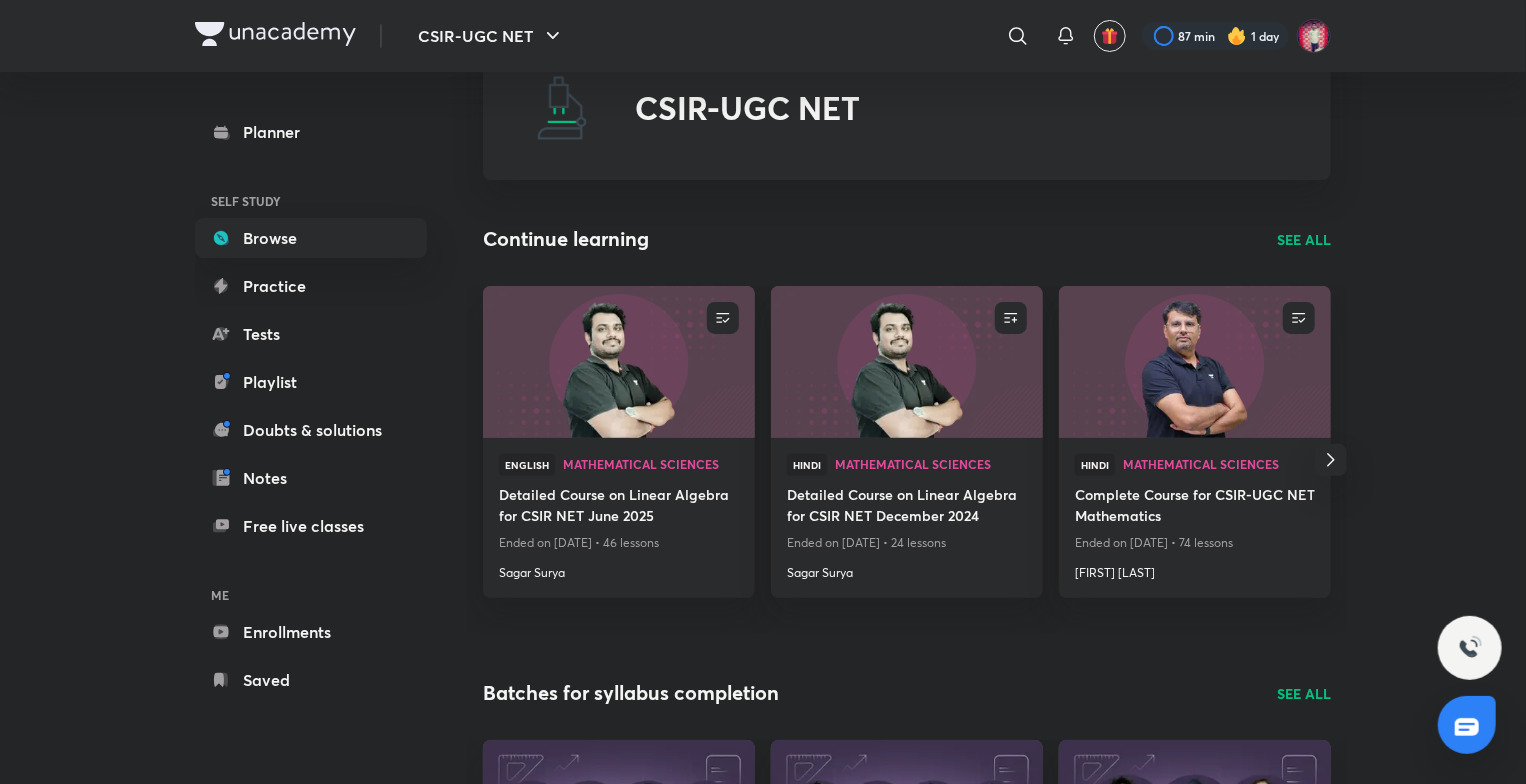 scroll, scrollTop: 0, scrollLeft: 0, axis: both 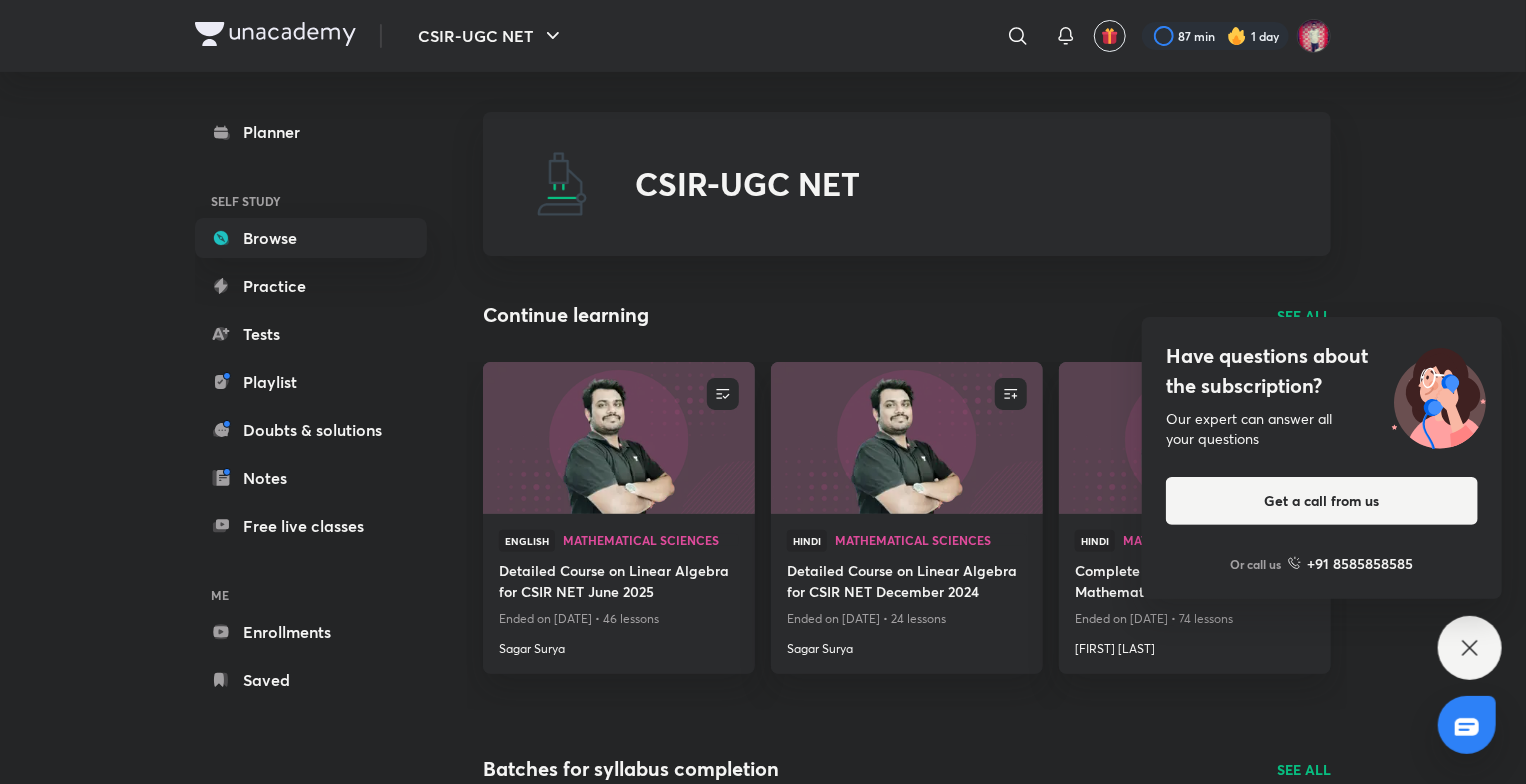 click 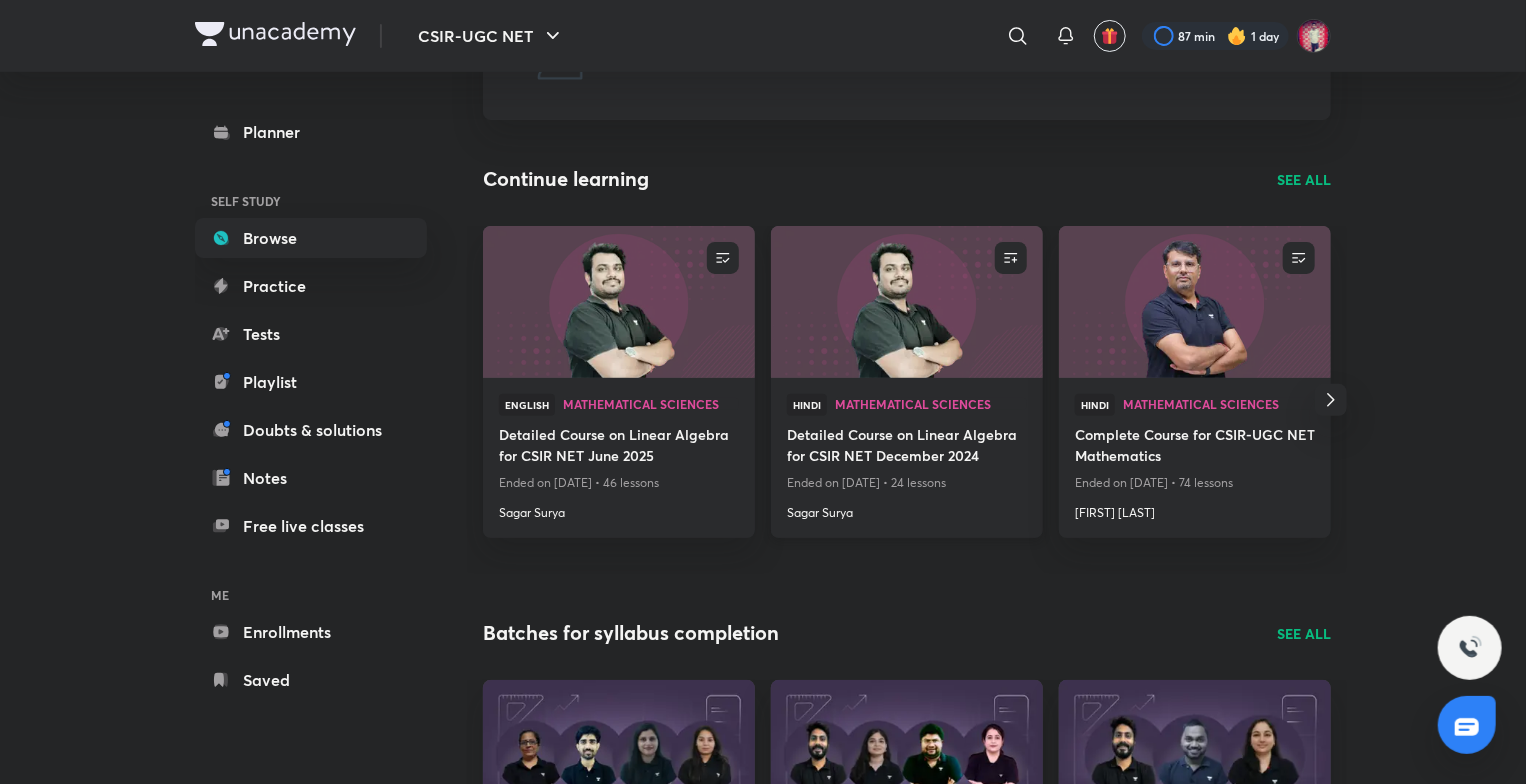 scroll, scrollTop: 0, scrollLeft: 0, axis: both 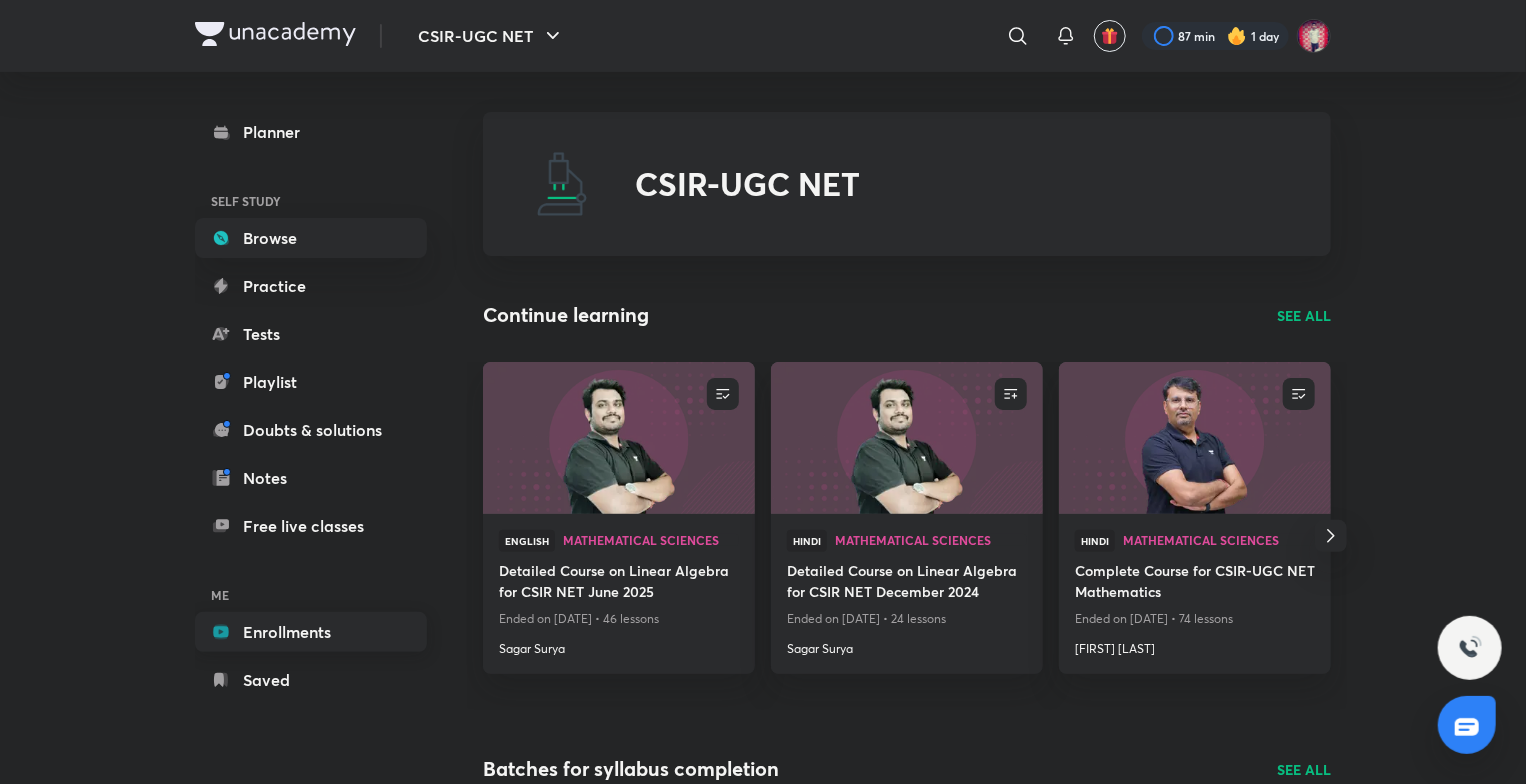 click on "Enrollments" at bounding box center [311, 632] 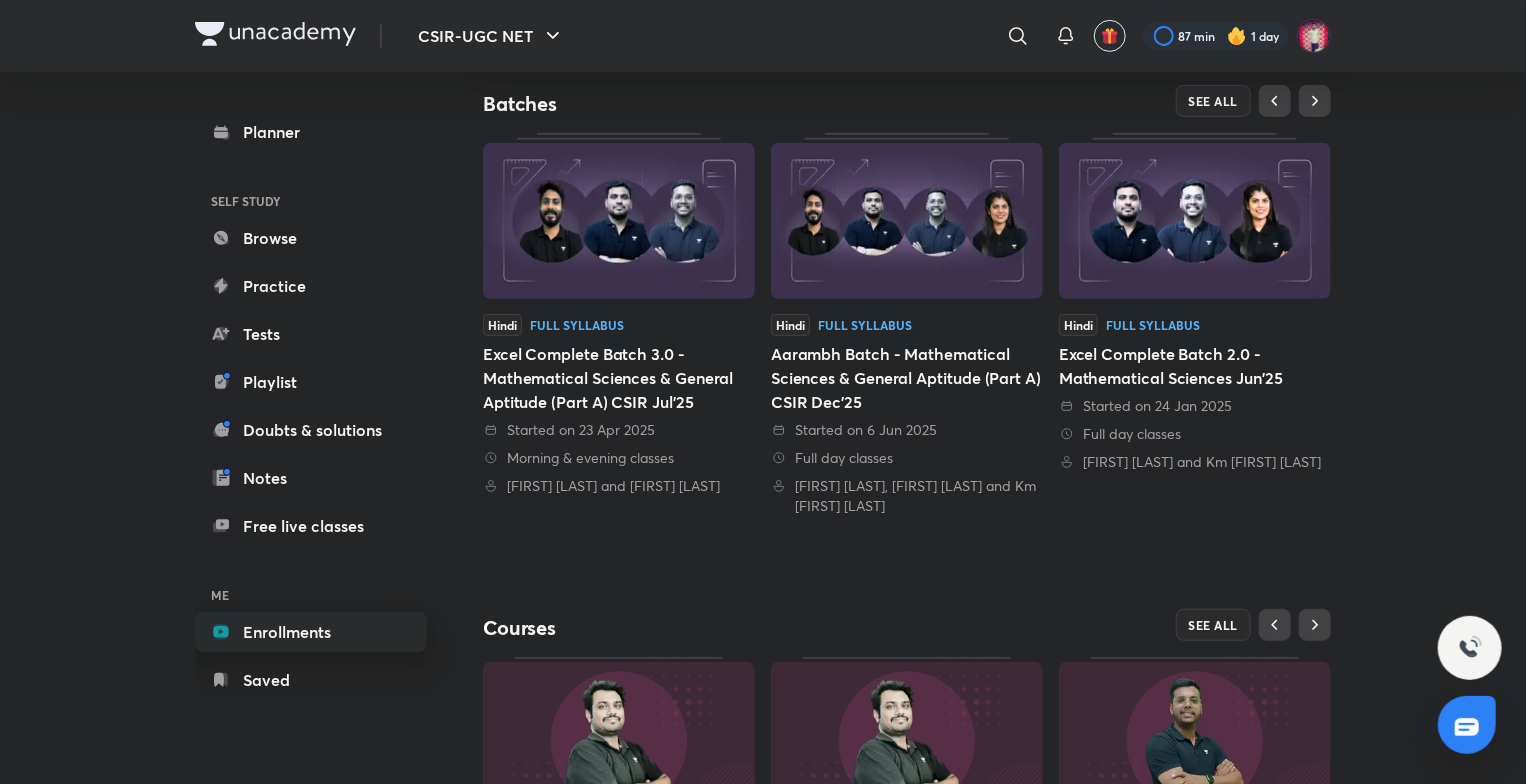 scroll, scrollTop: 614, scrollLeft: 0, axis: vertical 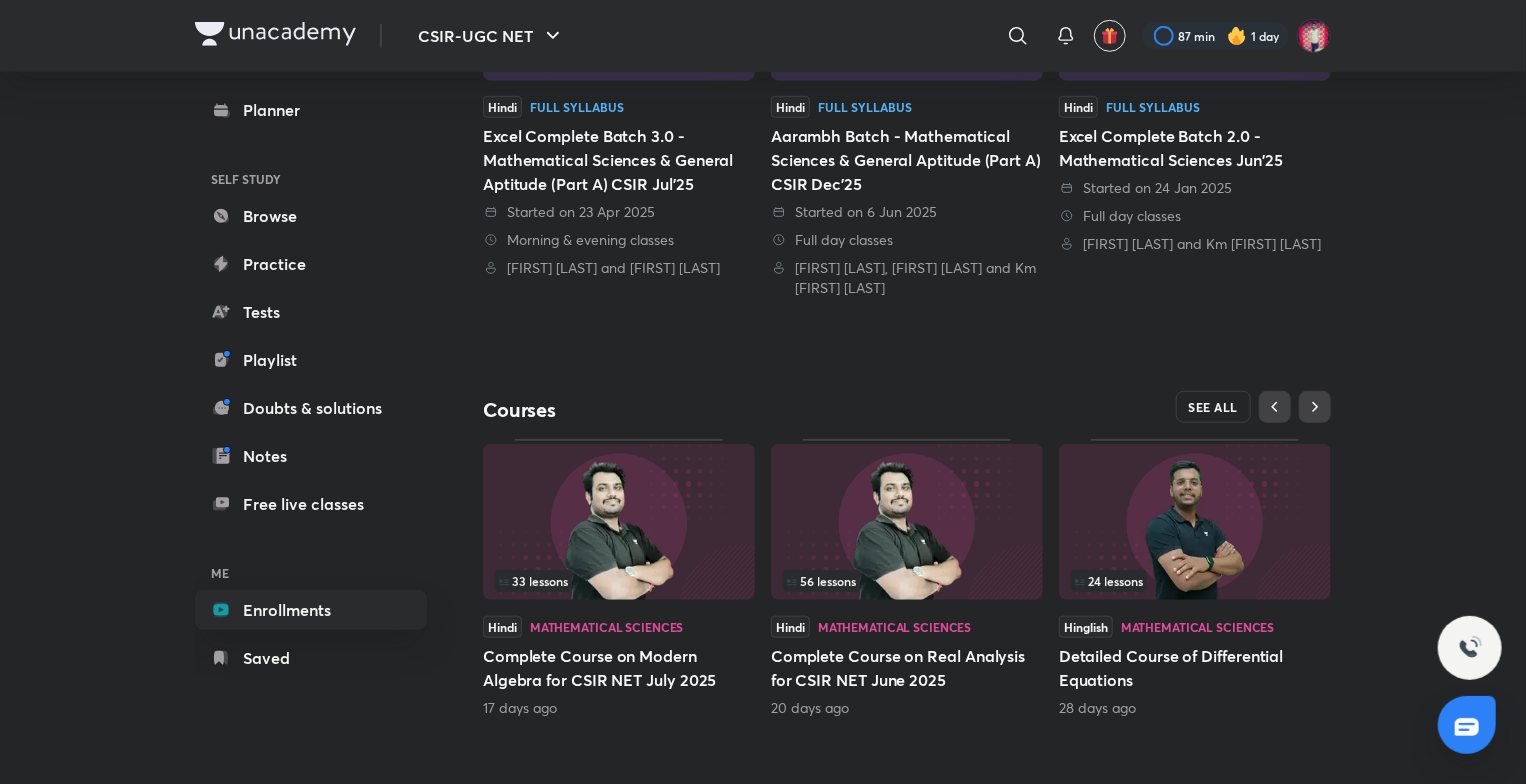 click on "SEE ALL" at bounding box center (1214, 407) 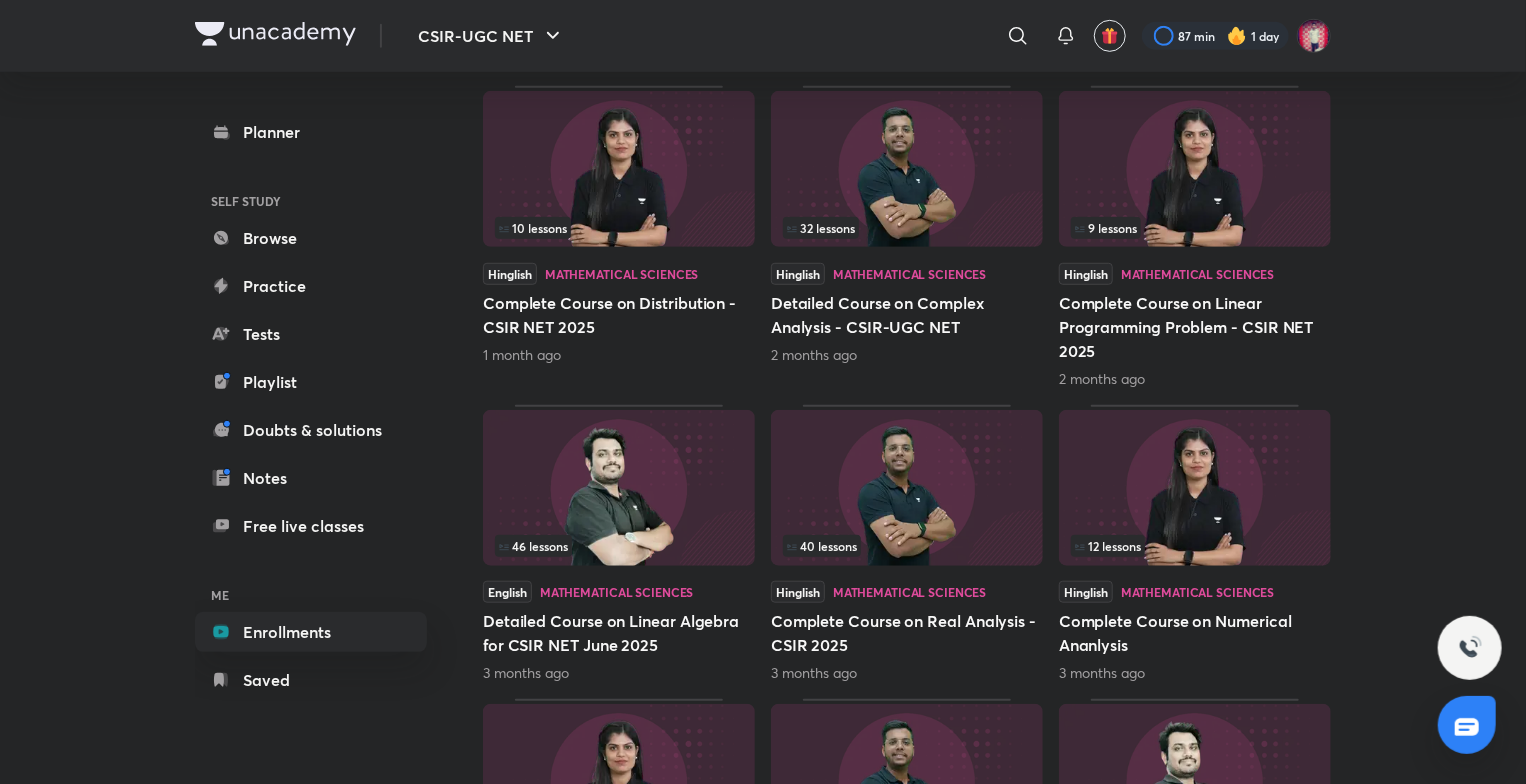 scroll, scrollTop: 700, scrollLeft: 0, axis: vertical 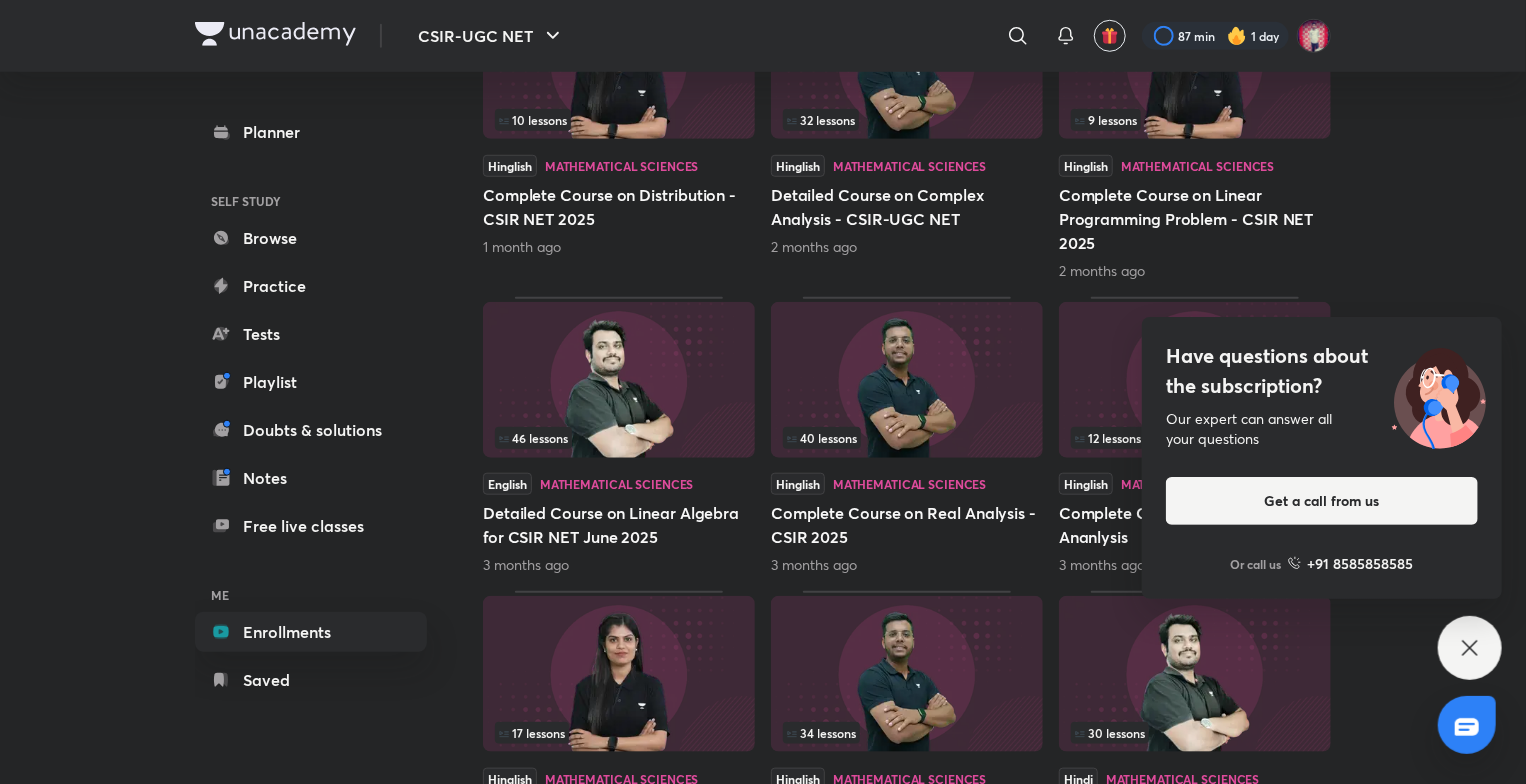 click 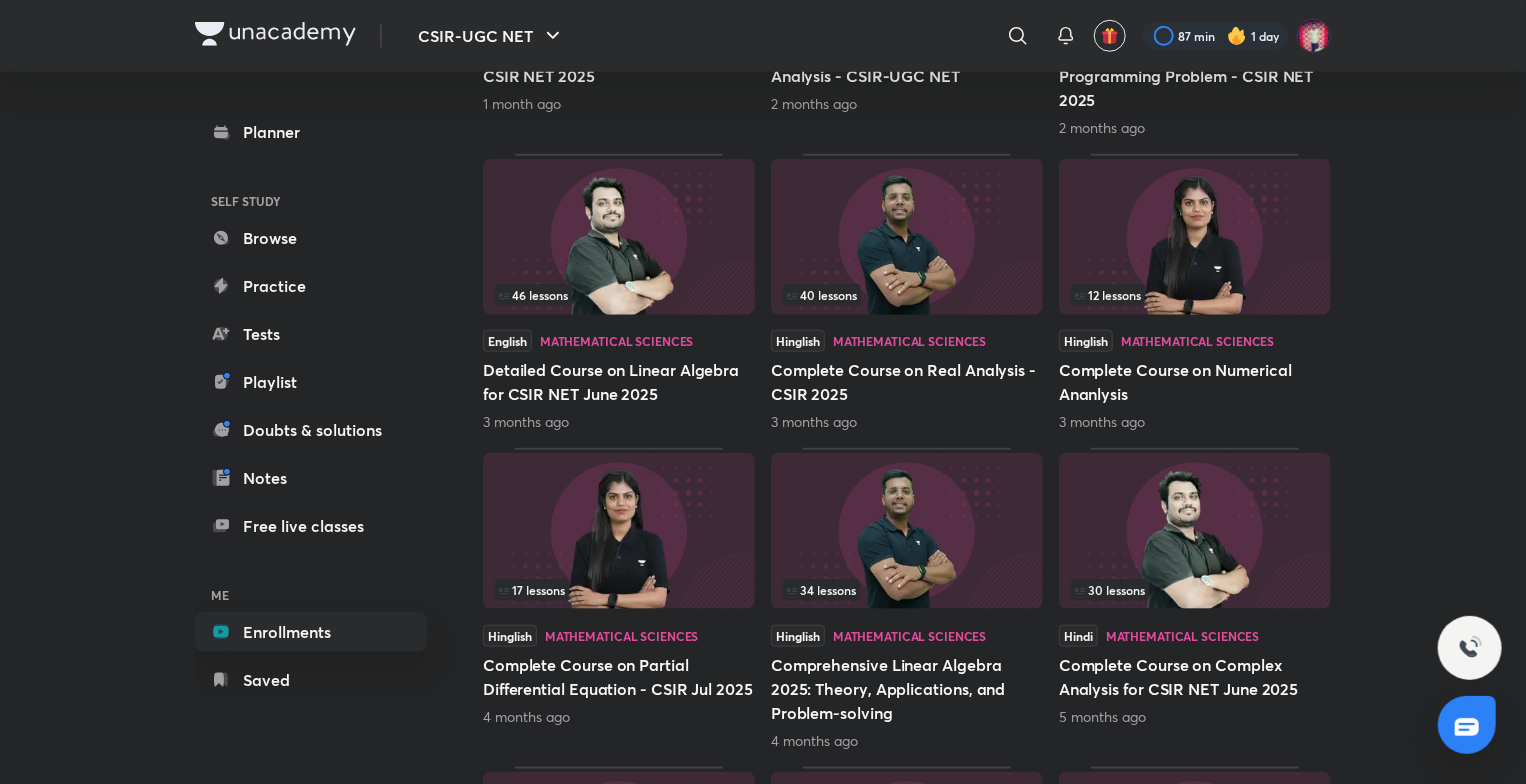 scroll, scrollTop: 743, scrollLeft: 0, axis: vertical 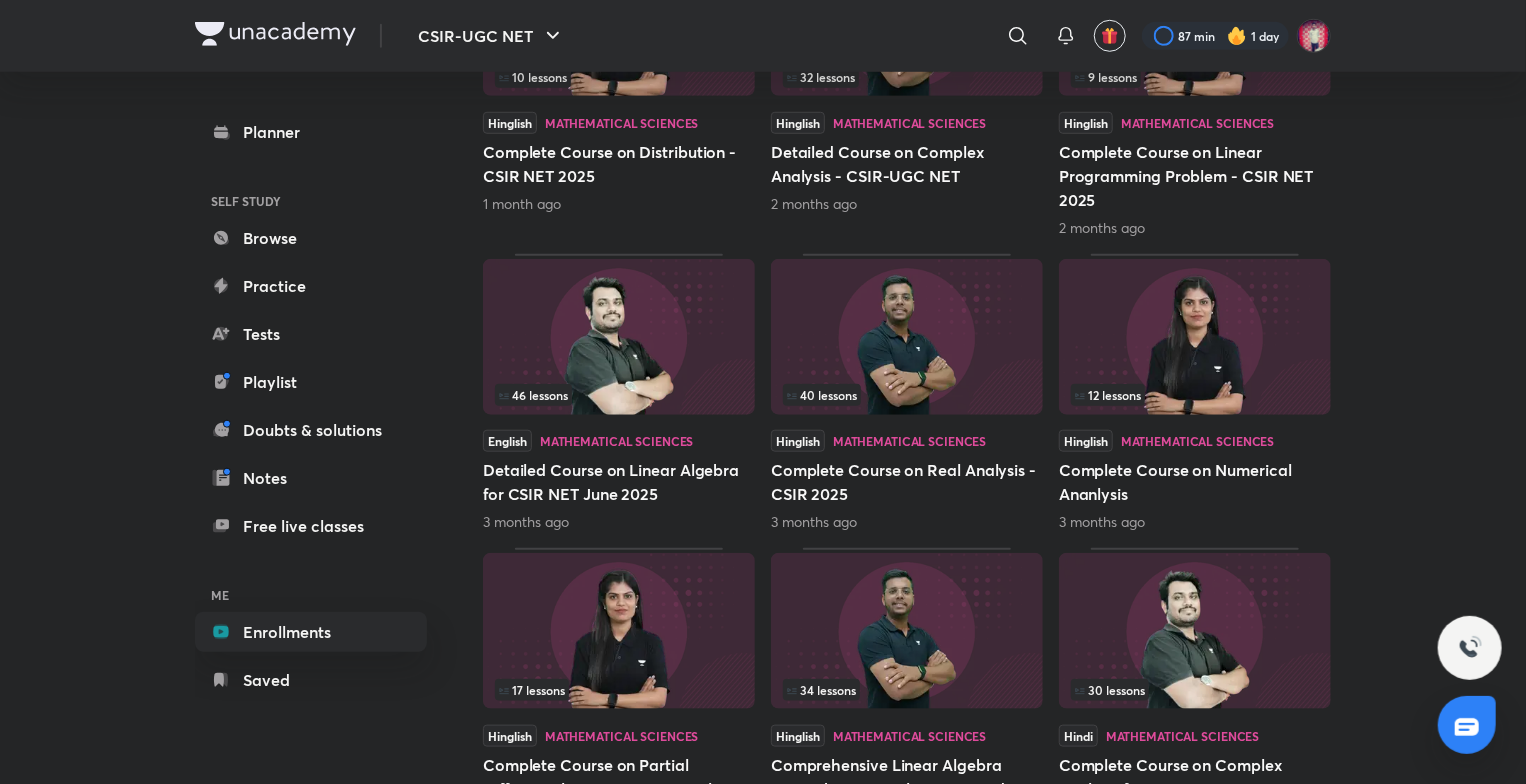 click at bounding box center [1195, 337] 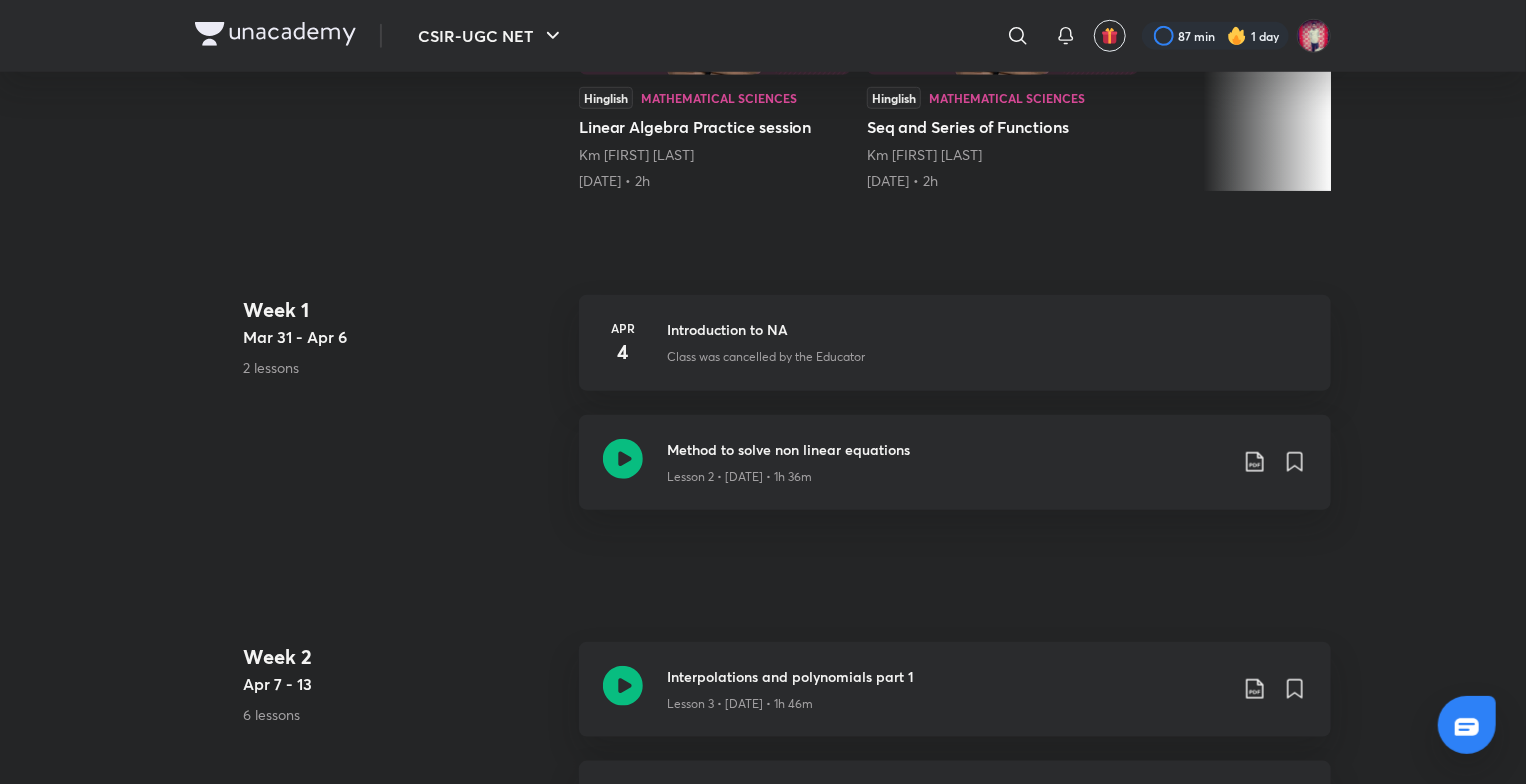 scroll, scrollTop: 0, scrollLeft: 0, axis: both 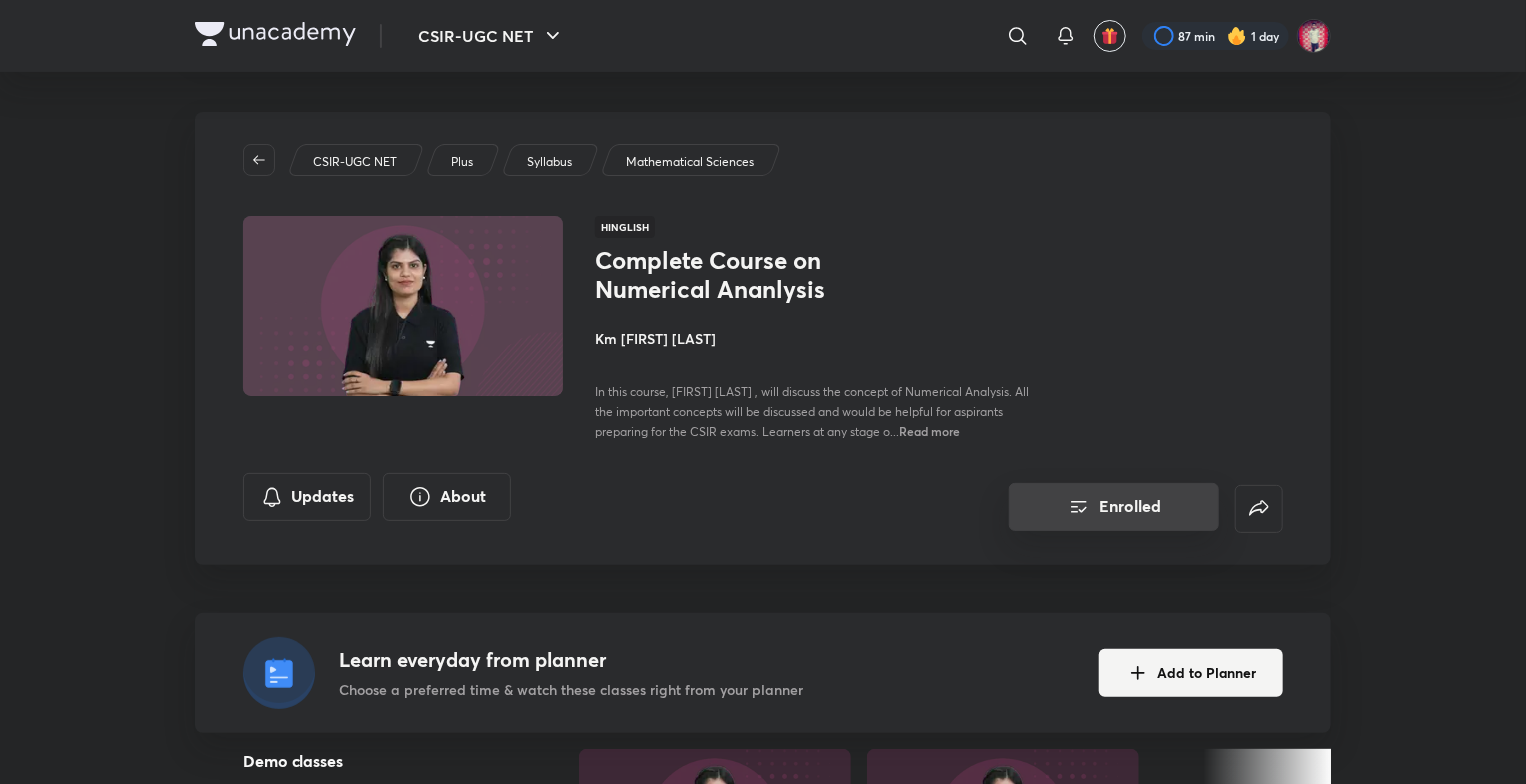 click 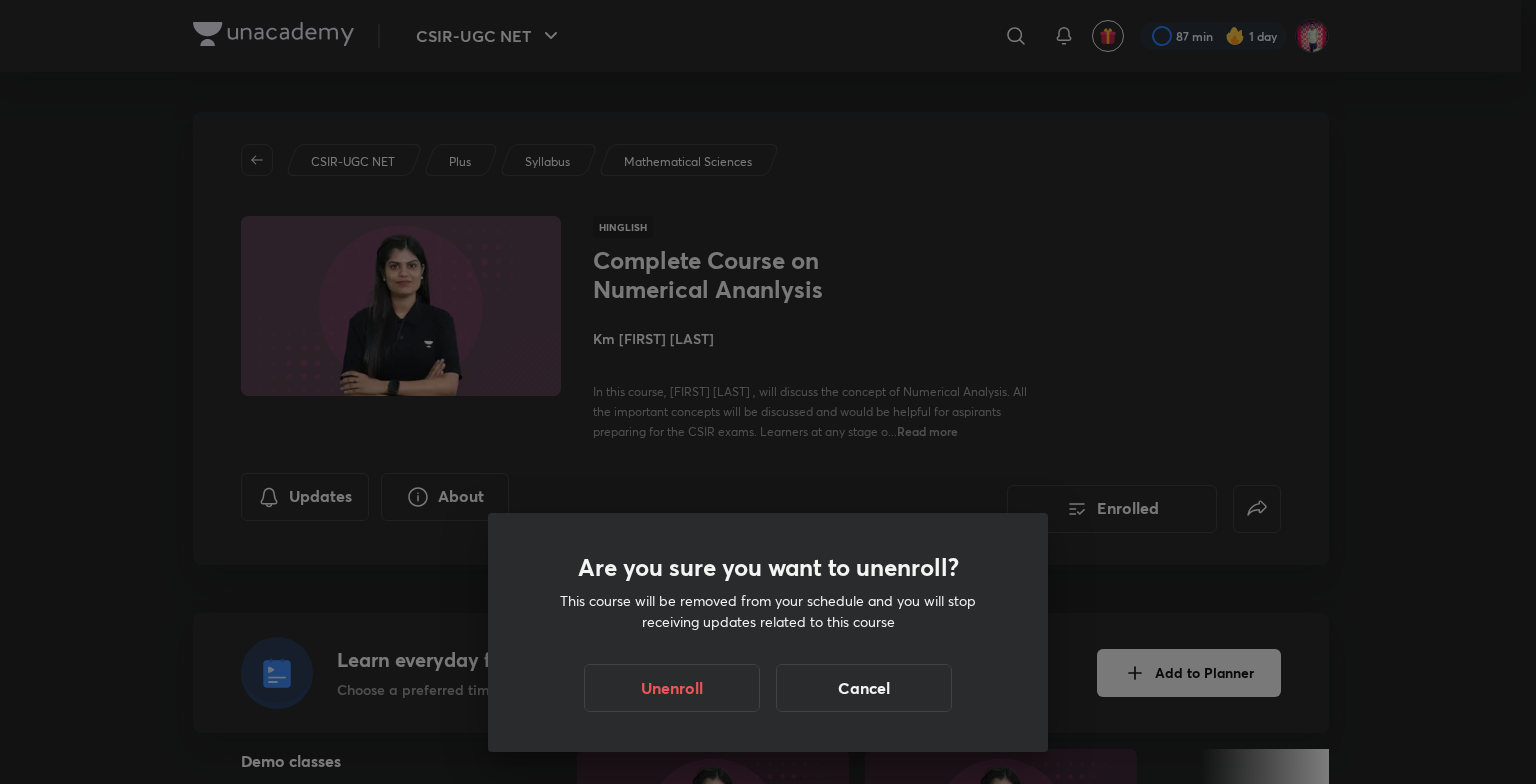 click on "Are you sure you want to unenroll? This course will be removed from your schedule and you will stop receiving updates related to this course Unenroll Cancel" at bounding box center [768, 392] 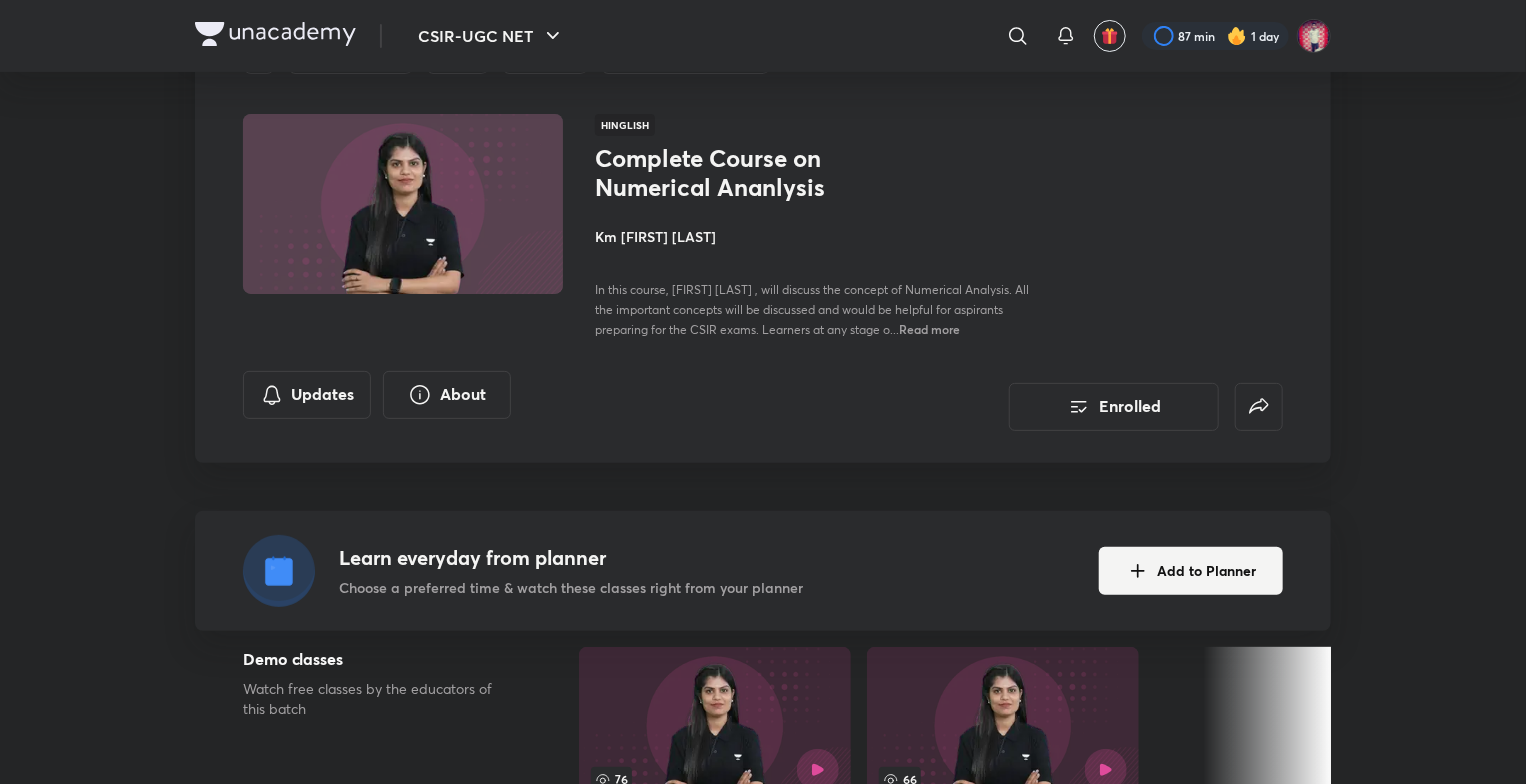 scroll, scrollTop: 0, scrollLeft: 0, axis: both 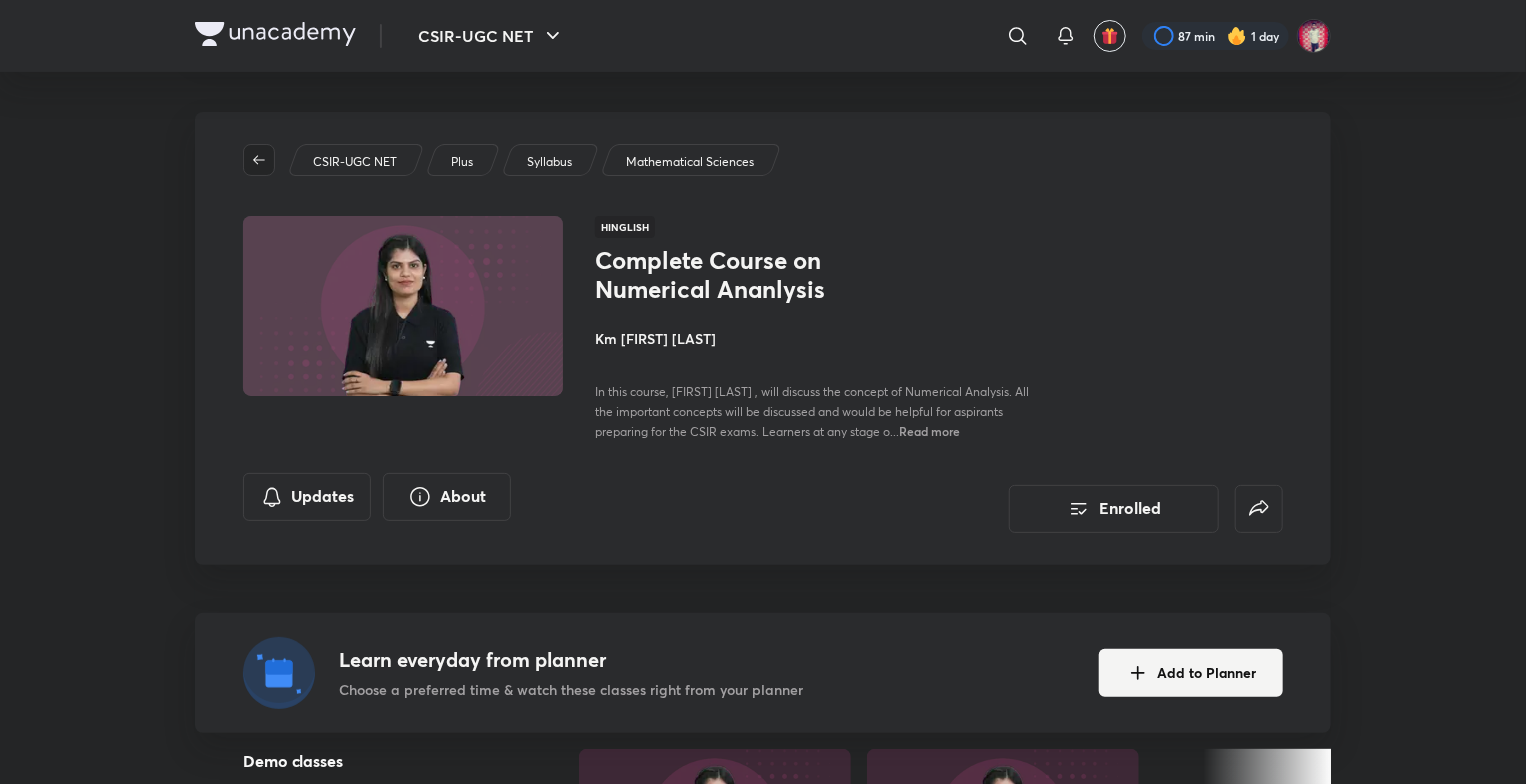 click 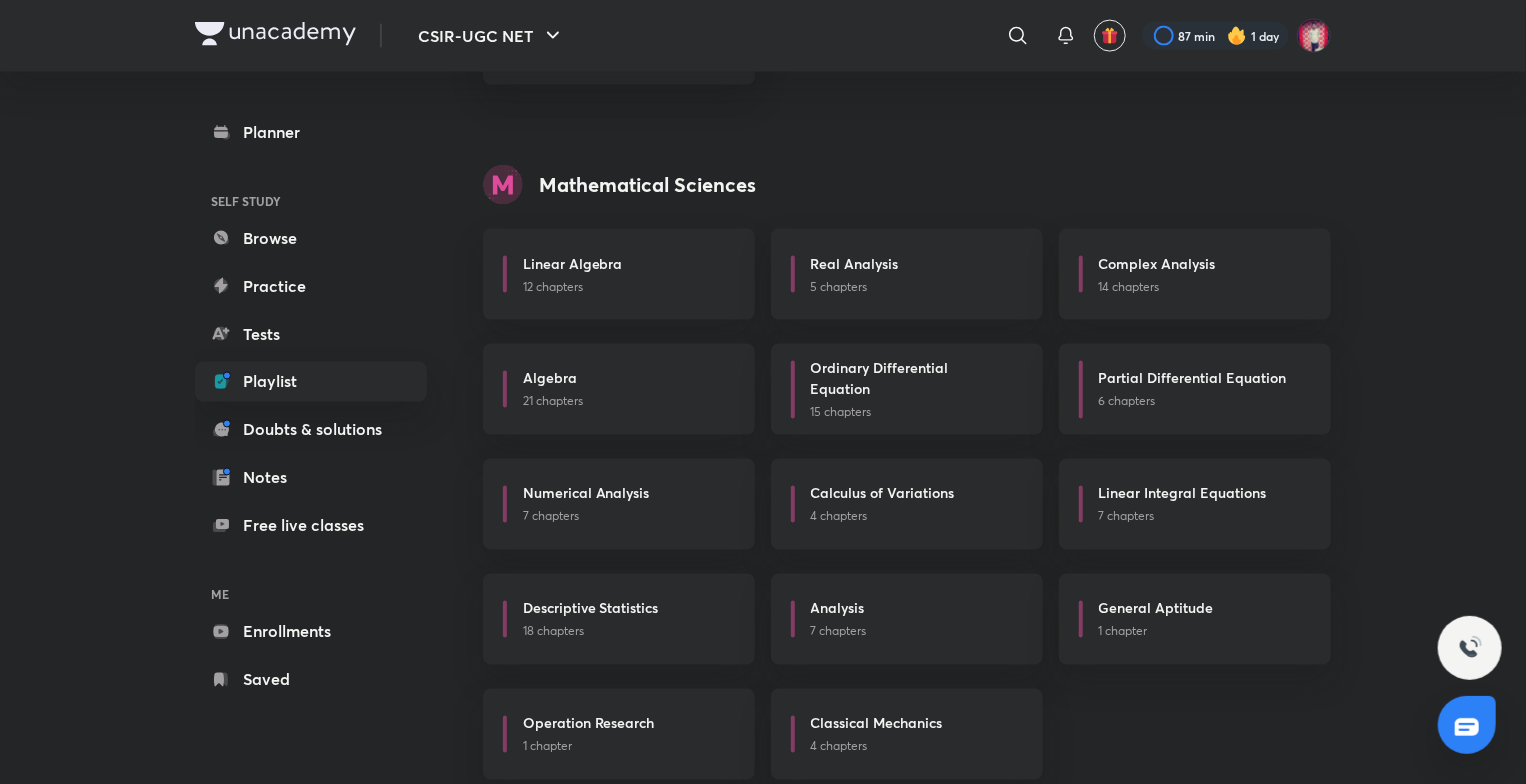 scroll, scrollTop: 1651, scrollLeft: 0, axis: vertical 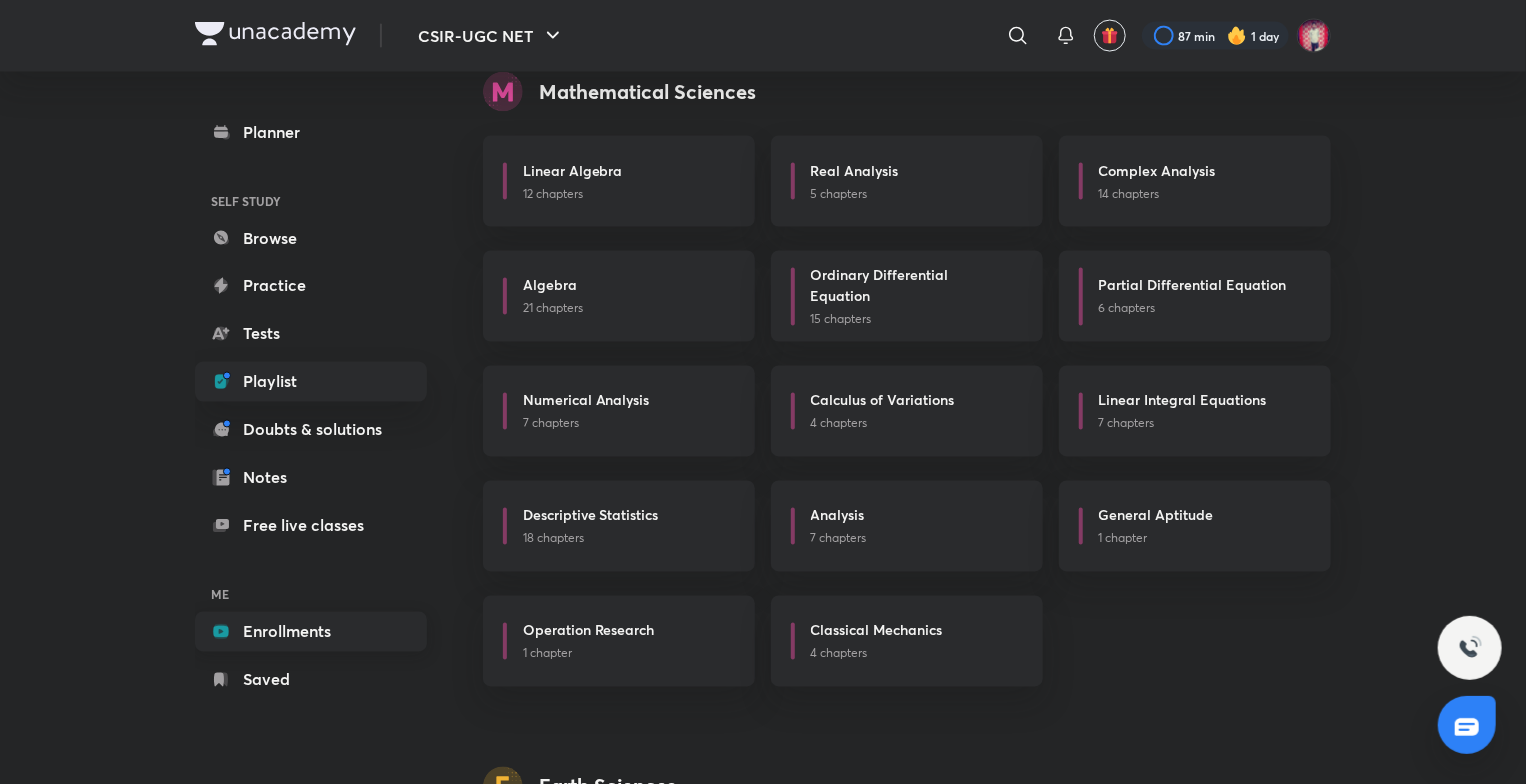 click on "Enrollments" at bounding box center (311, 632) 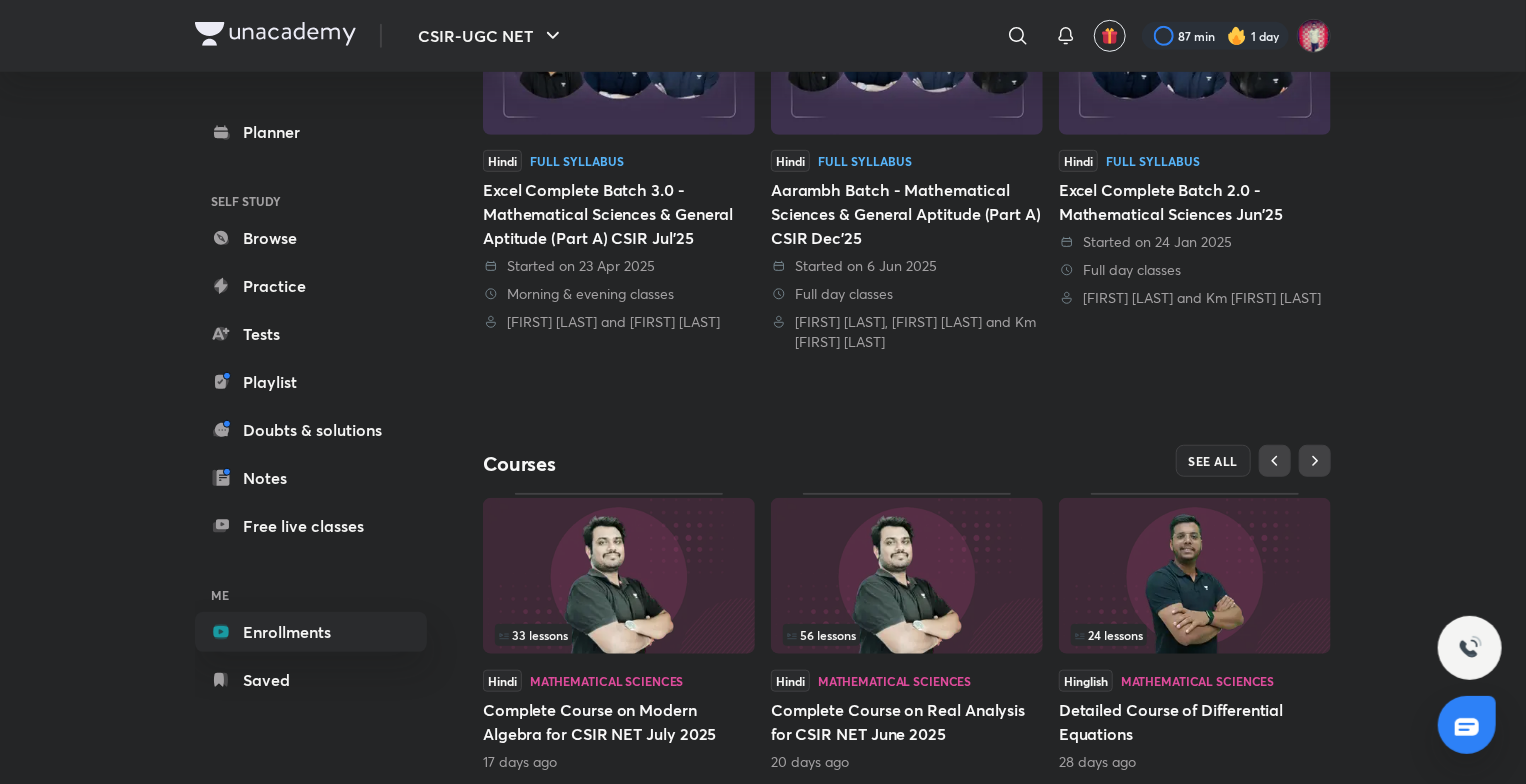scroll, scrollTop: 614, scrollLeft: 0, axis: vertical 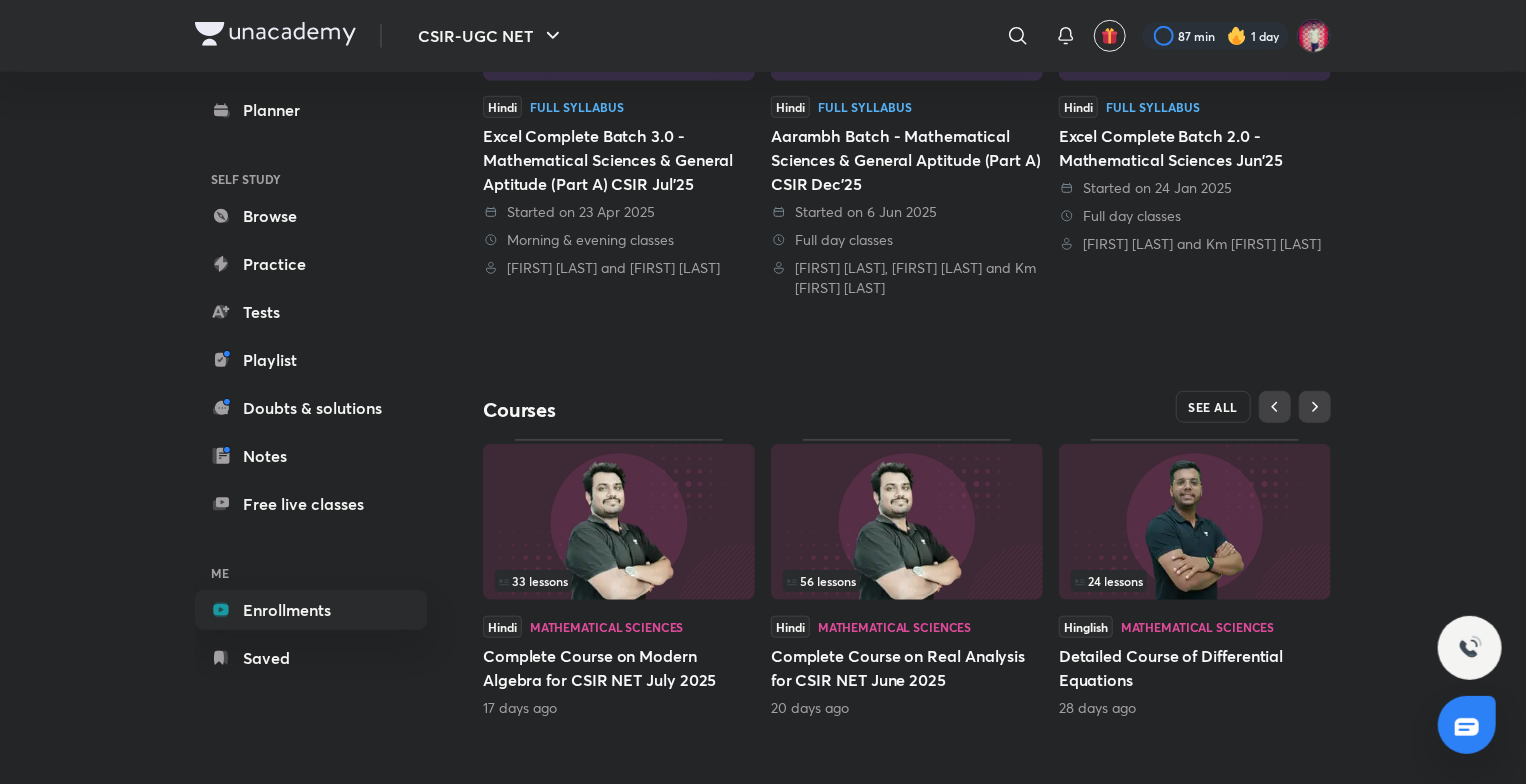 click on "SEE ALL" at bounding box center [1214, 407] 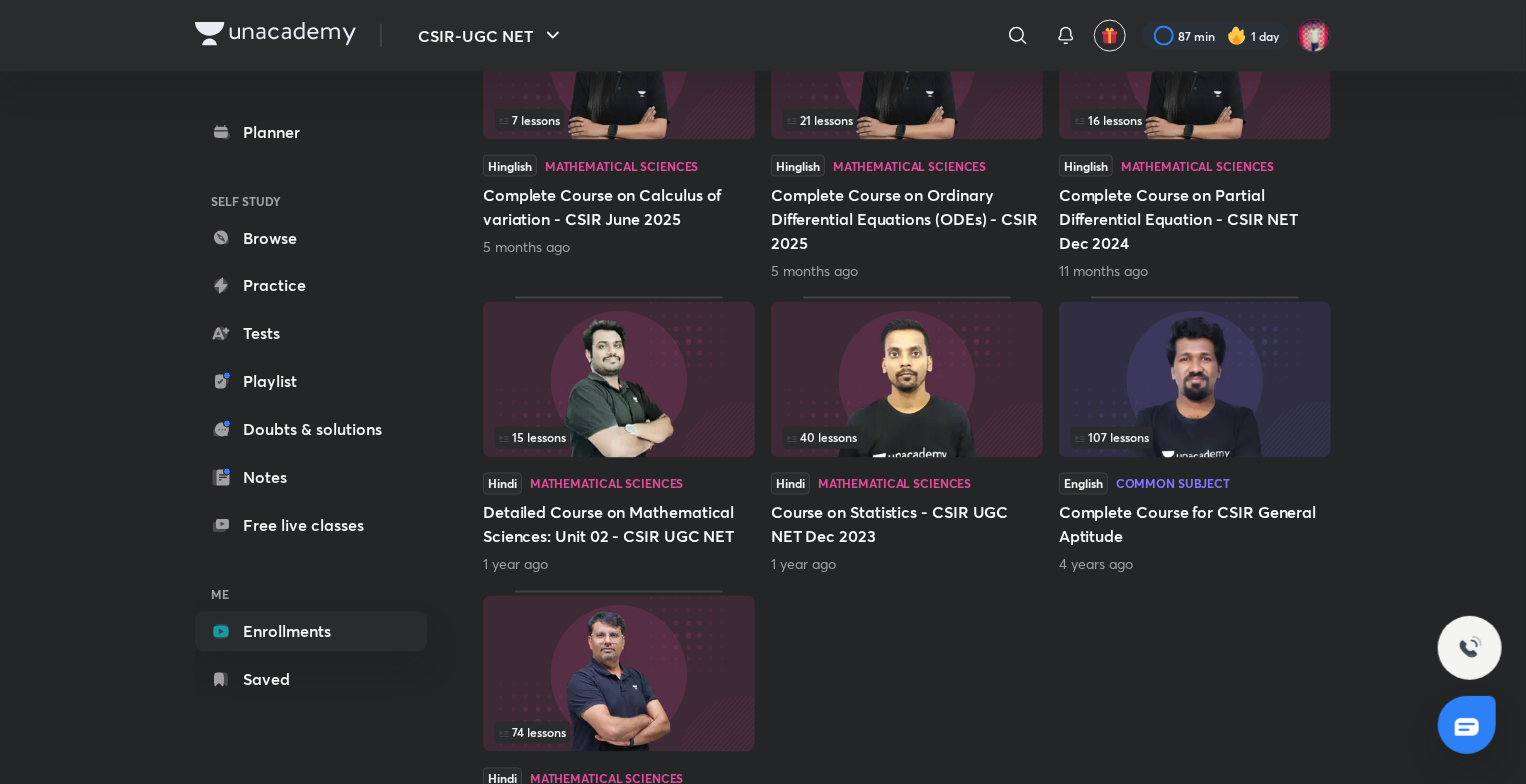 scroll, scrollTop: 1448, scrollLeft: 0, axis: vertical 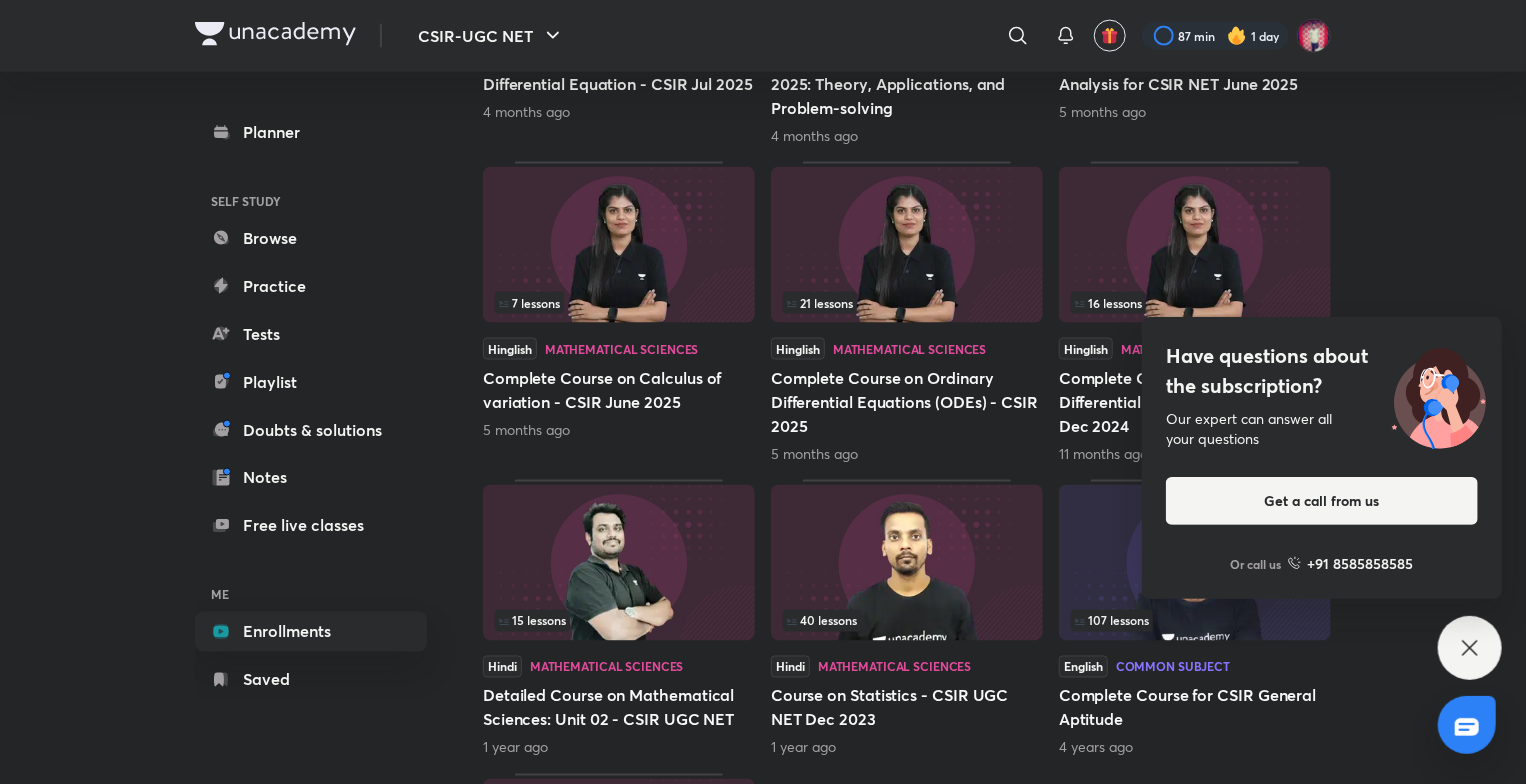 click at bounding box center [907, 245] 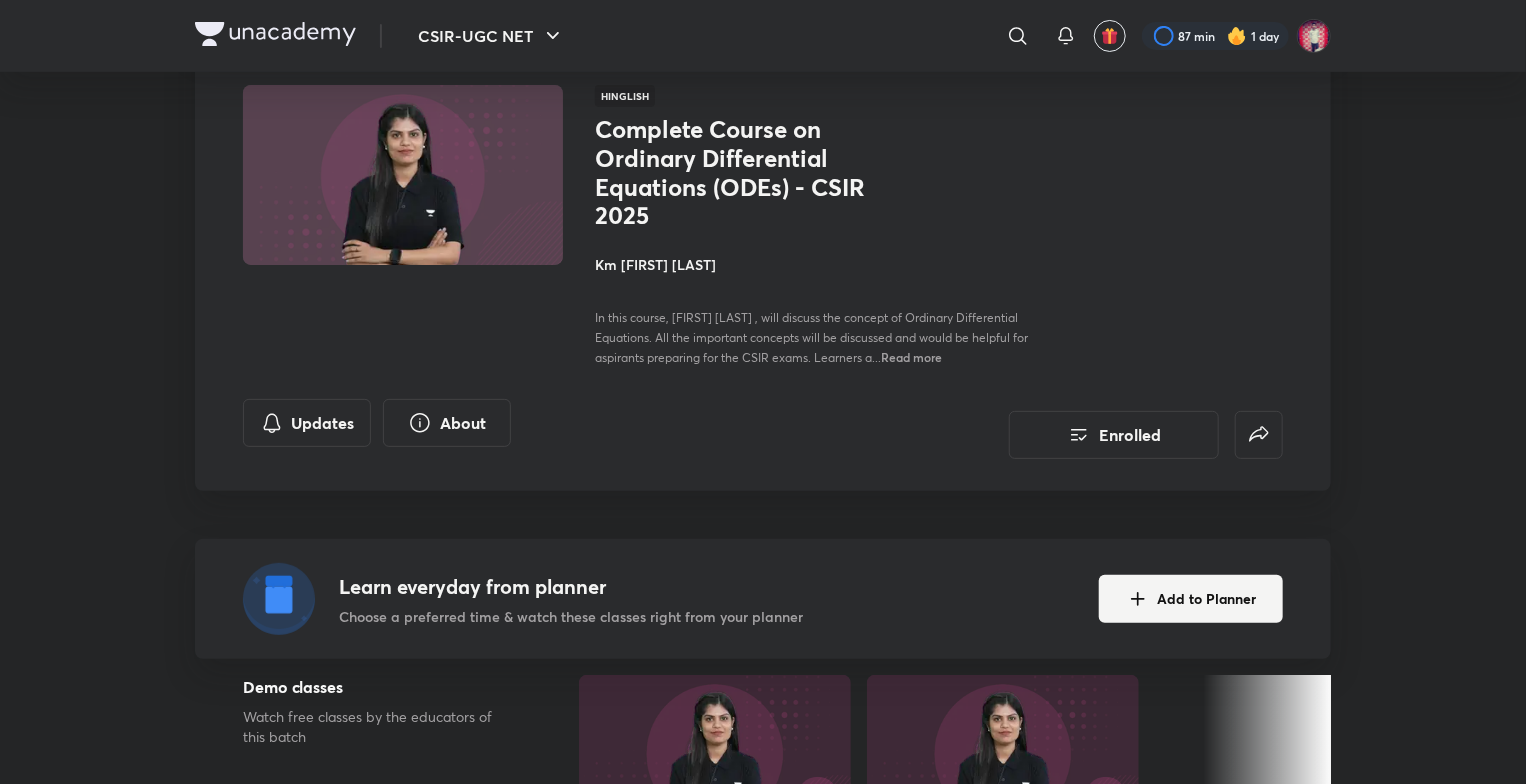 scroll, scrollTop: 0, scrollLeft: 0, axis: both 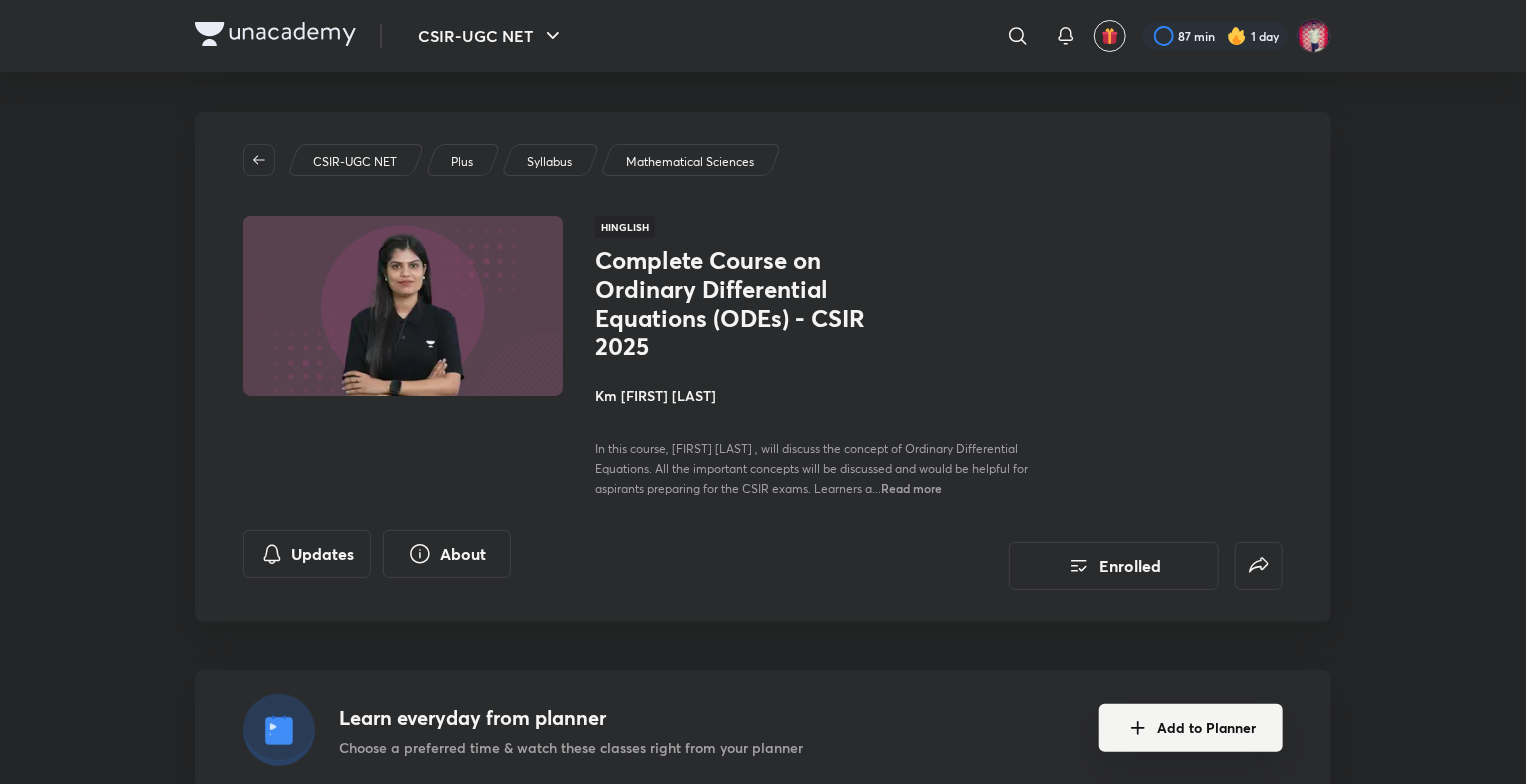 click on "Add to Planner" at bounding box center (1191, 728) 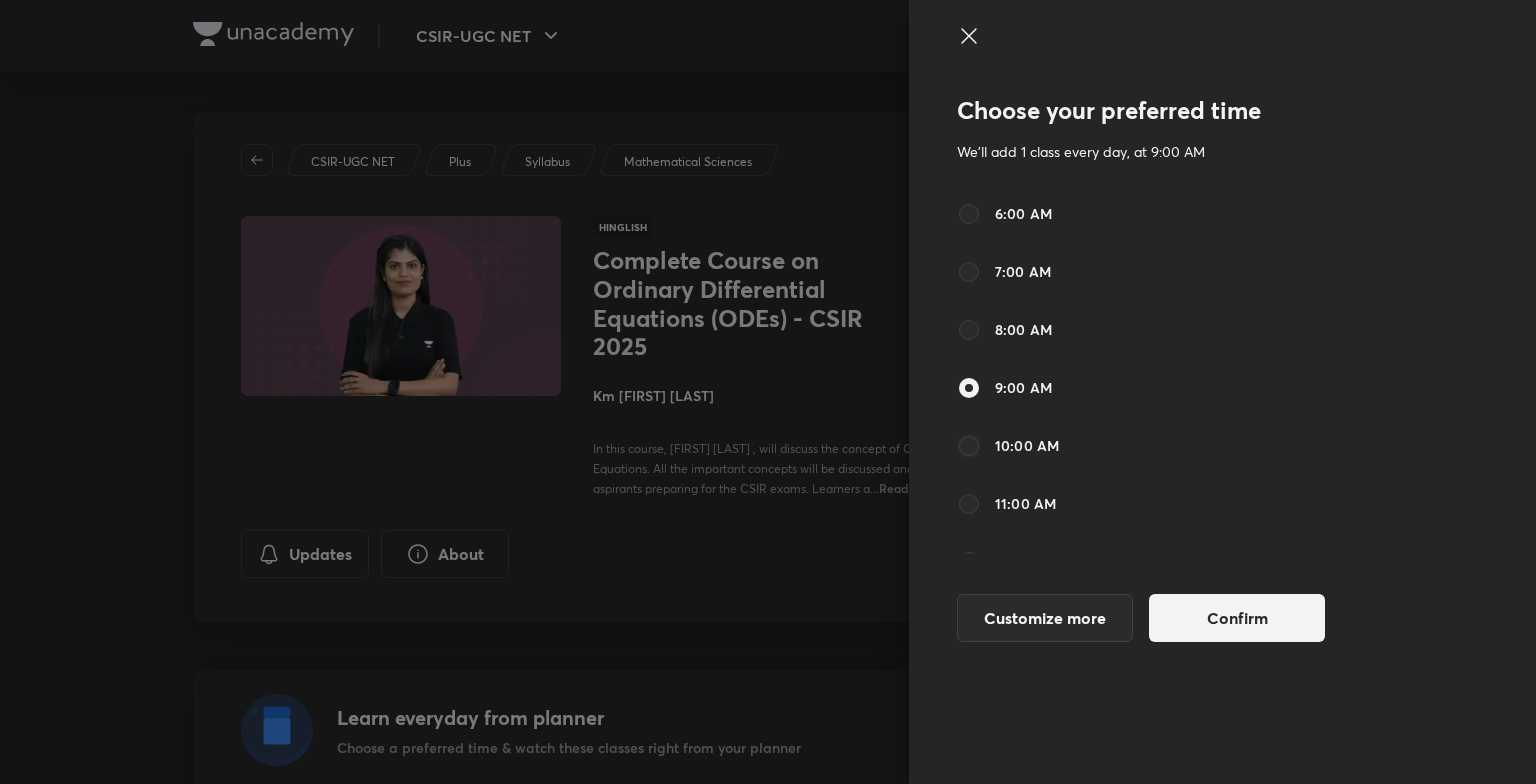 click on "10:00 AM" at bounding box center [969, 446] 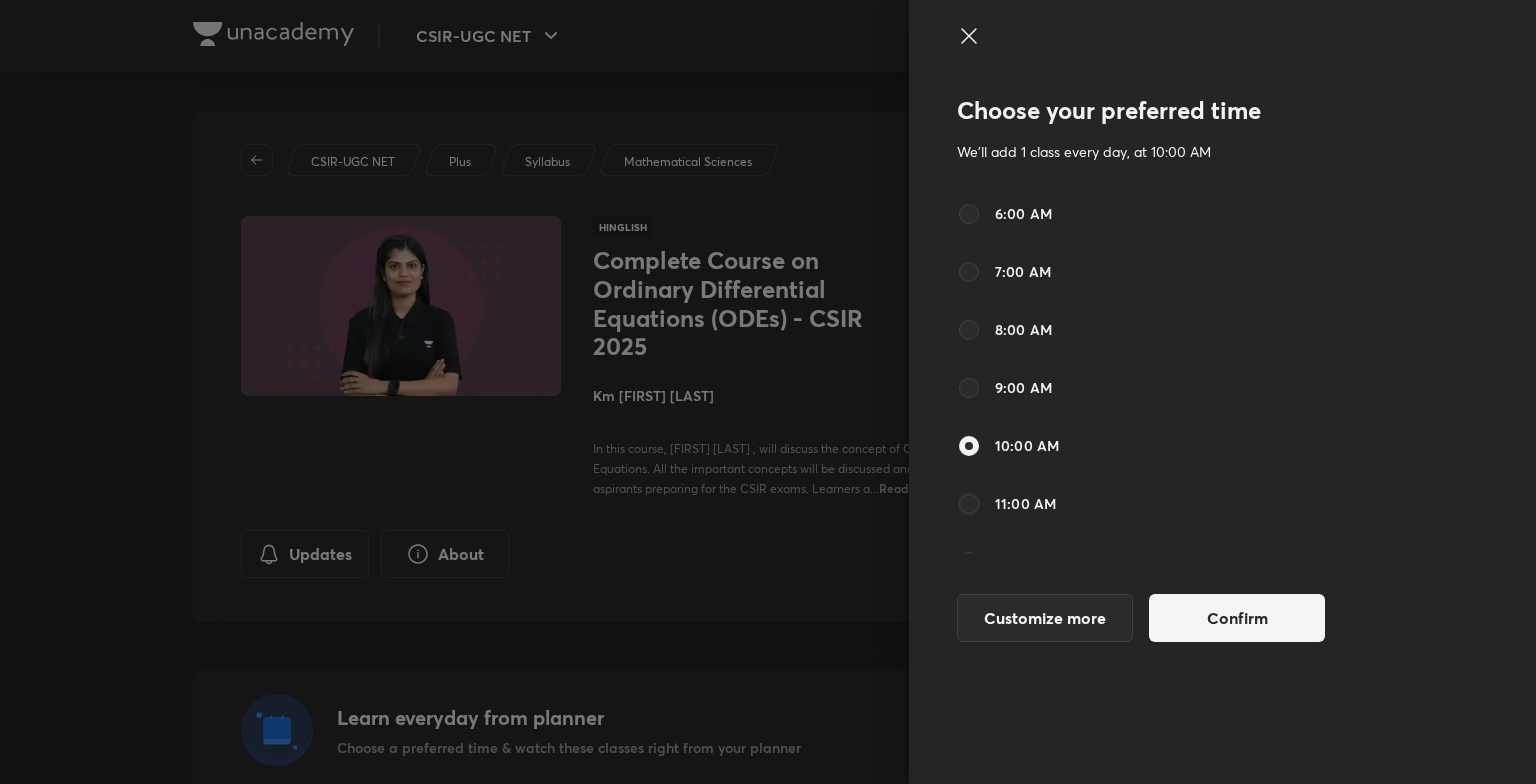 click on "11:00 AM" at bounding box center (969, 504) 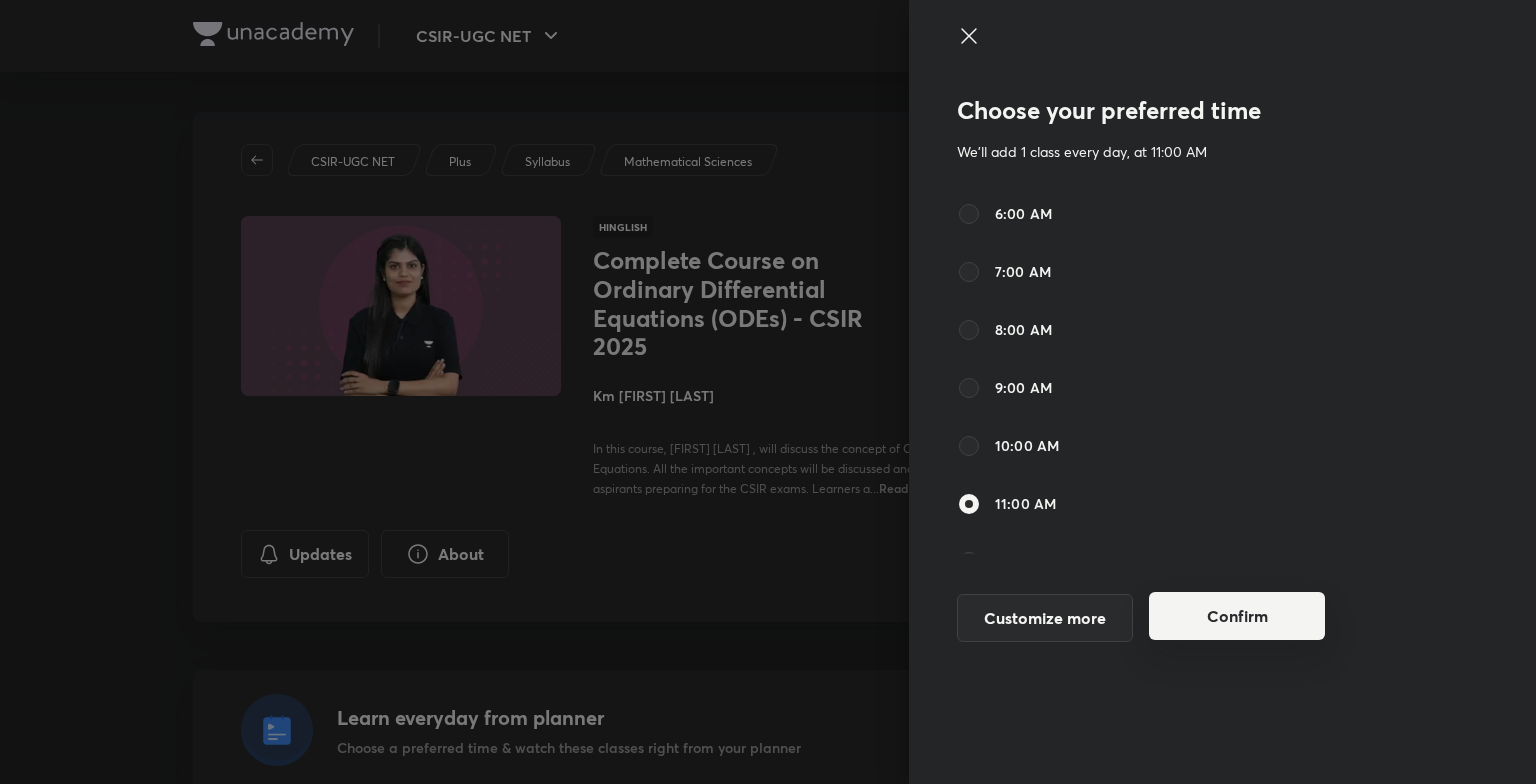 click on "Confirm" at bounding box center [1237, 616] 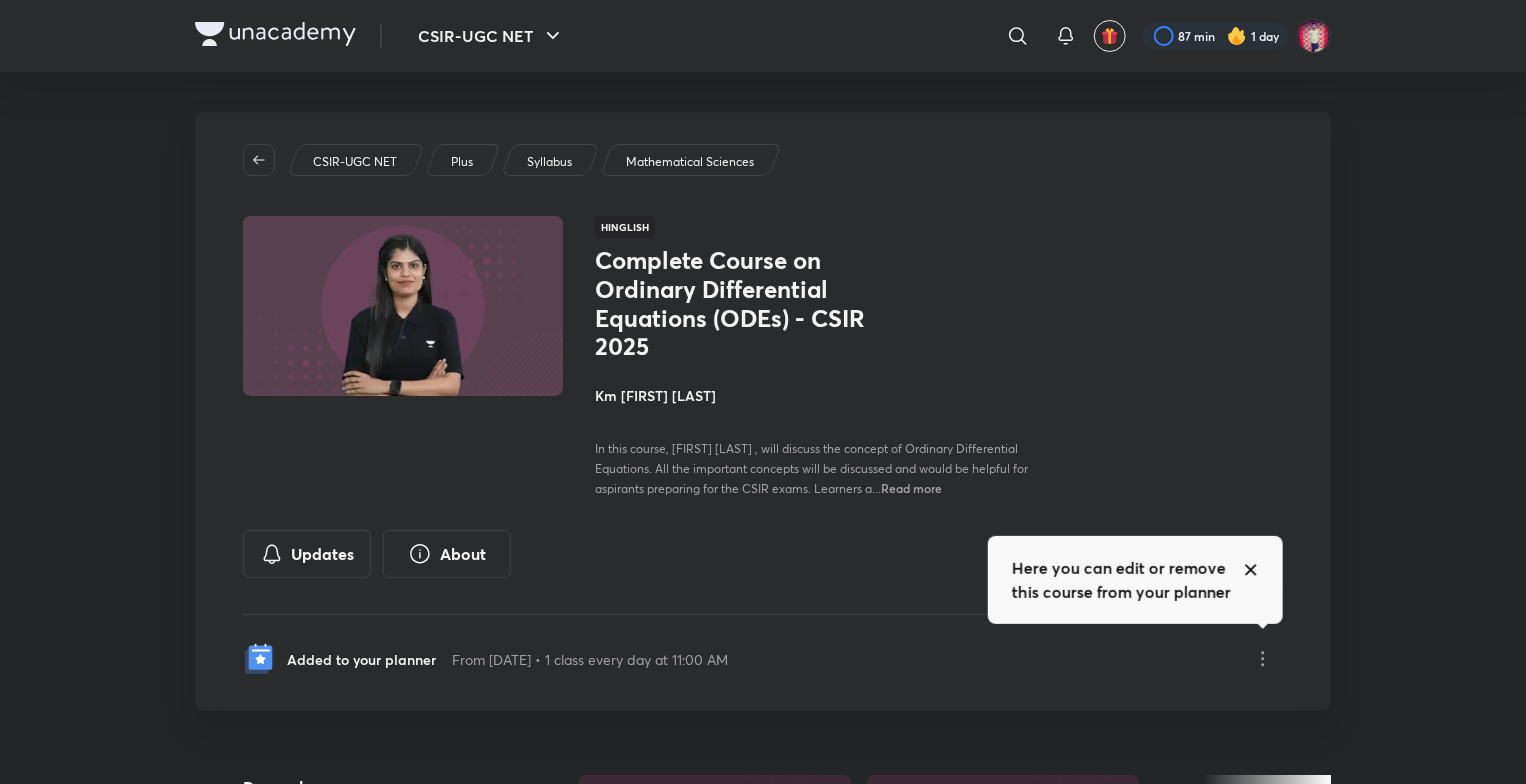 click on "Here you can edit or remove this course from your planner" at bounding box center [1135, 580] 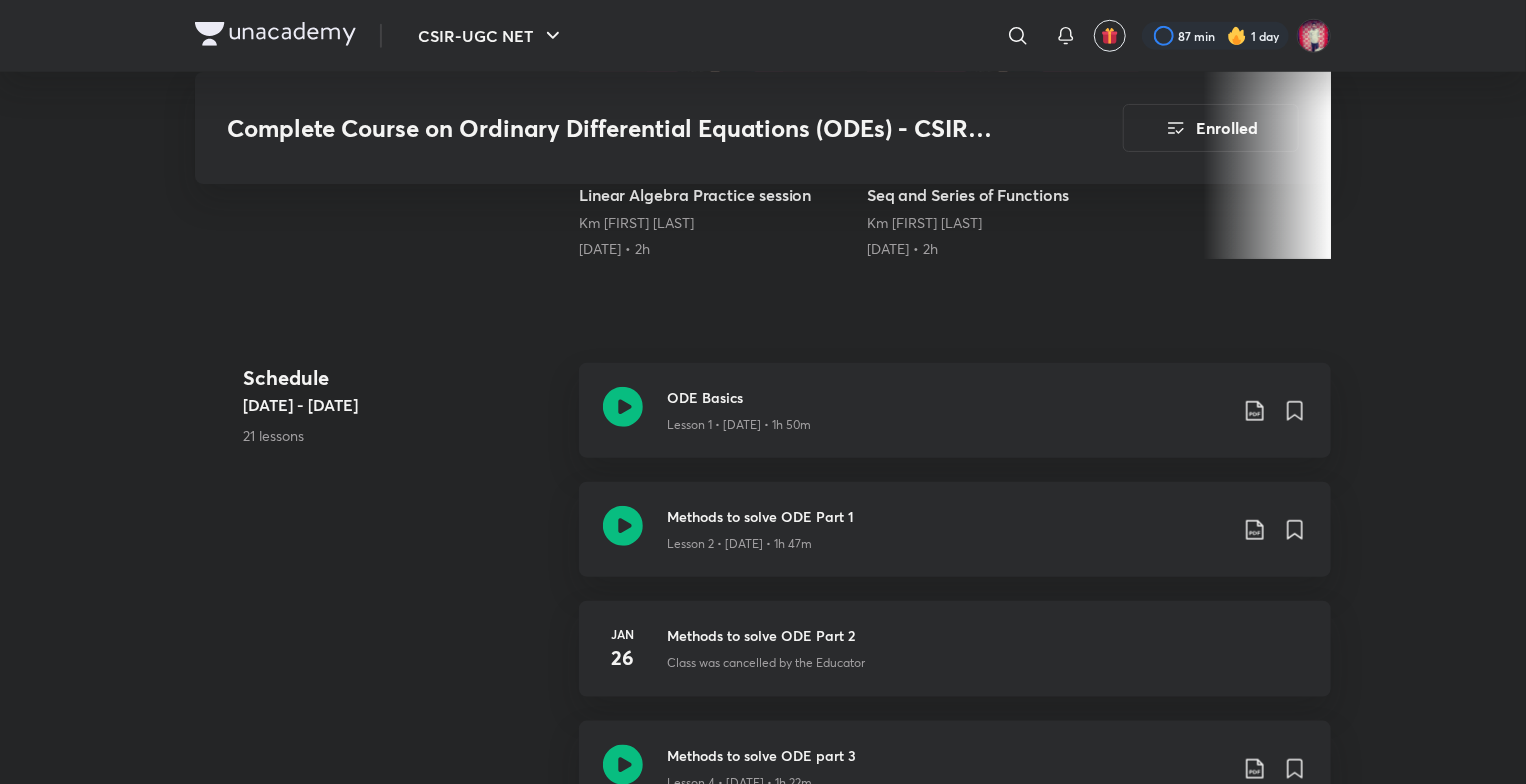 scroll, scrollTop: 900, scrollLeft: 0, axis: vertical 